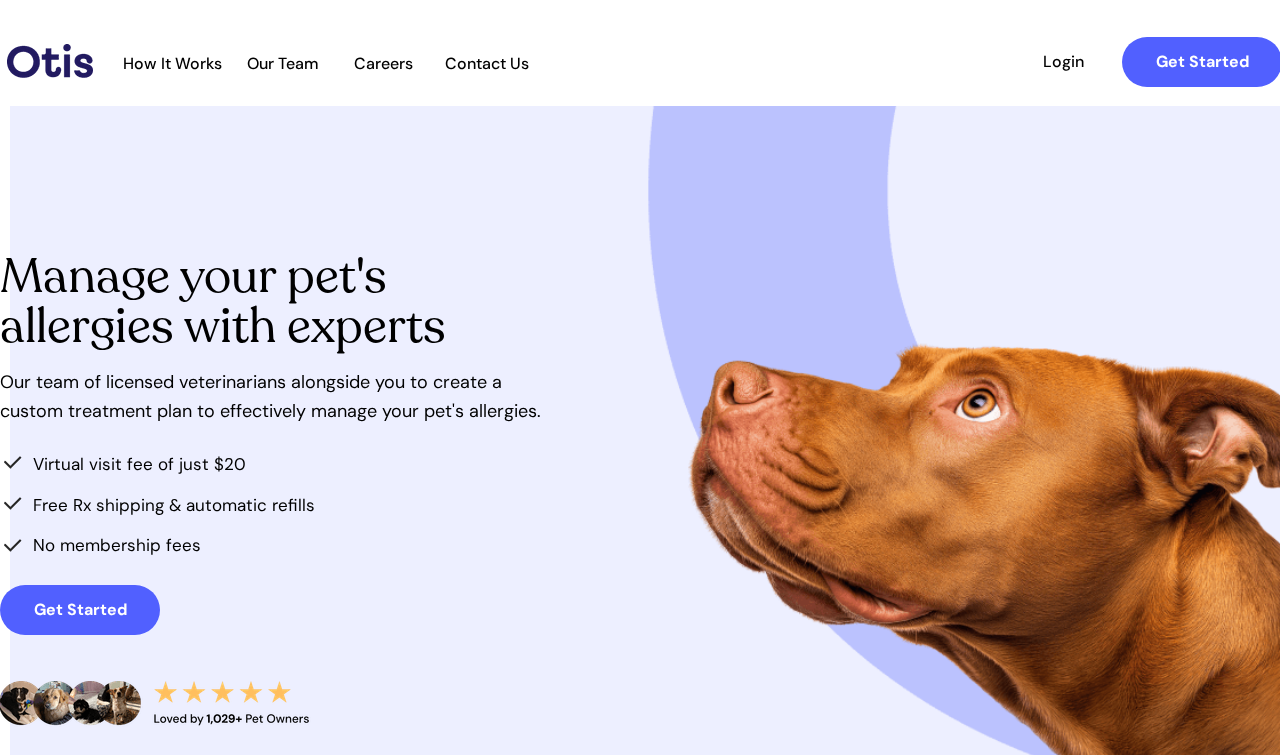 scroll, scrollTop: 0, scrollLeft: 0, axis: both 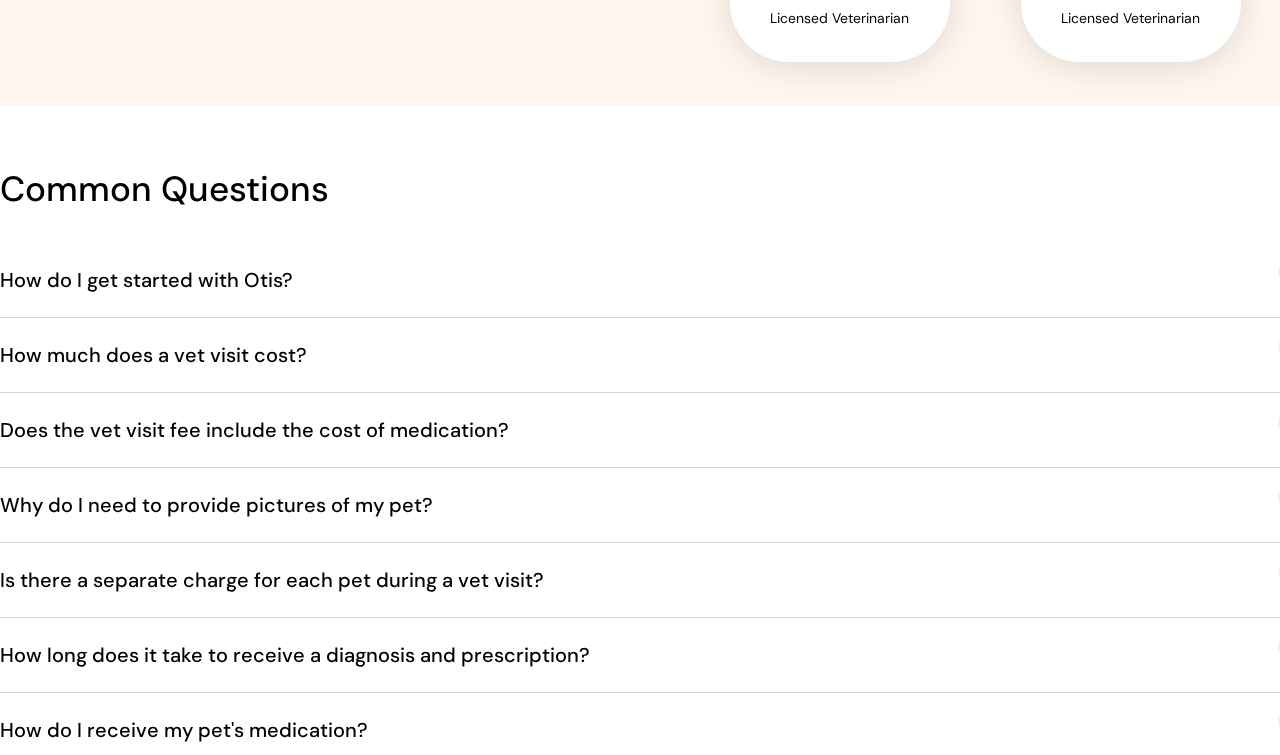click on "How do I get started with Otis?" at bounding box center [650, 280] 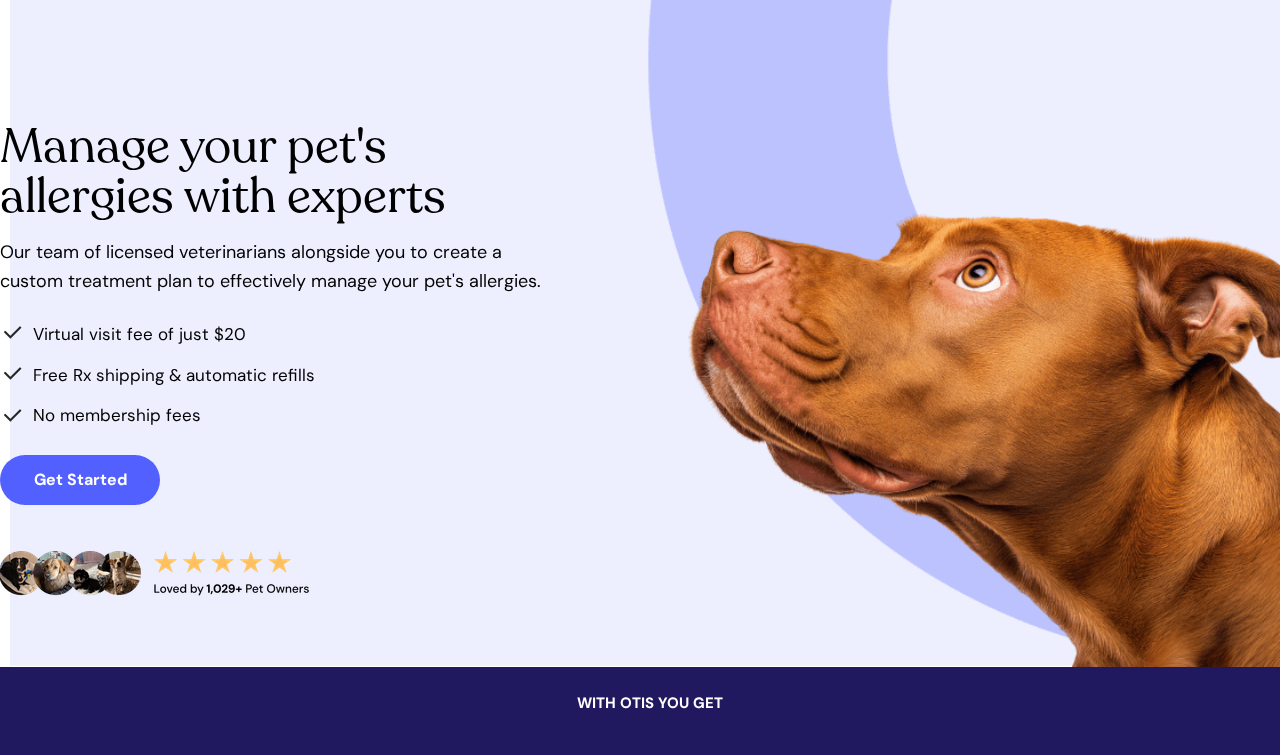 scroll, scrollTop: 0, scrollLeft: 0, axis: both 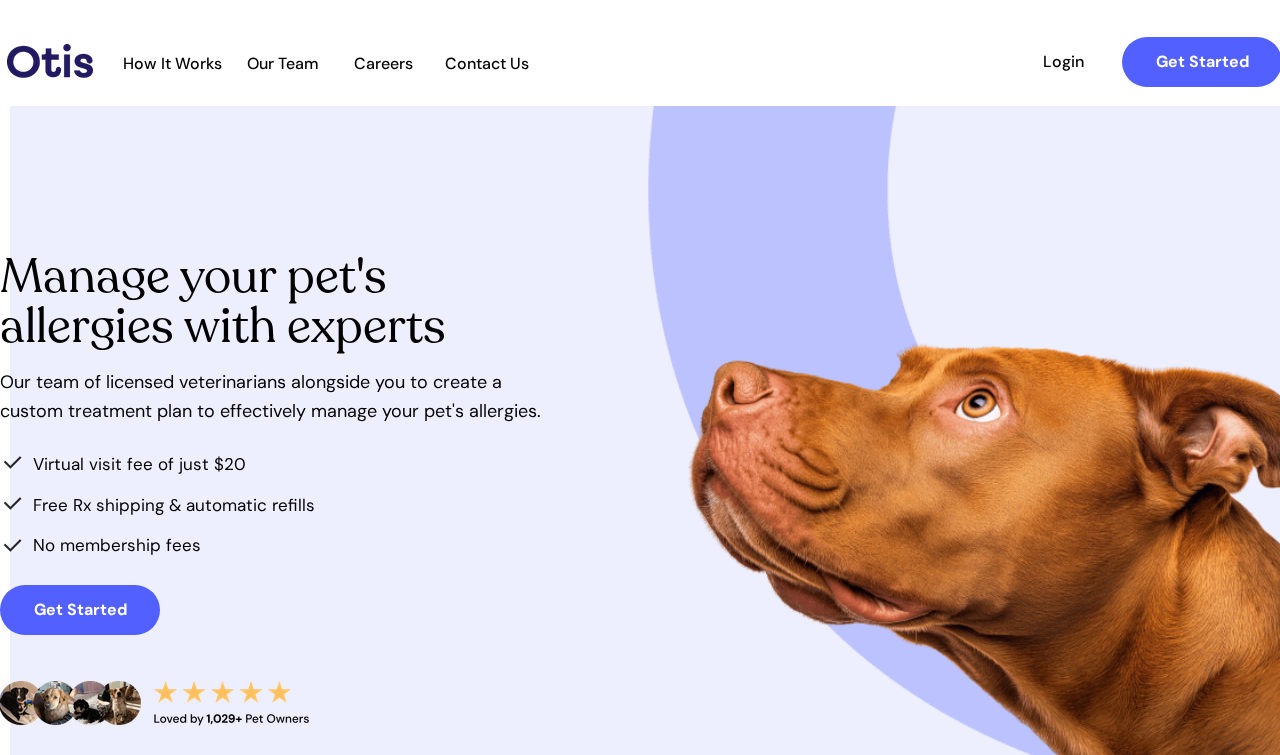 click on "Get Started" at bounding box center [80, 610] 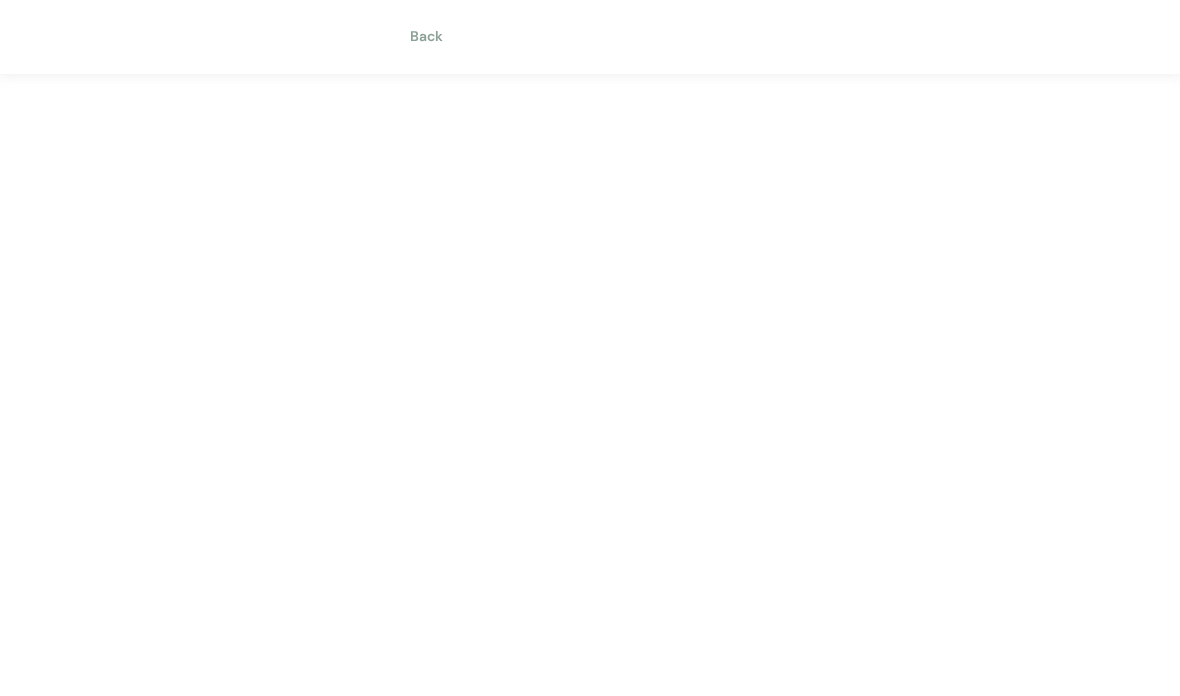 scroll, scrollTop: 0, scrollLeft: 0, axis: both 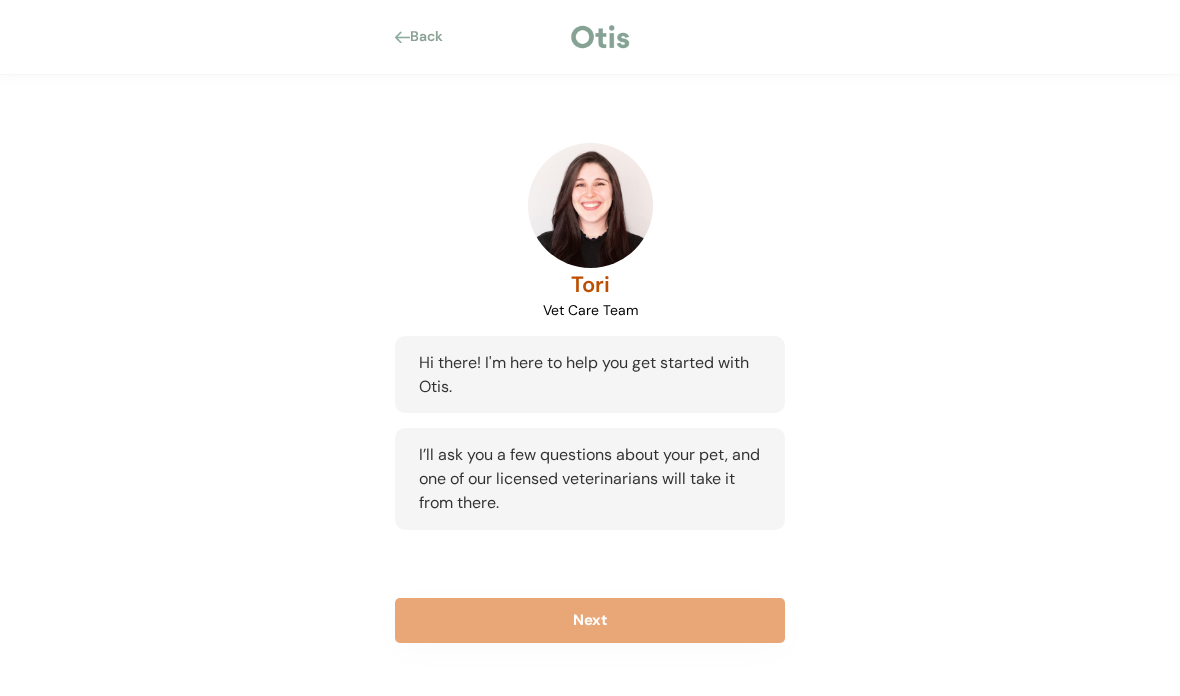 click on "Next" at bounding box center [590, 620] 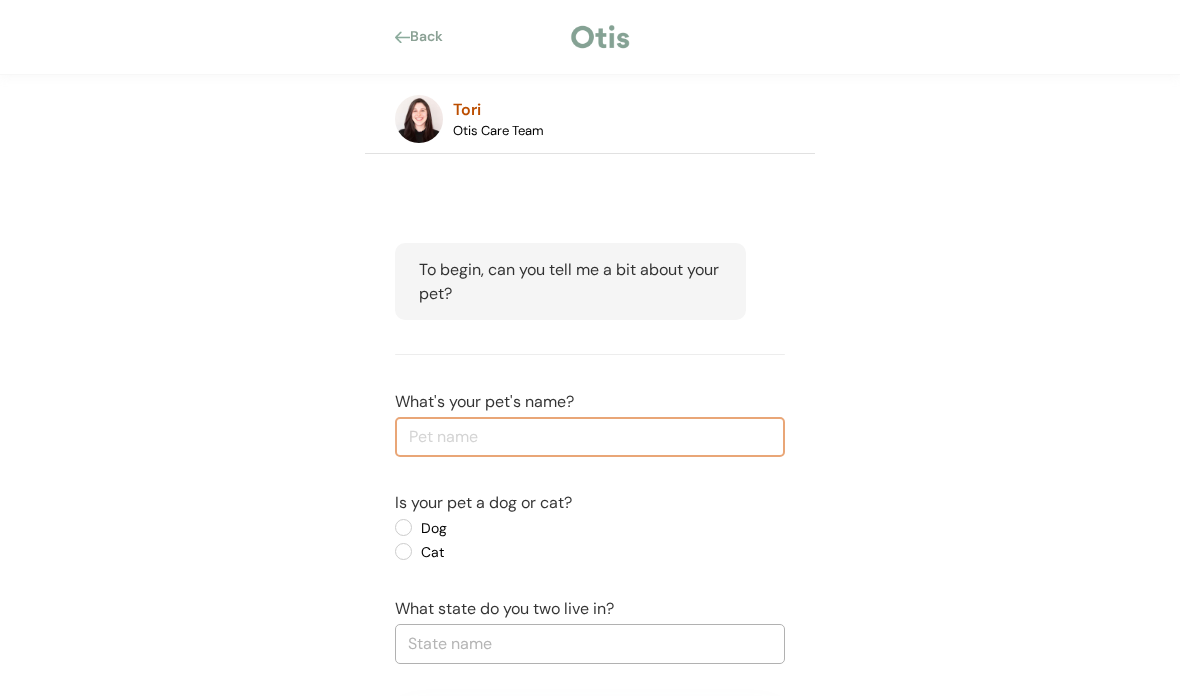 click at bounding box center (590, 437) 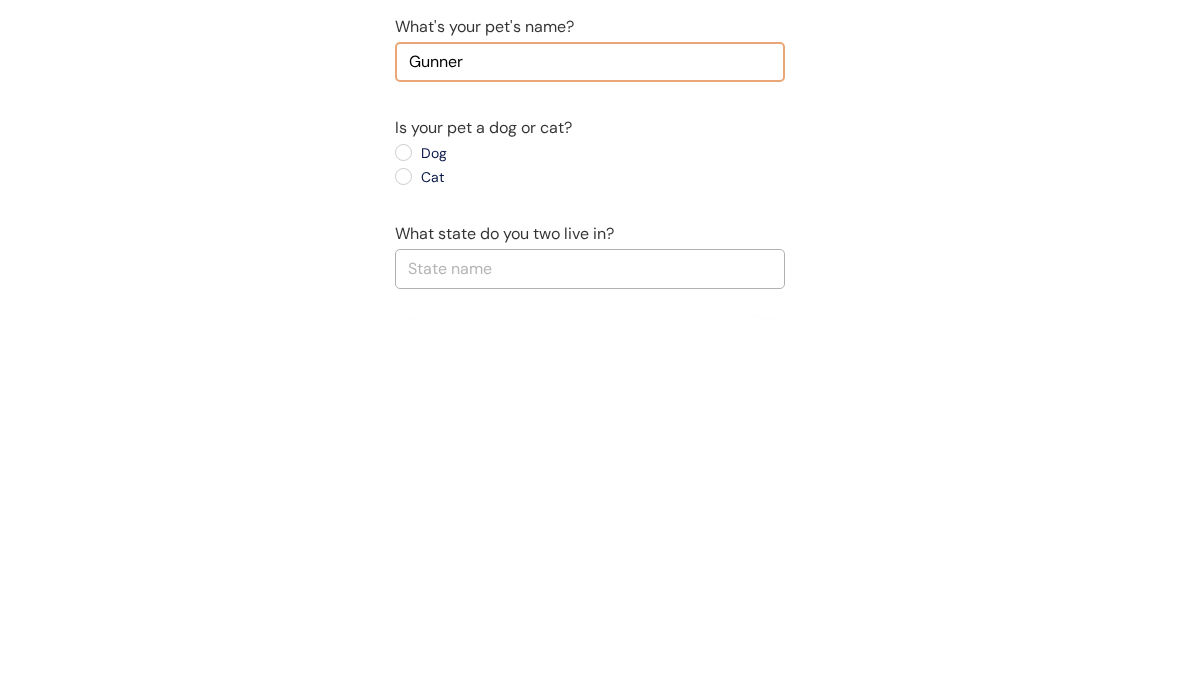 type on "Gunner" 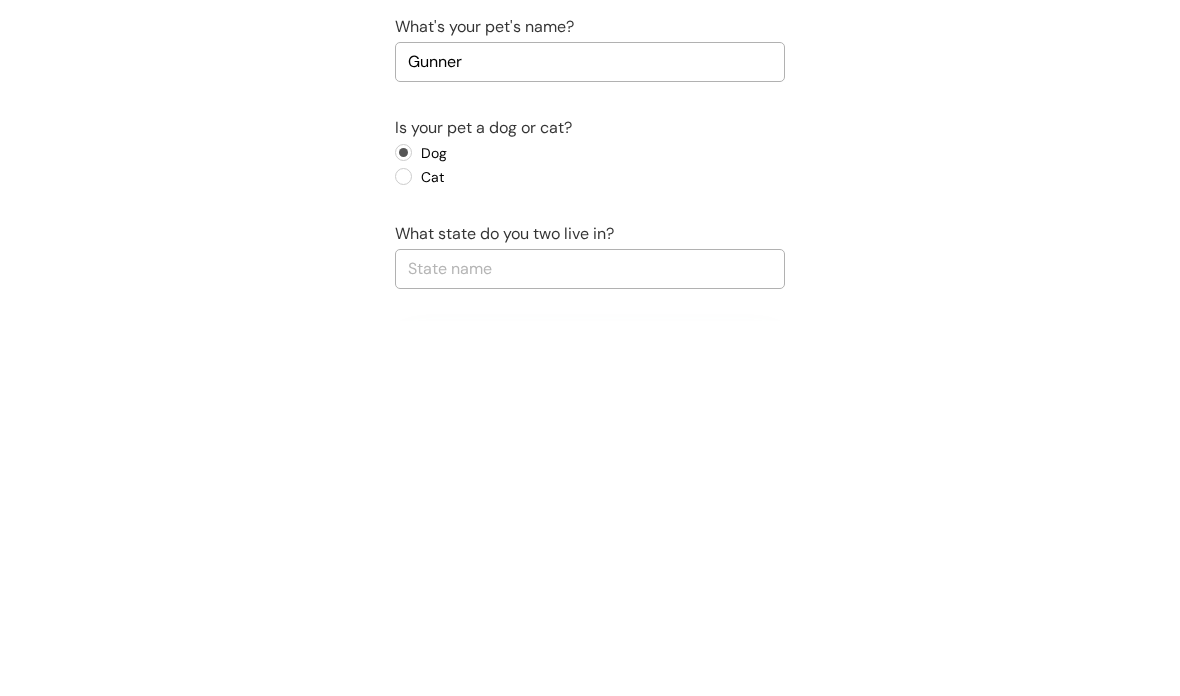scroll, scrollTop: 157, scrollLeft: 0, axis: vertical 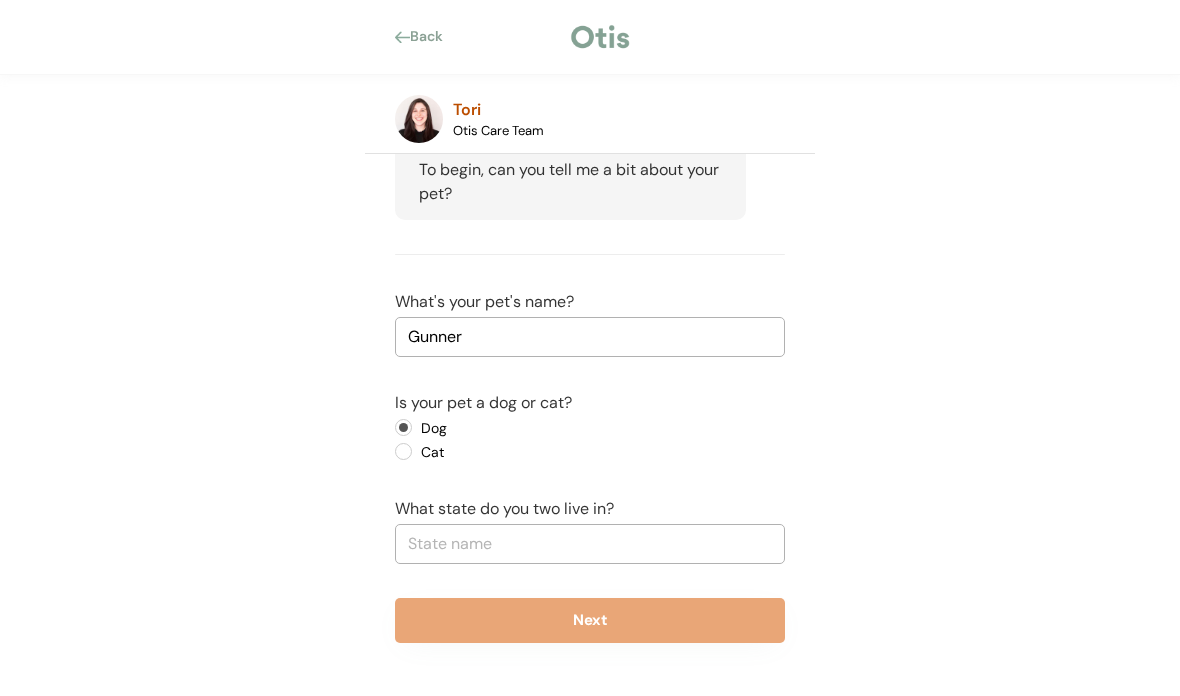 click at bounding box center (590, 544) 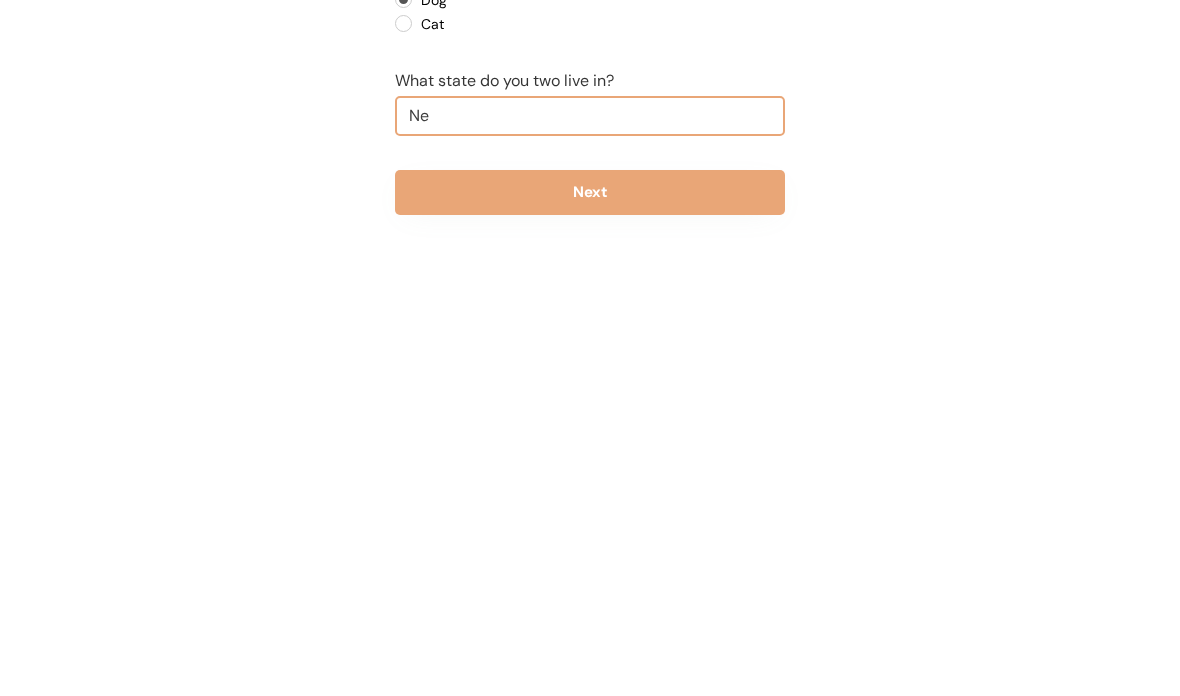 type on "New" 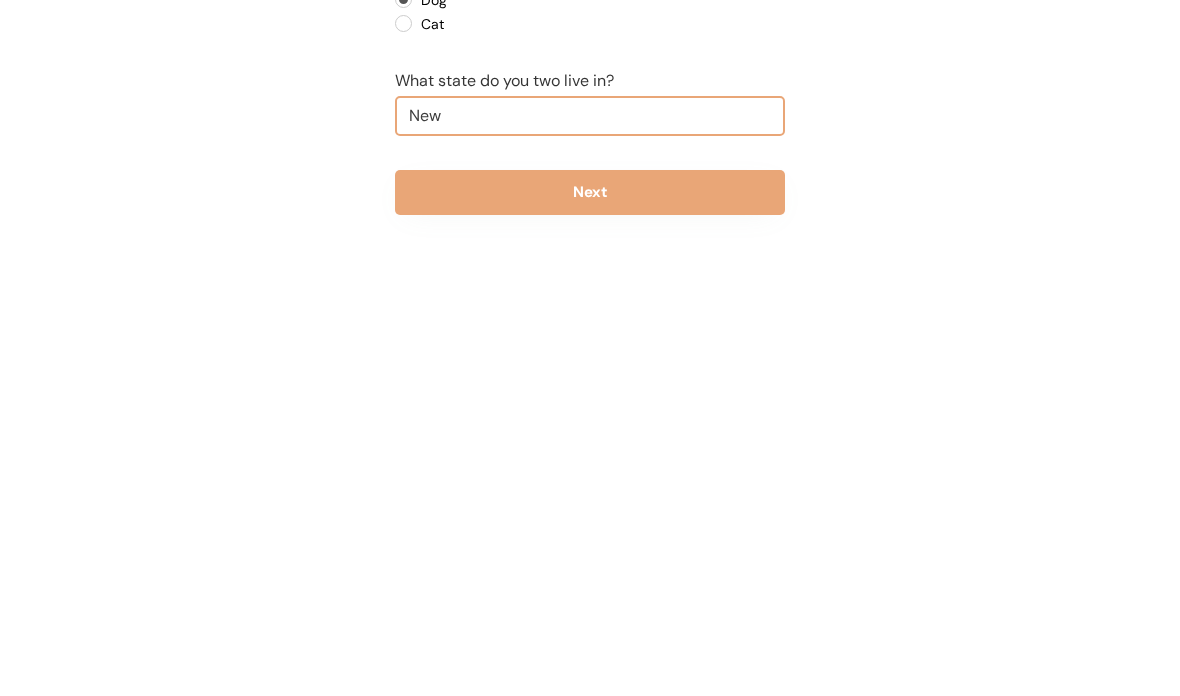 type on "New Hampshire" 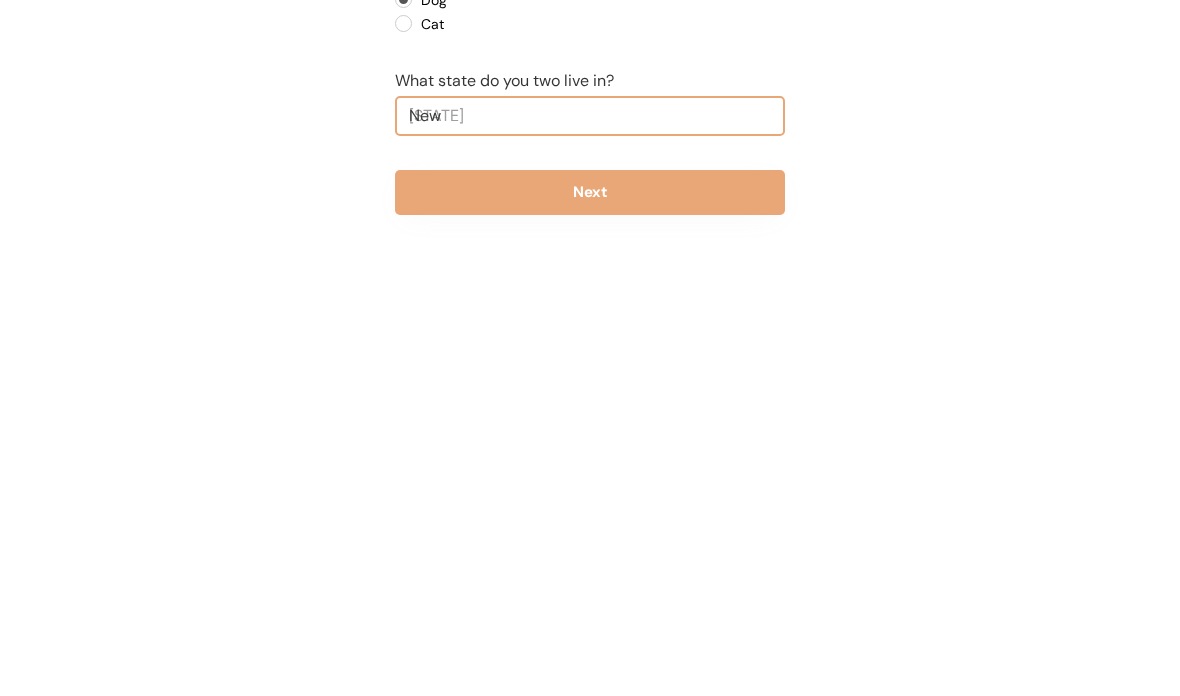 type on "New" 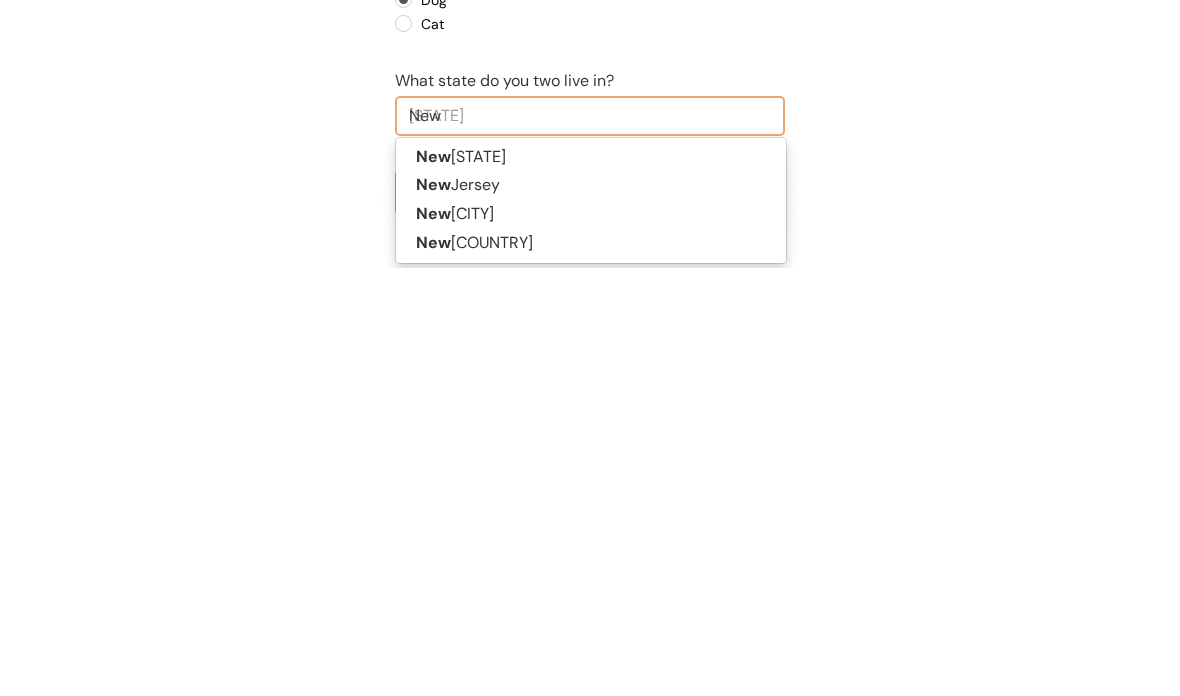 type 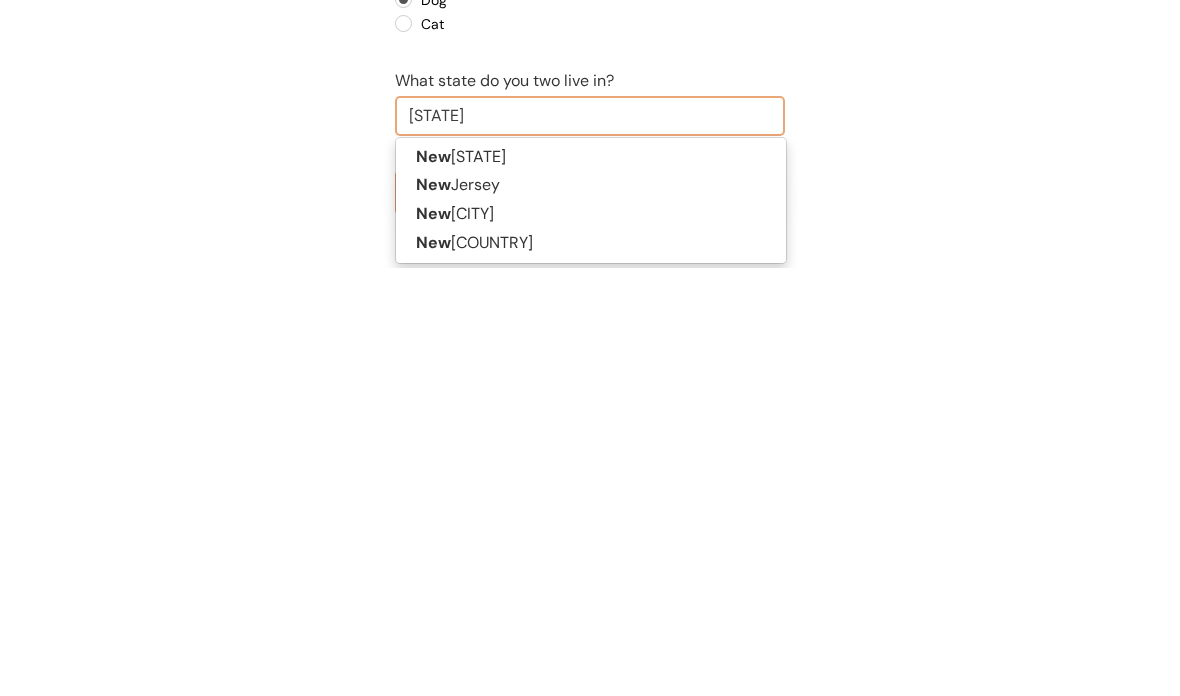 type on "New York" 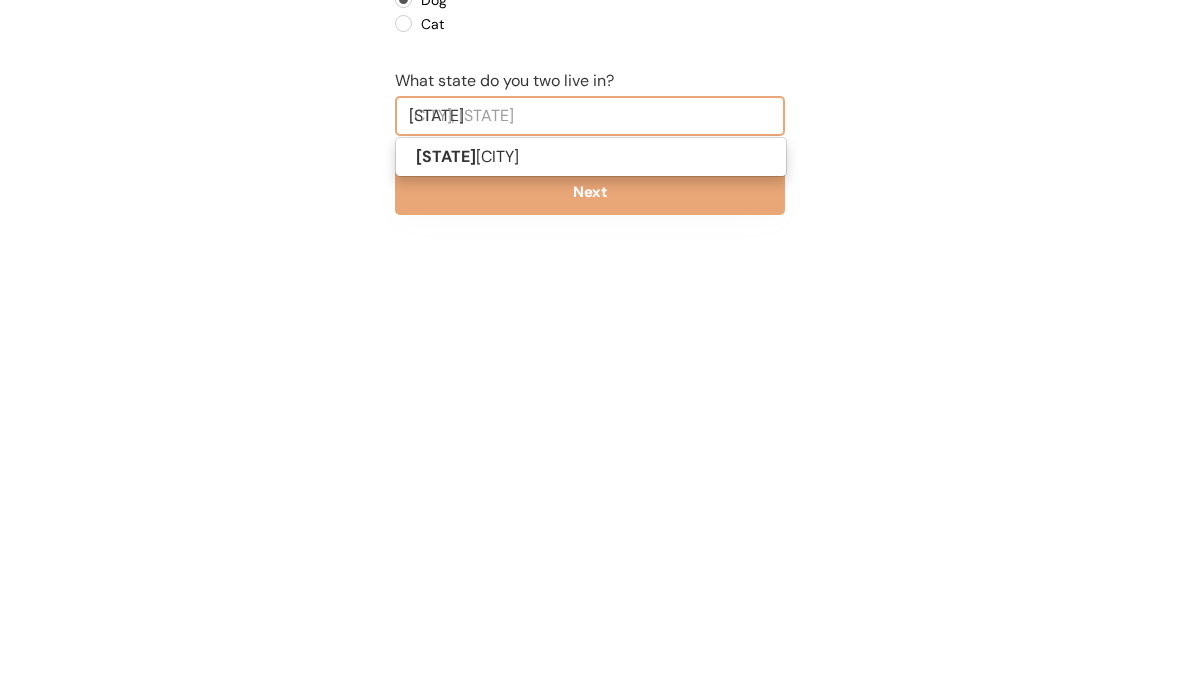 type on "New Yor" 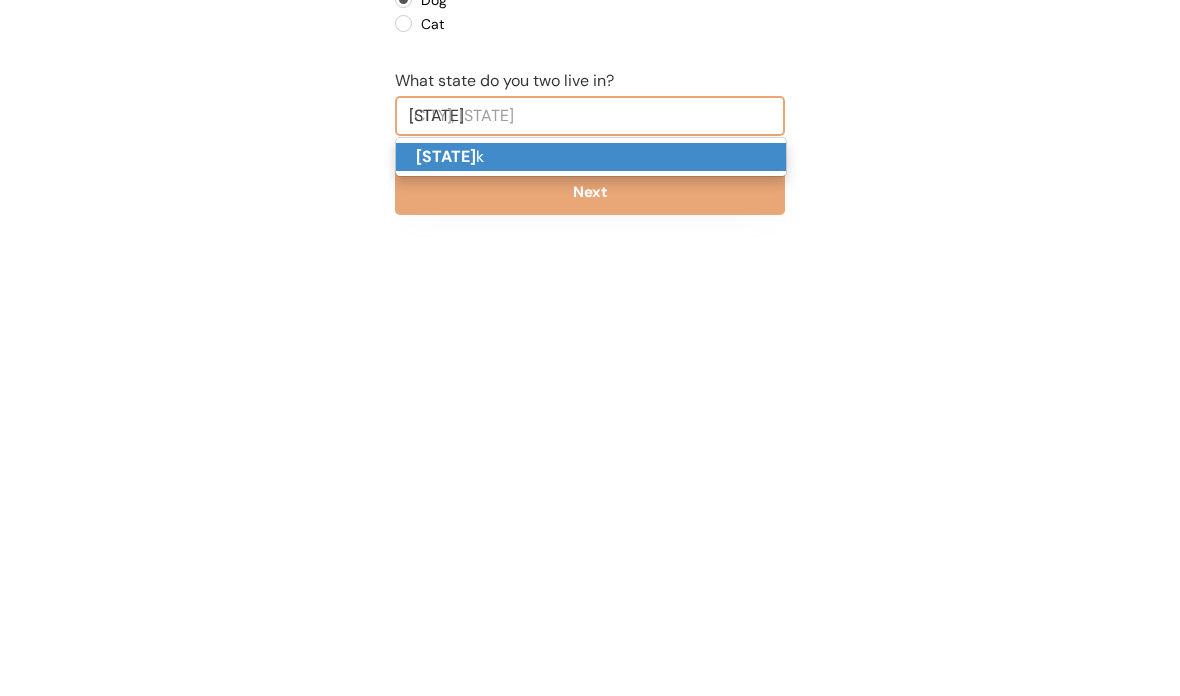 click on "New Yor k" at bounding box center [591, 585] 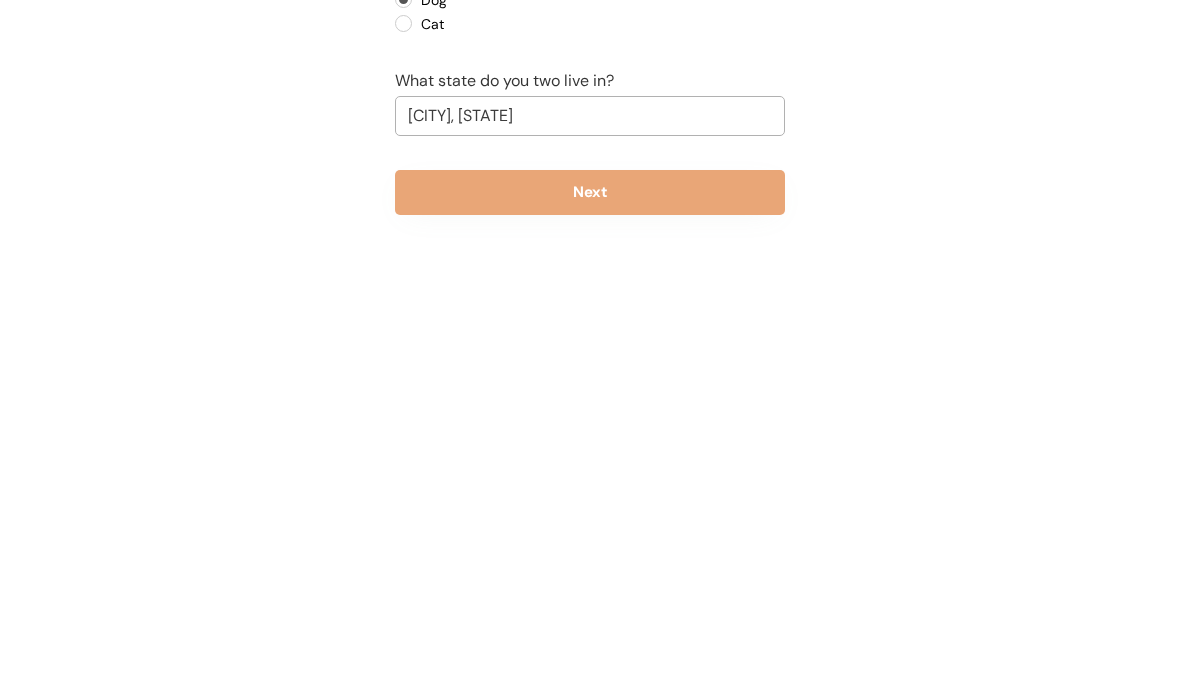click on "Next" at bounding box center (590, 620) 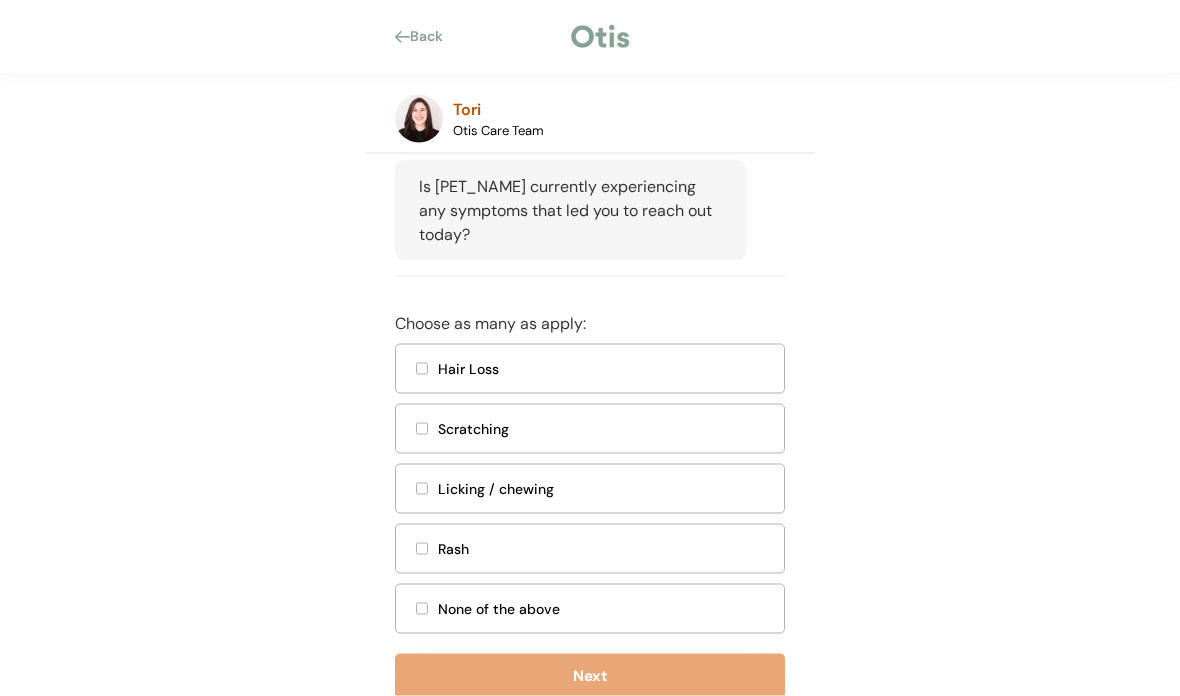 scroll, scrollTop: 394, scrollLeft: 0, axis: vertical 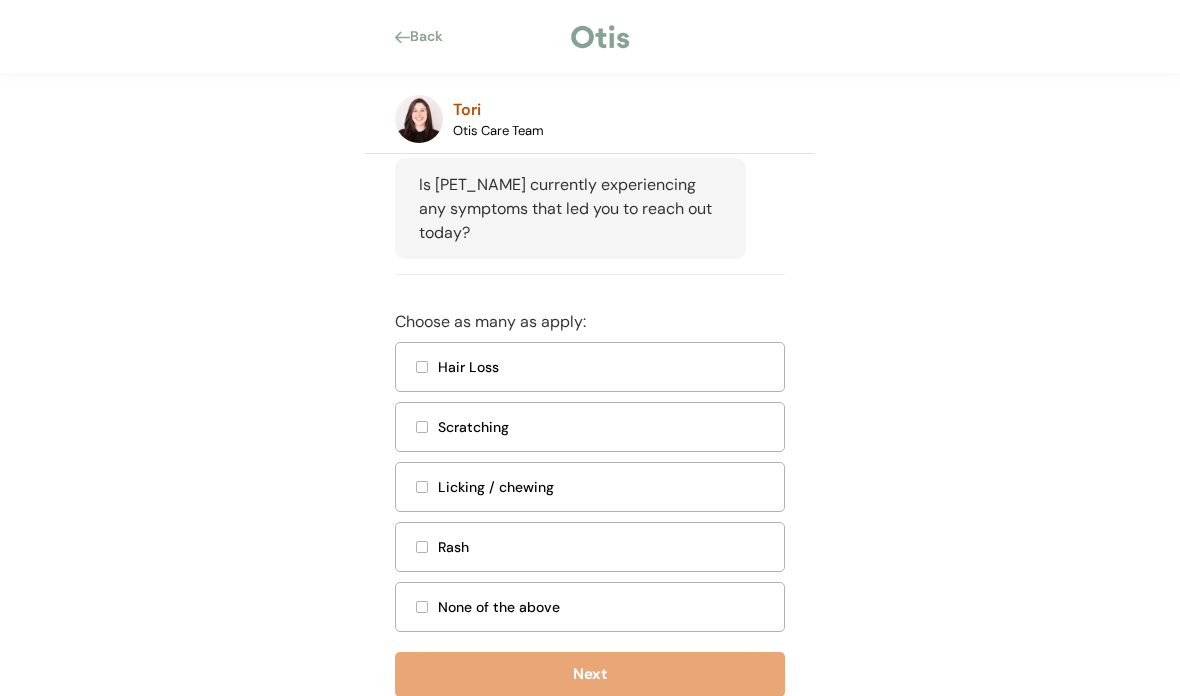click on "Scratching" at bounding box center [605, 427] 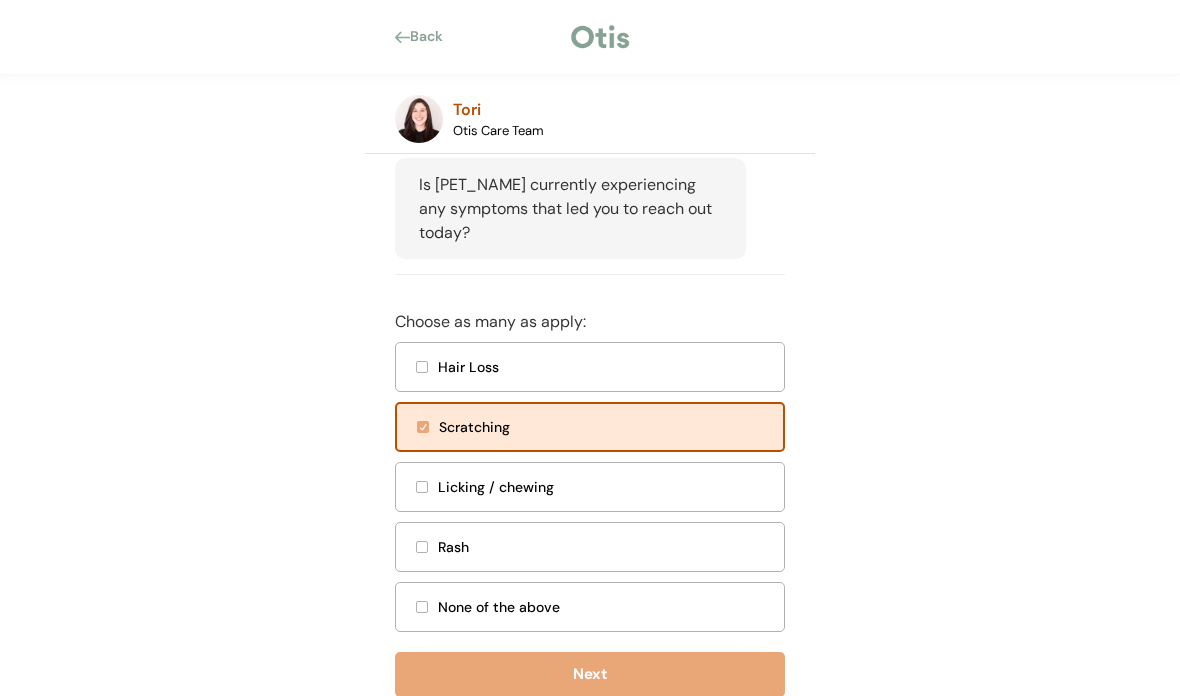 click on "Licking / chewing" at bounding box center [605, 487] 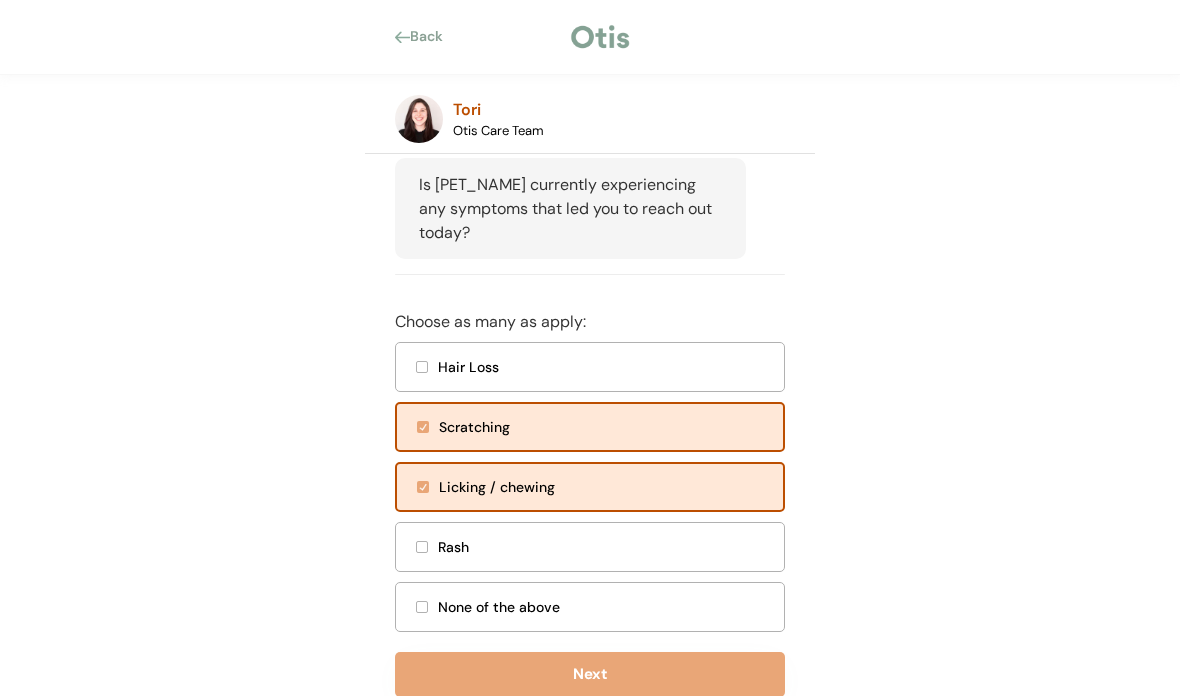 click on "Next" at bounding box center [590, 674] 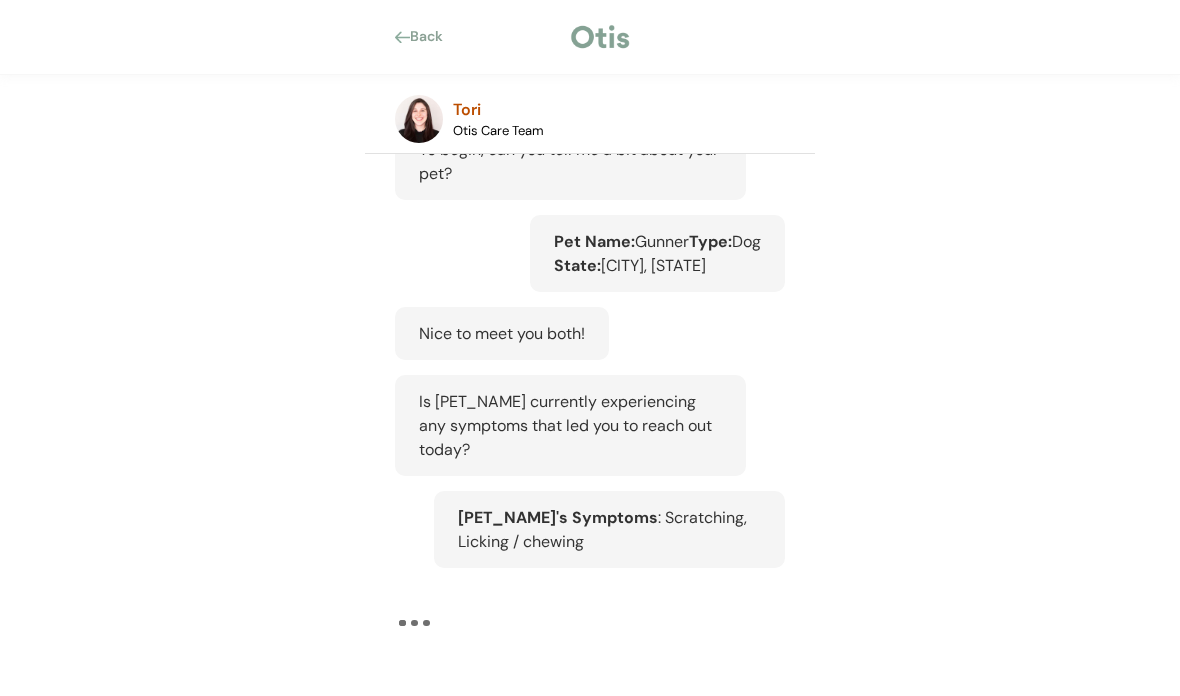 scroll, scrollTop: 201, scrollLeft: 0, axis: vertical 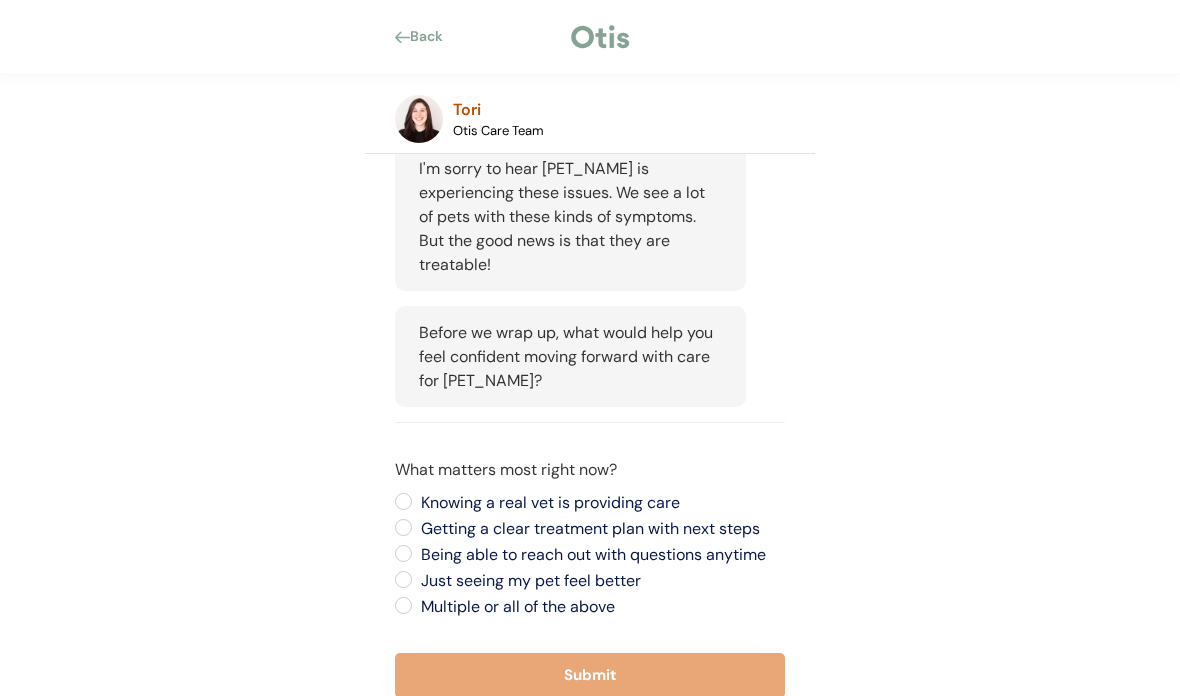 click on "Just seeing my pet feel better" at bounding box center (600, 581) 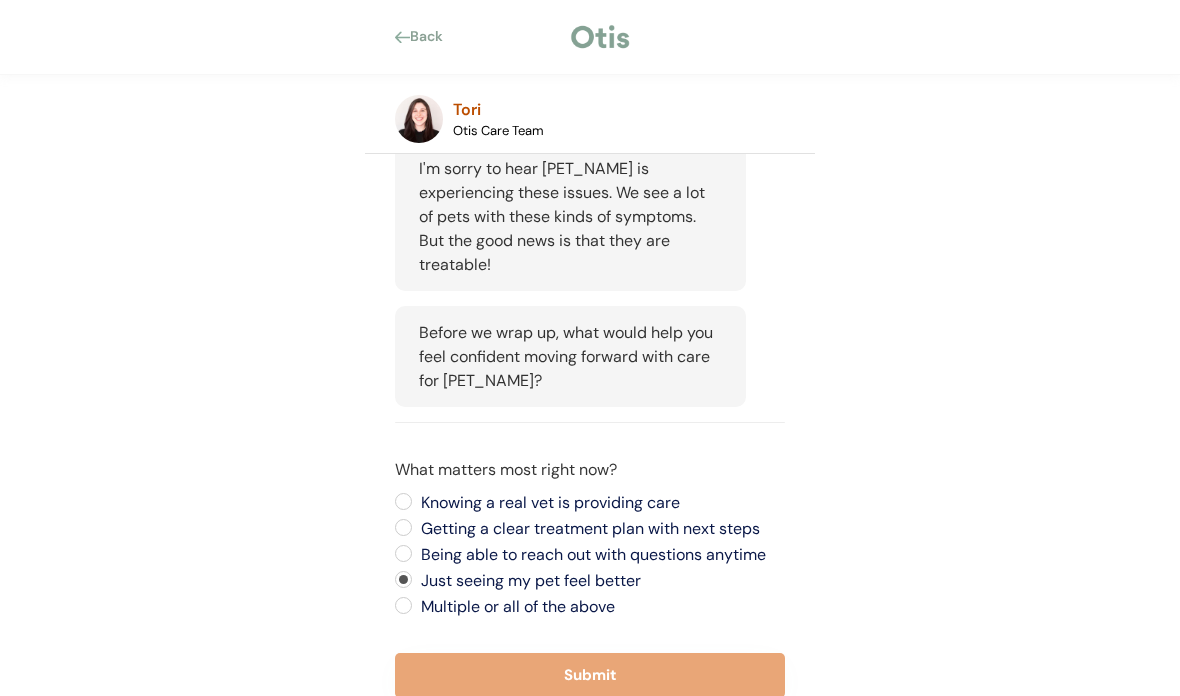 click on "Just seeing my pet feel better" at bounding box center [600, 581] 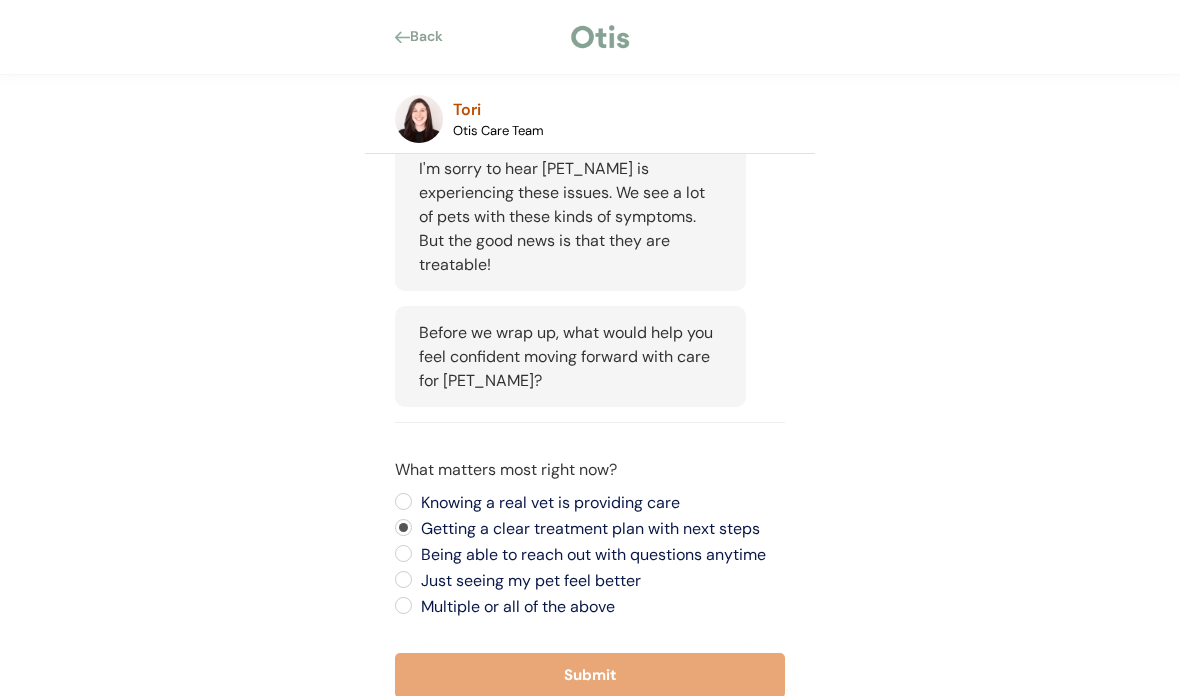 click on "Just seeing my pet feel better" at bounding box center [600, 581] 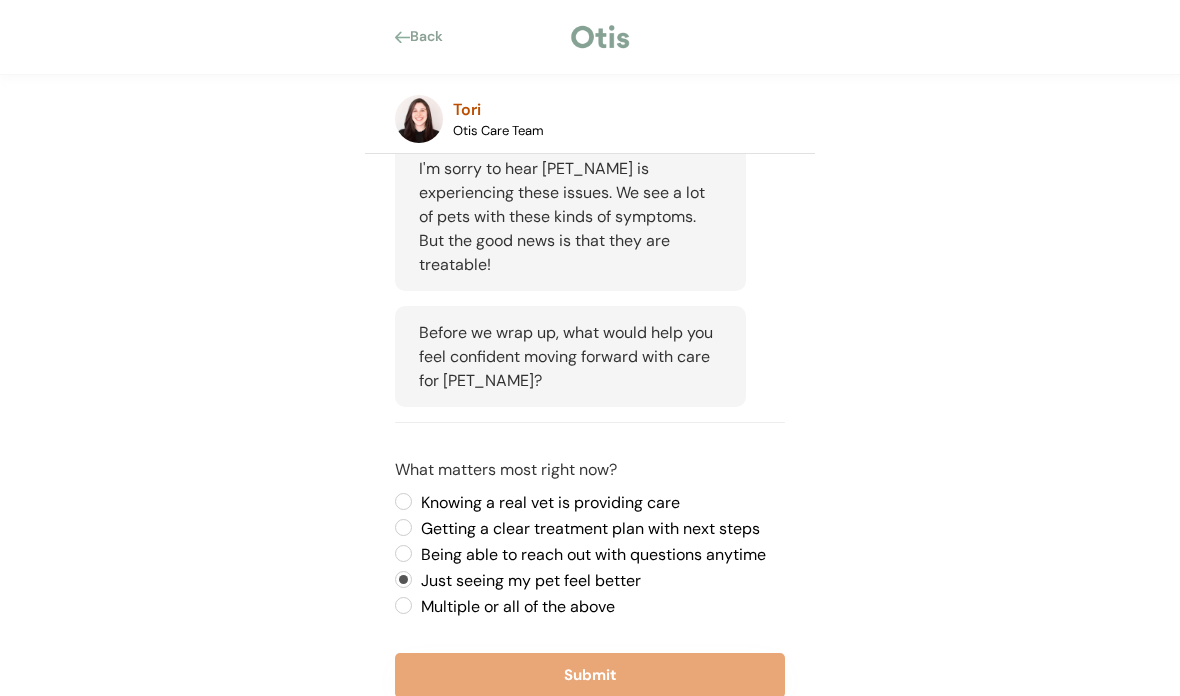 click on "Submit" at bounding box center [590, 675] 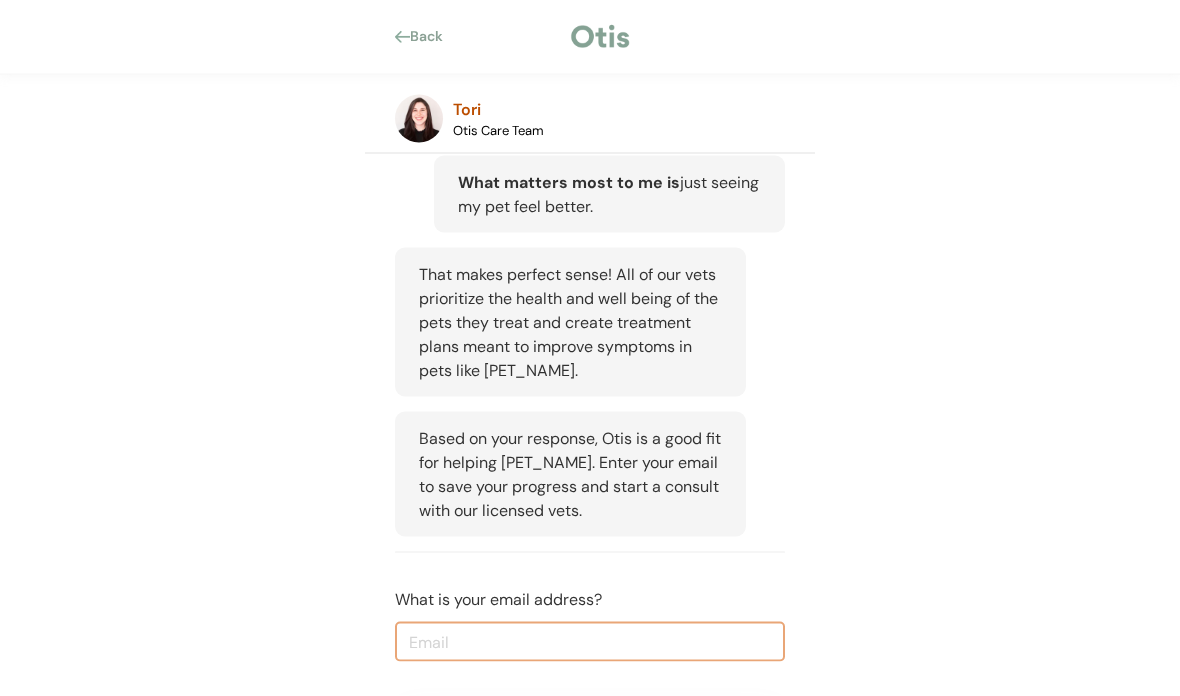 scroll, scrollTop: 886, scrollLeft: 0, axis: vertical 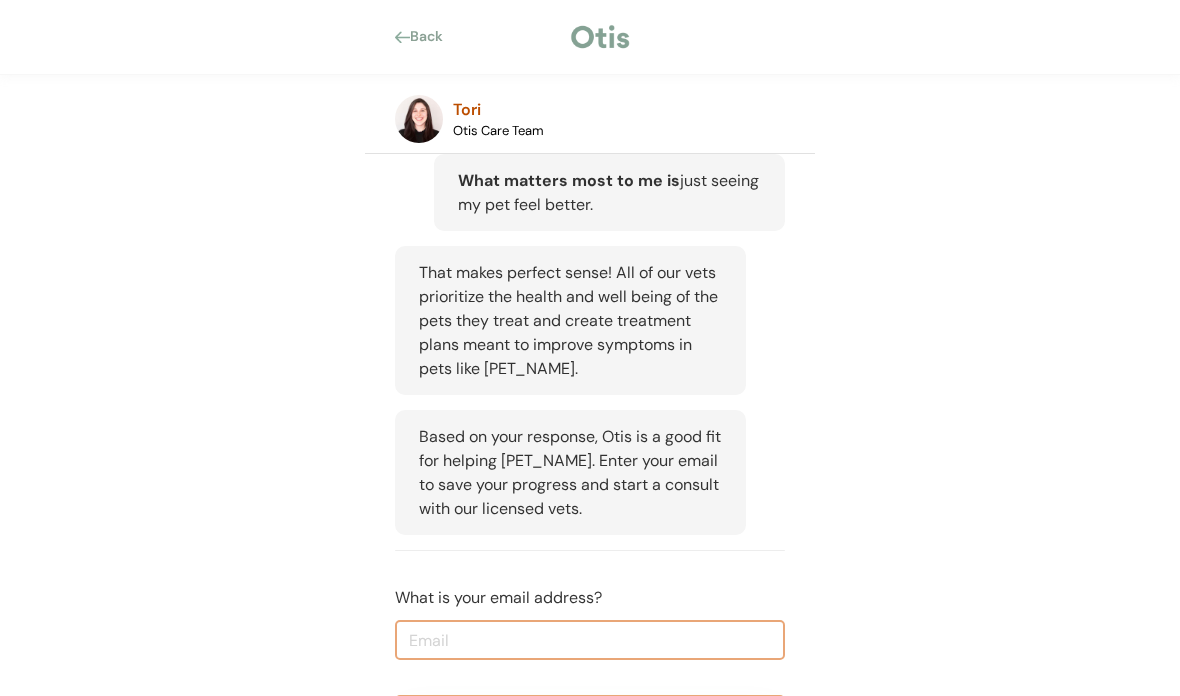 click at bounding box center (590, 640) 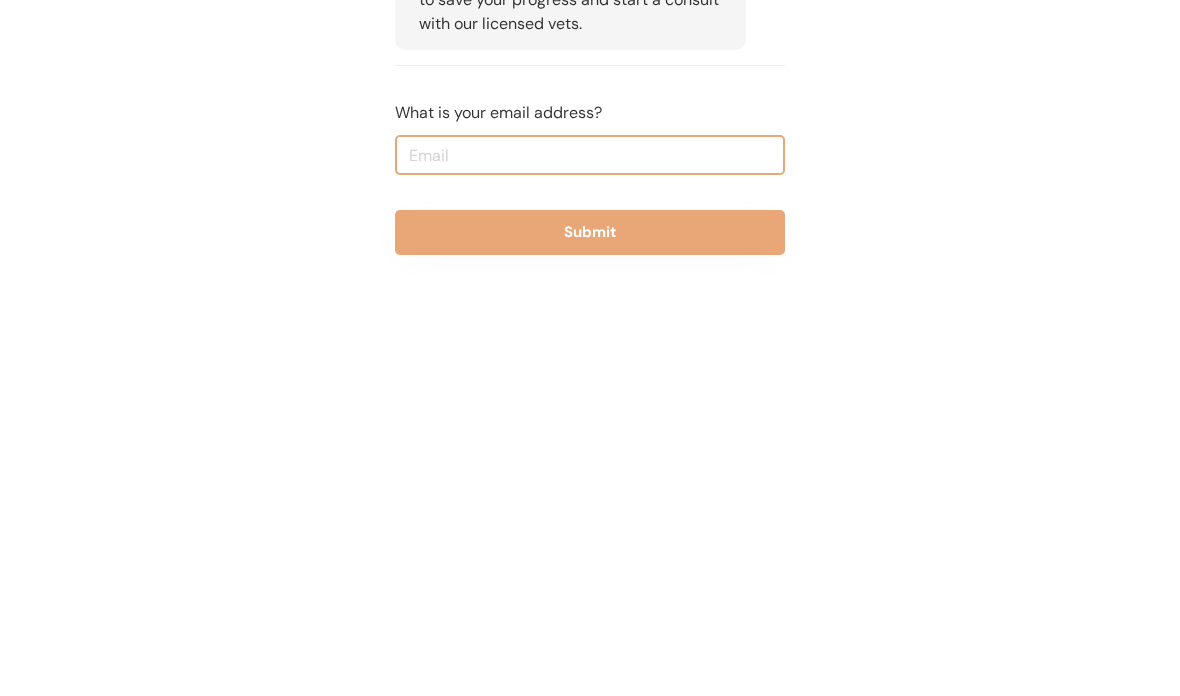 type on "Heathermcquade2@gmail.com" 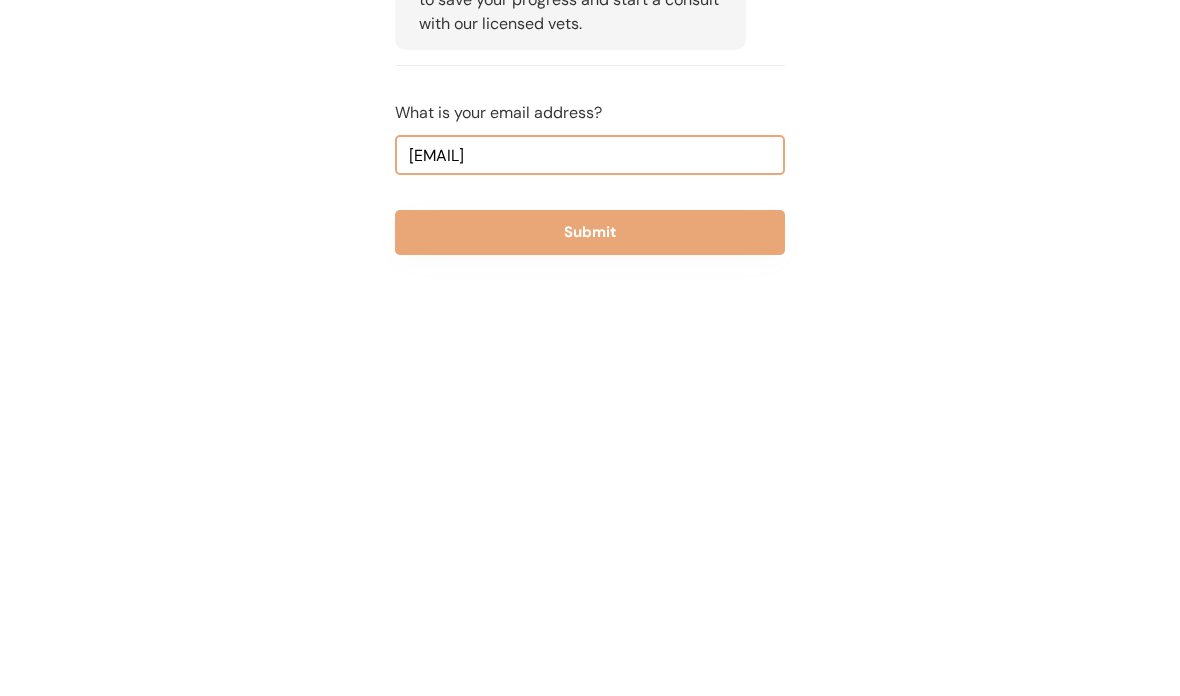 scroll, scrollTop: 928, scrollLeft: 0, axis: vertical 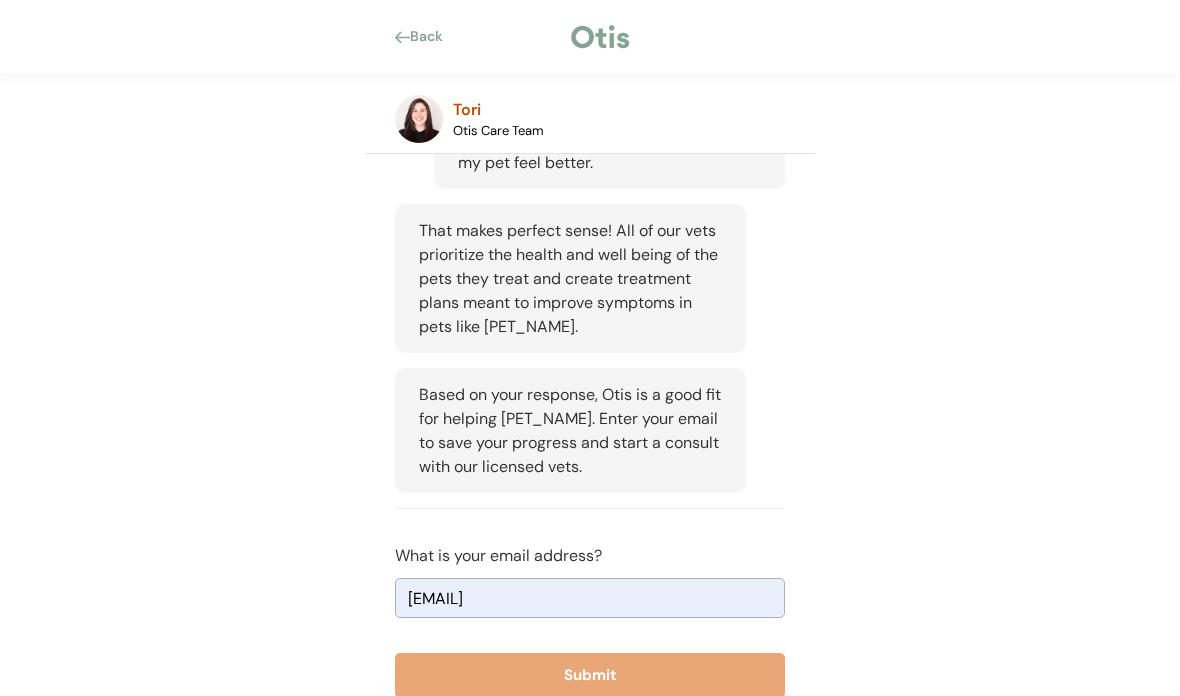 click on "Submit" at bounding box center [590, 675] 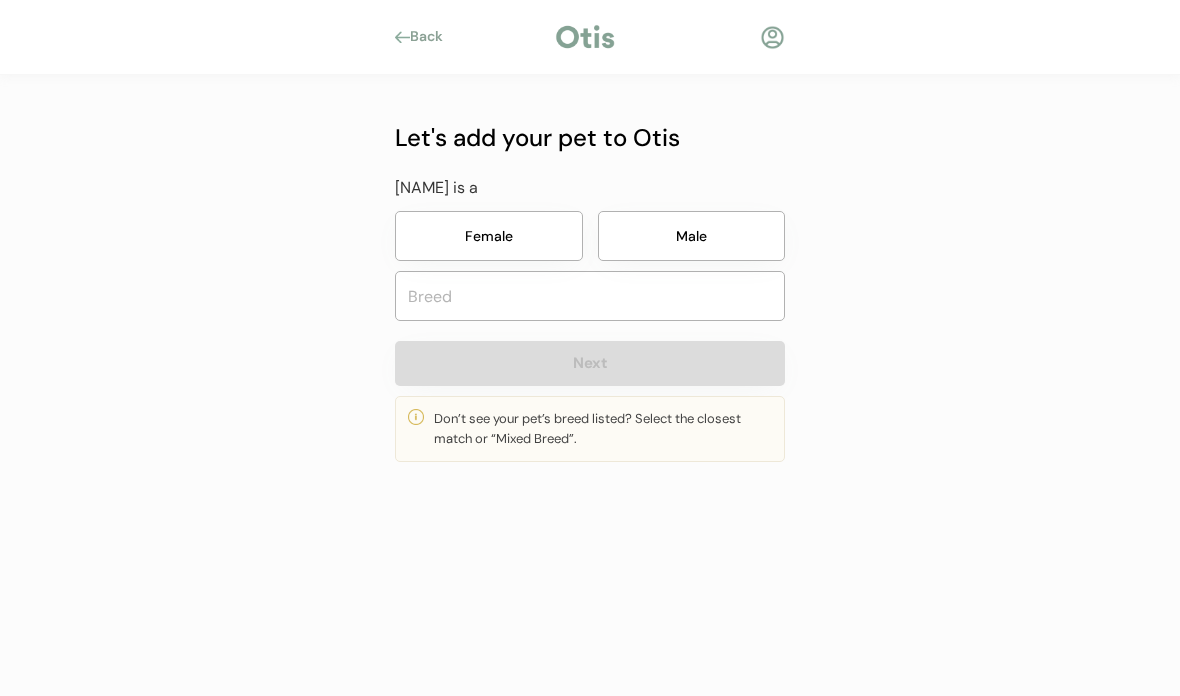 scroll, scrollTop: 0, scrollLeft: 0, axis: both 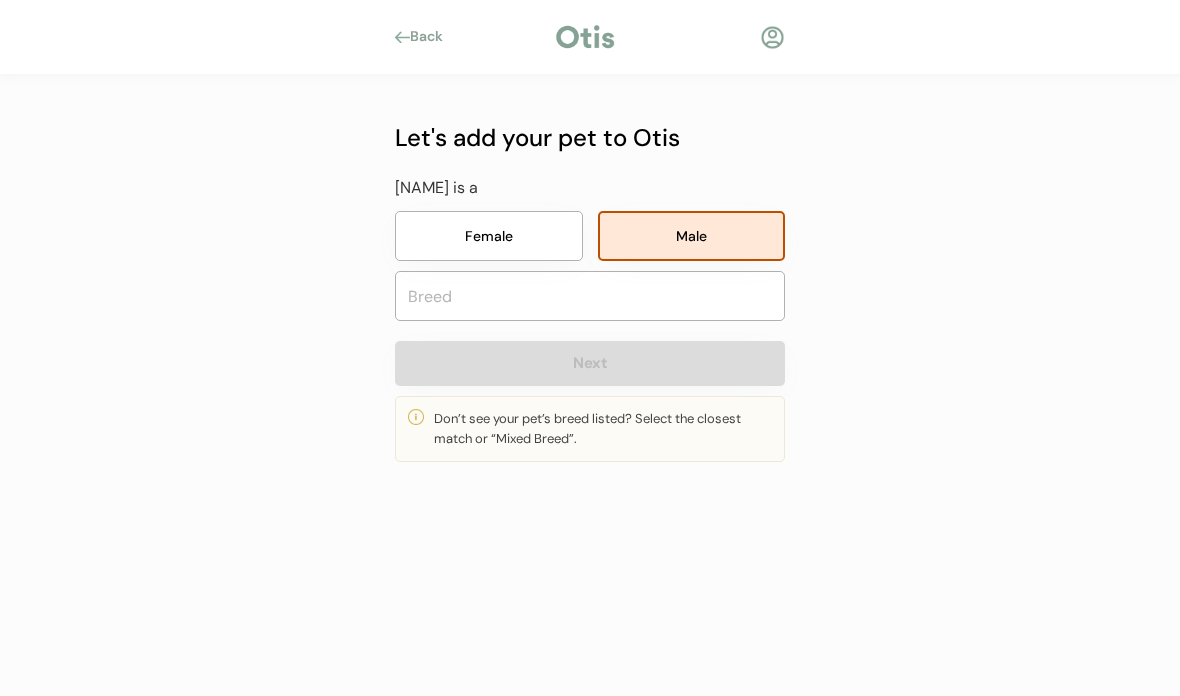 click at bounding box center (590, 296) 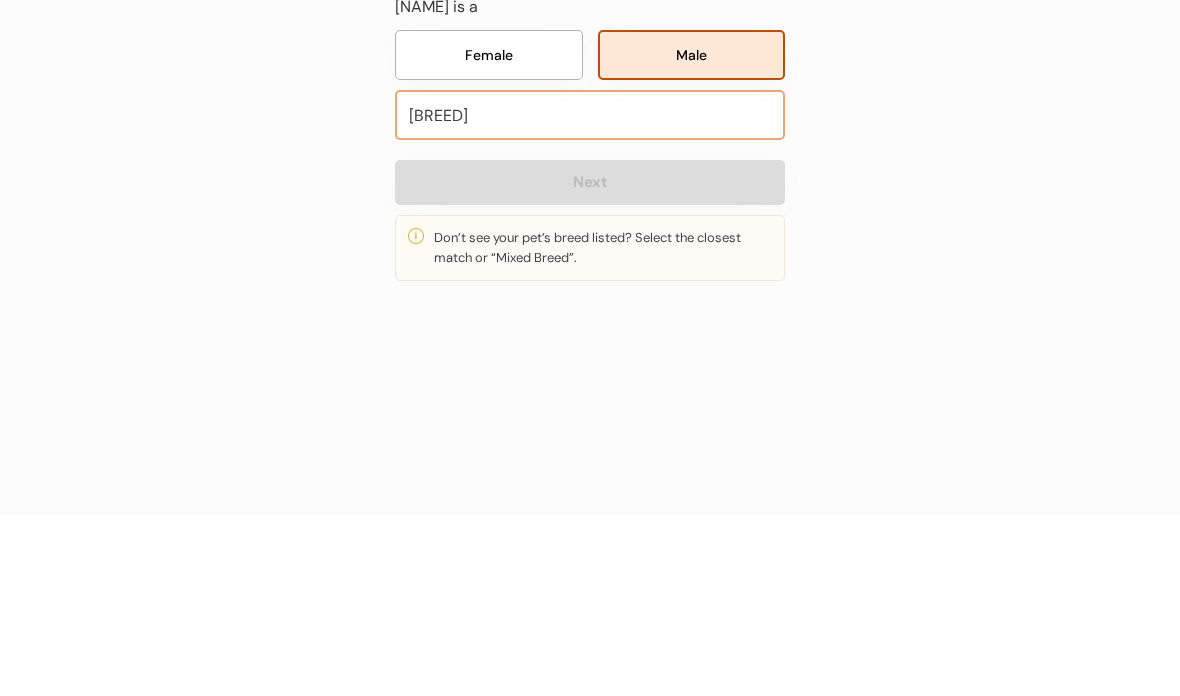 type on "Ger" 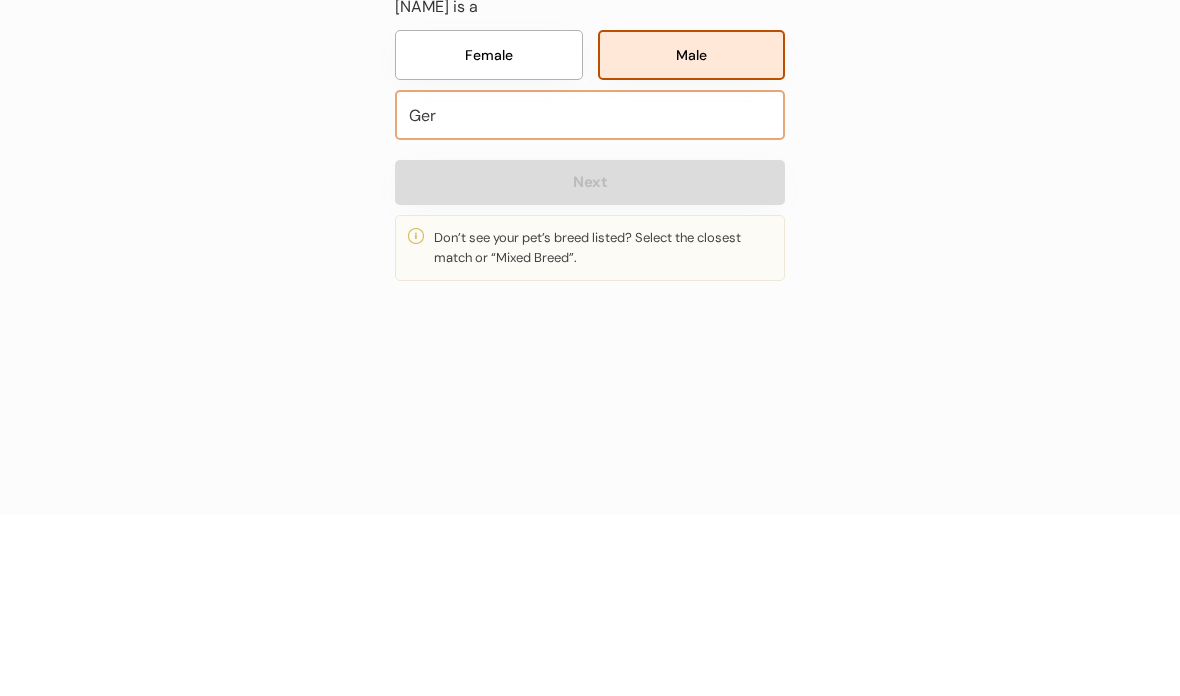type on "Gerberian Shepsky" 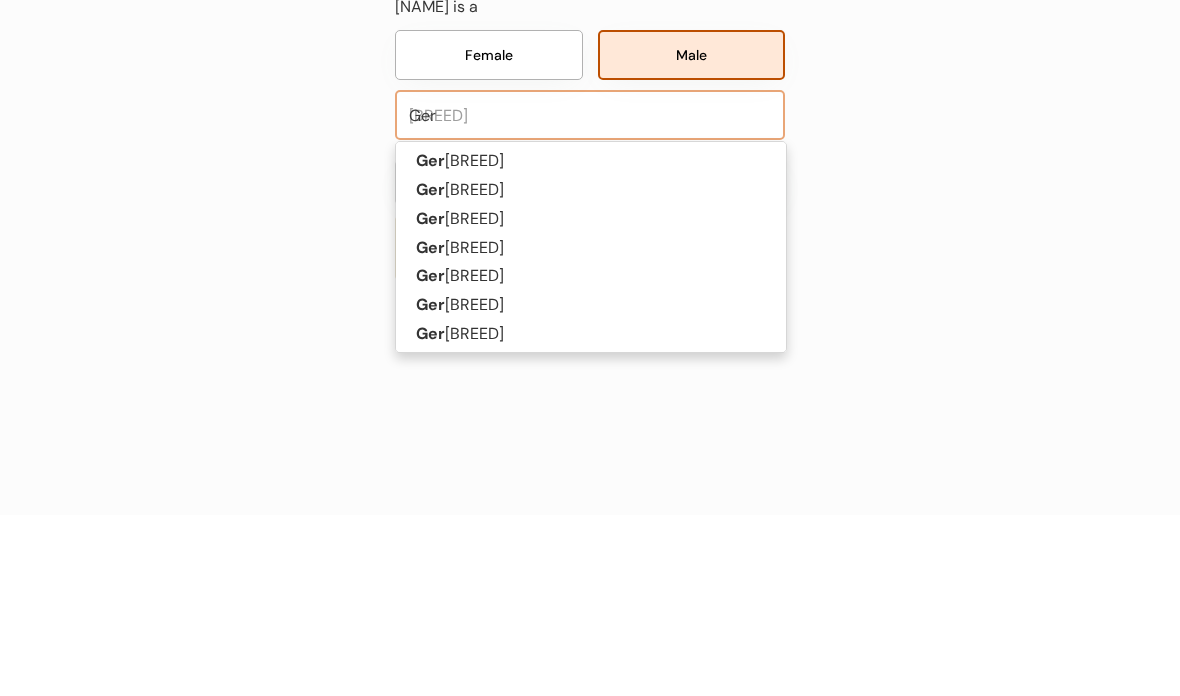type on "Germ" 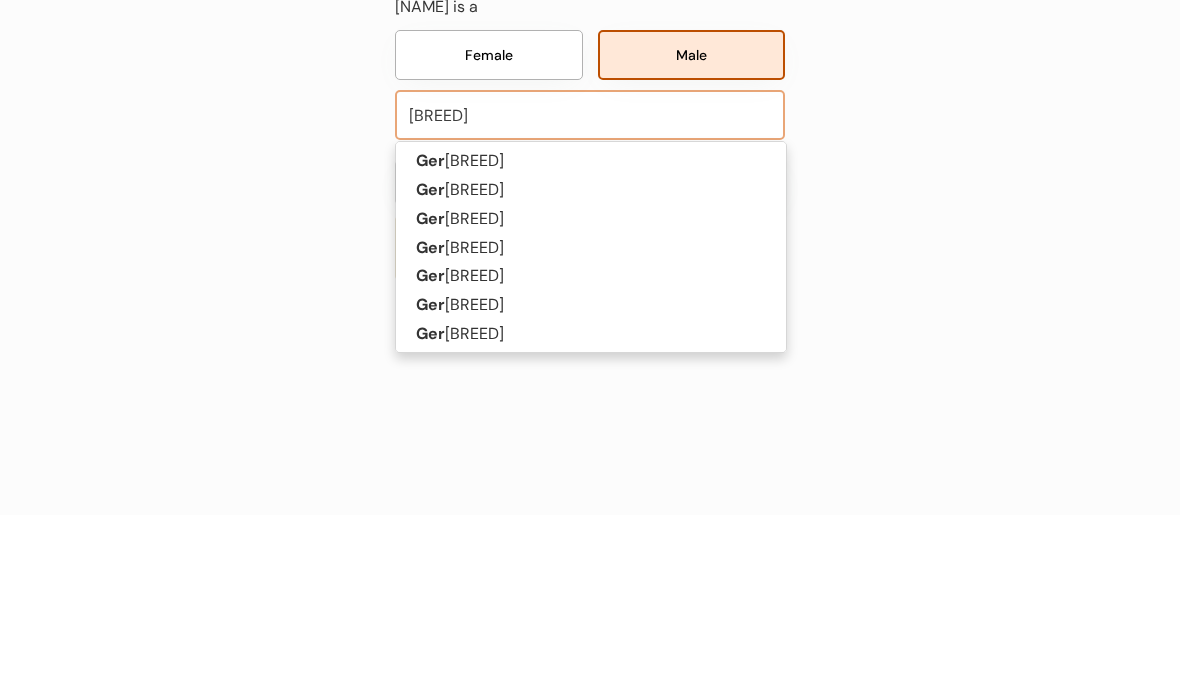 type on "German Pinscher" 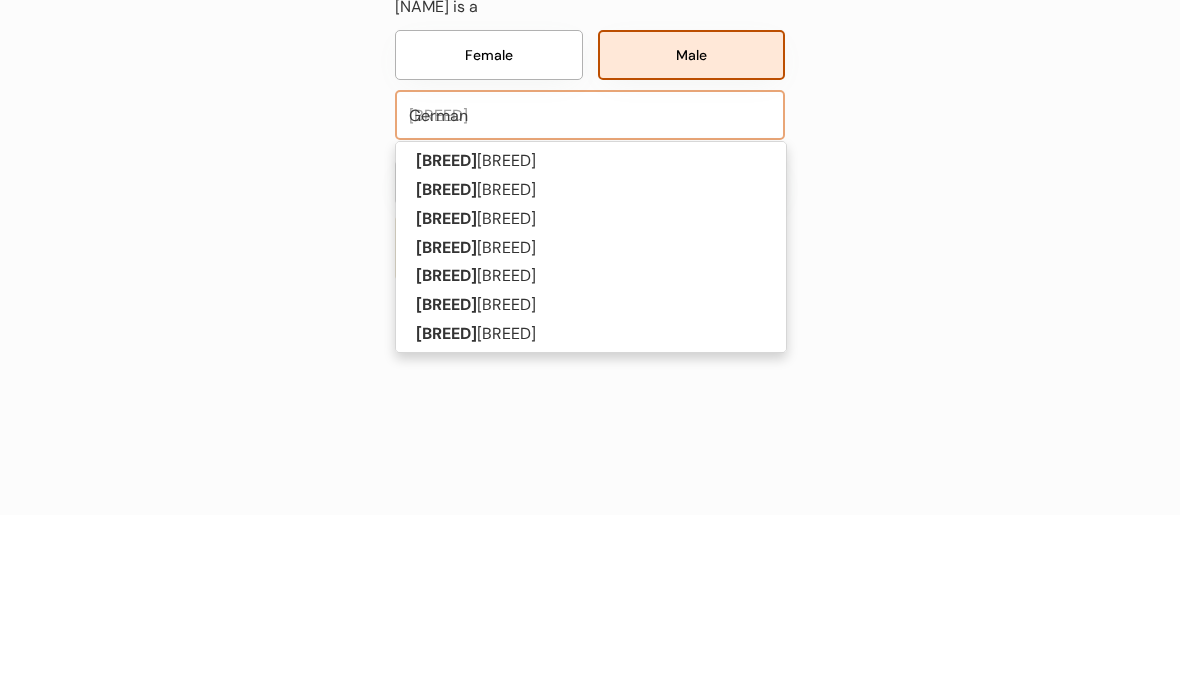 type on "German" 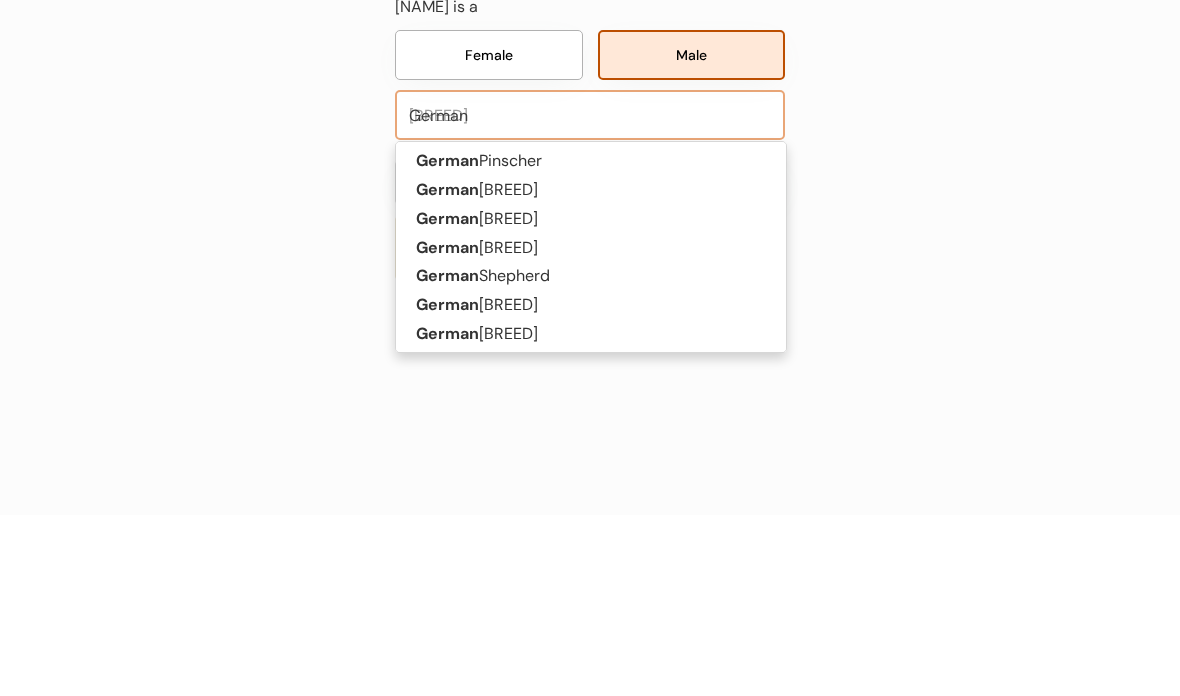 type 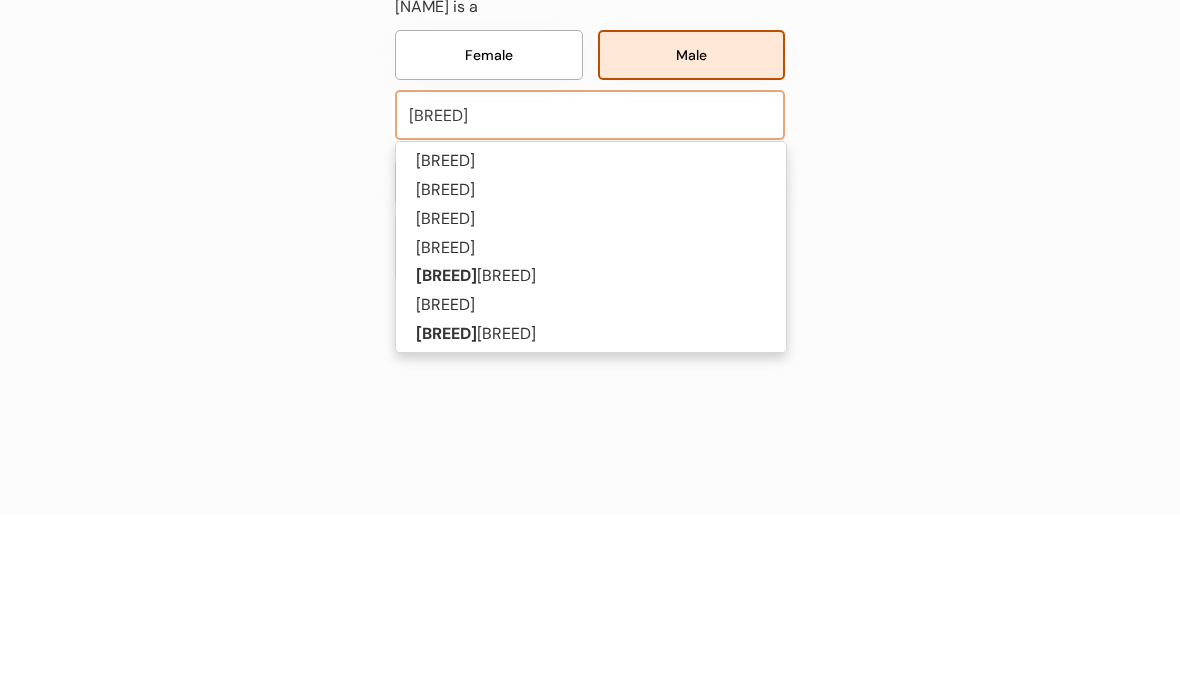 type on "German Shep" 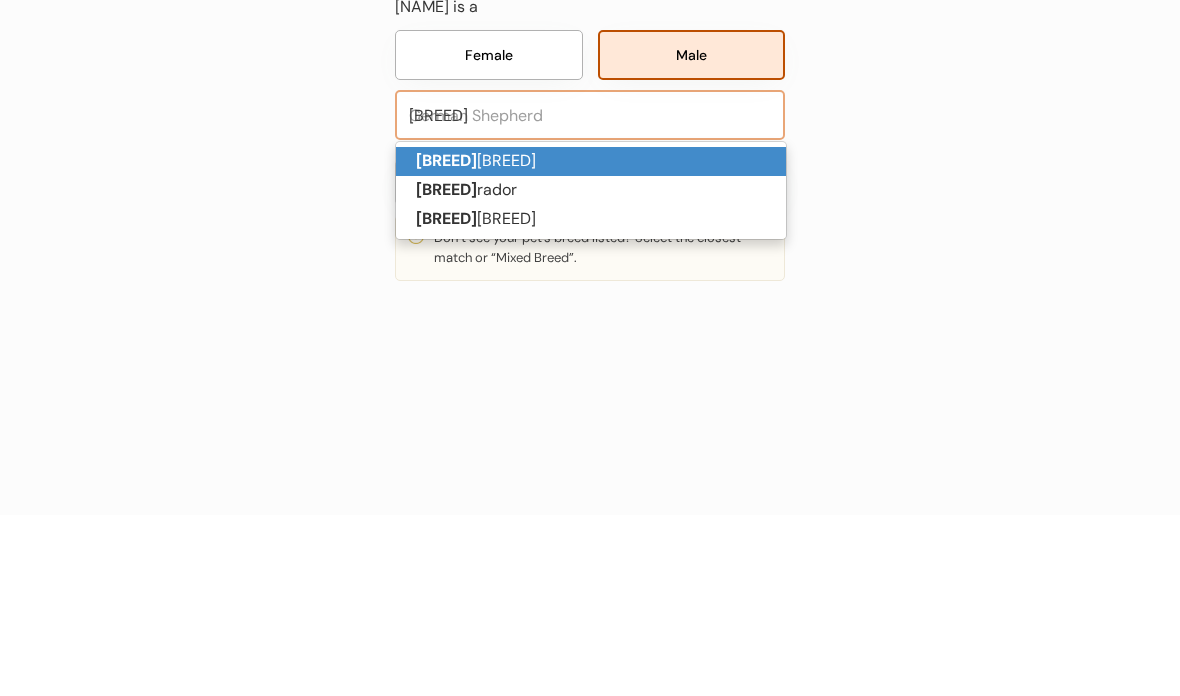 click on "German Shep herd" at bounding box center (591, 342) 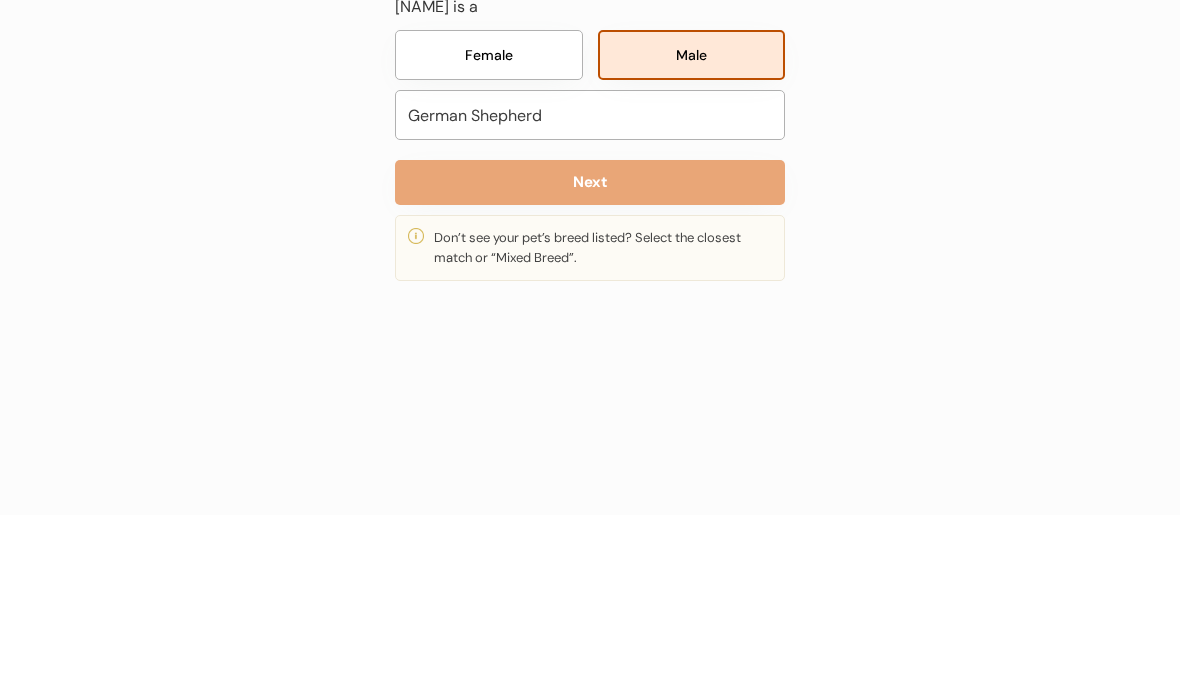 click on "Next" at bounding box center (590, 363) 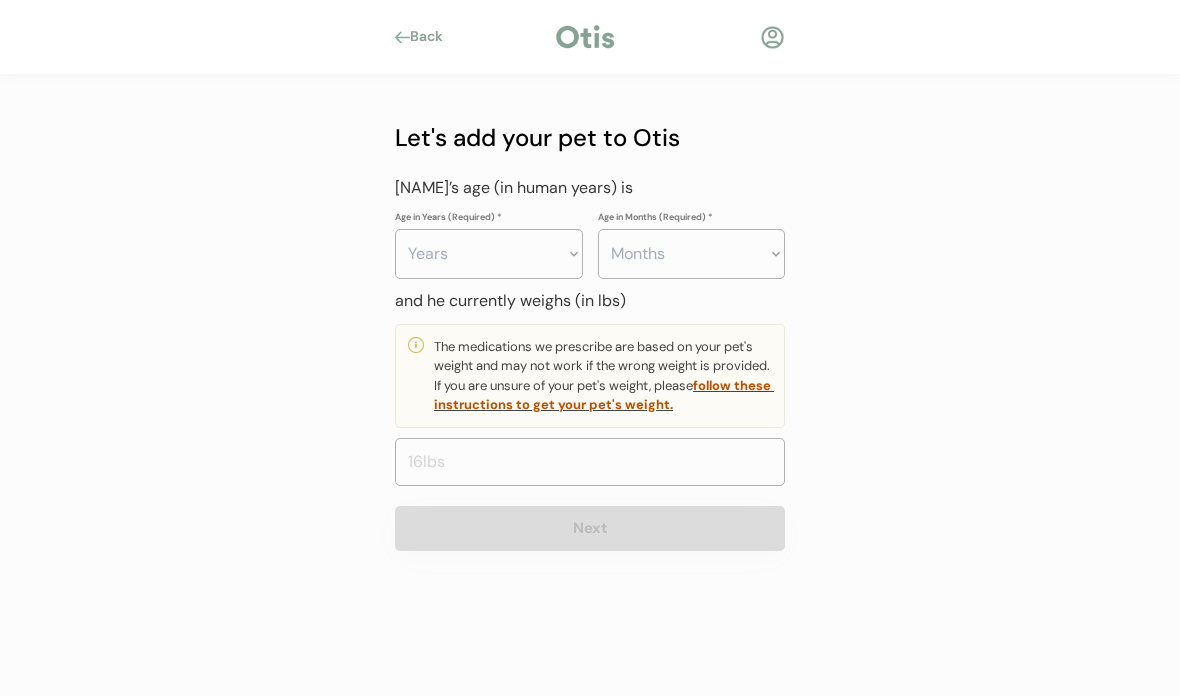 click on "Years 0 1 2 3 4 5 6 7 8 9 10 11 12 13 14 15 16 17 18 19 20" at bounding box center [489, 254] 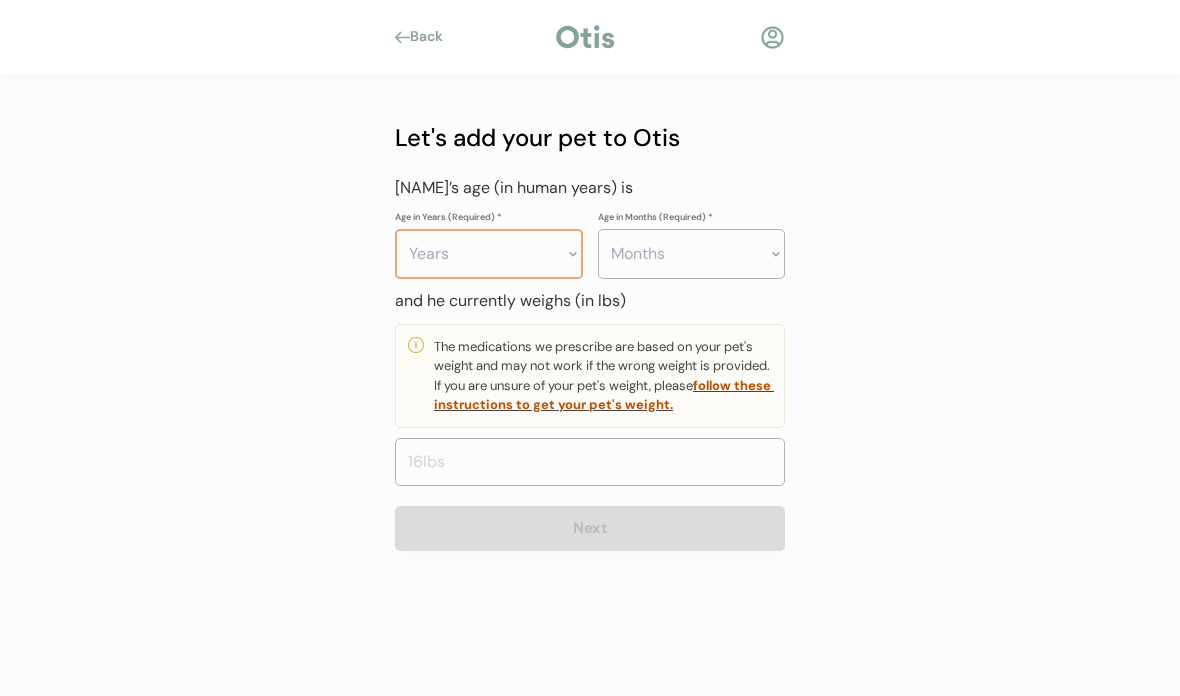 select on "4" 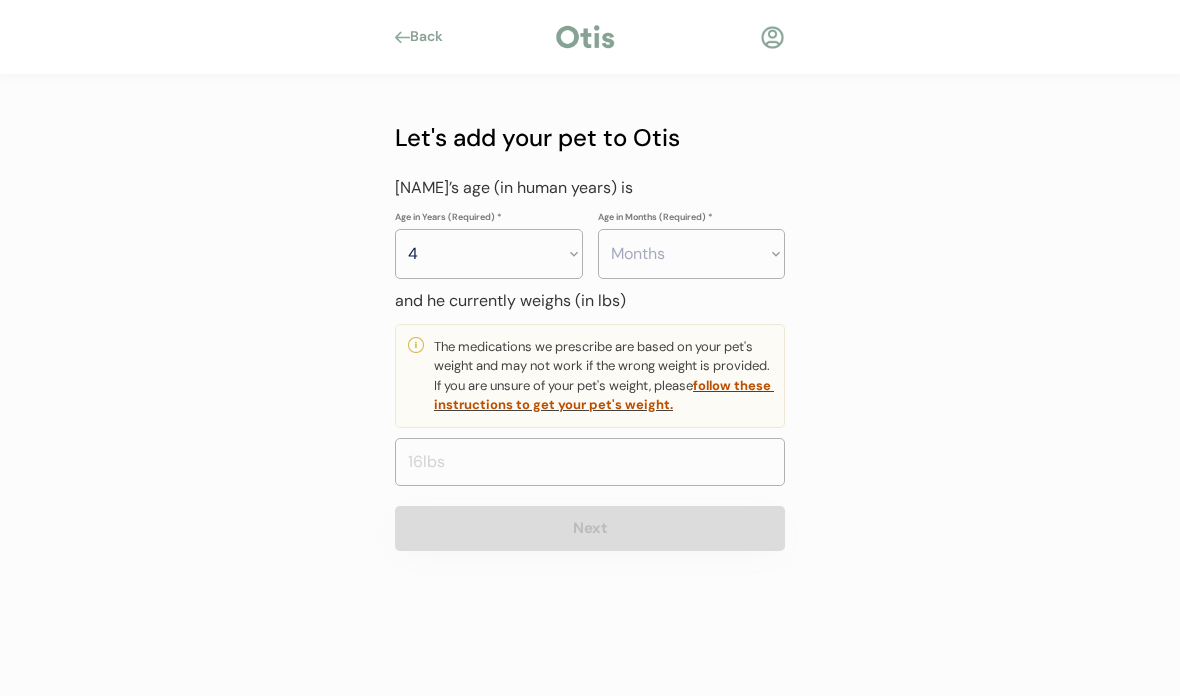 click on "Months 0 1 2 3 4 5 6 7 8 9 10 11" at bounding box center (692, 254) 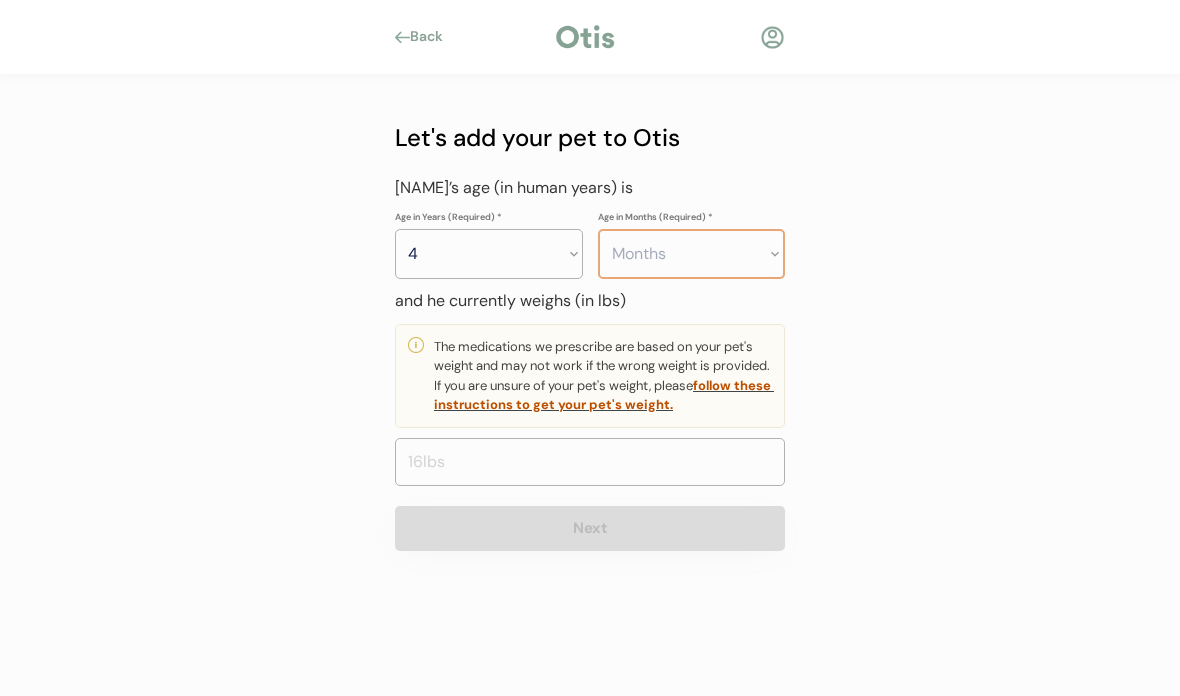 select on "10" 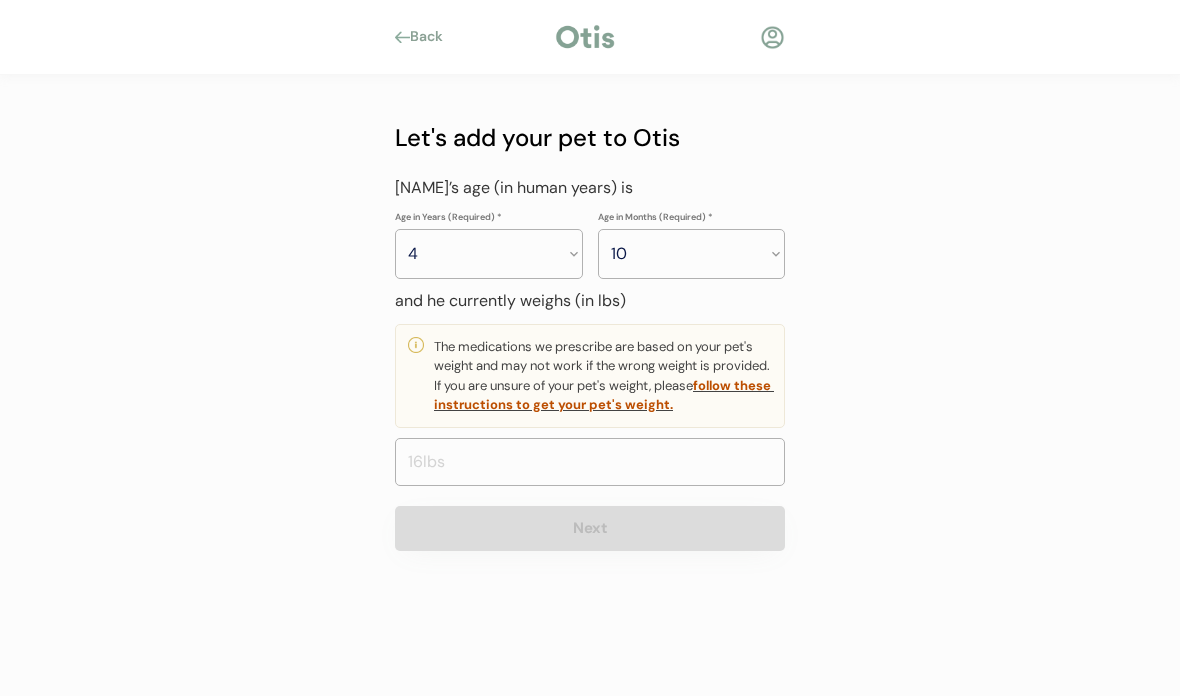 click at bounding box center (590, 462) 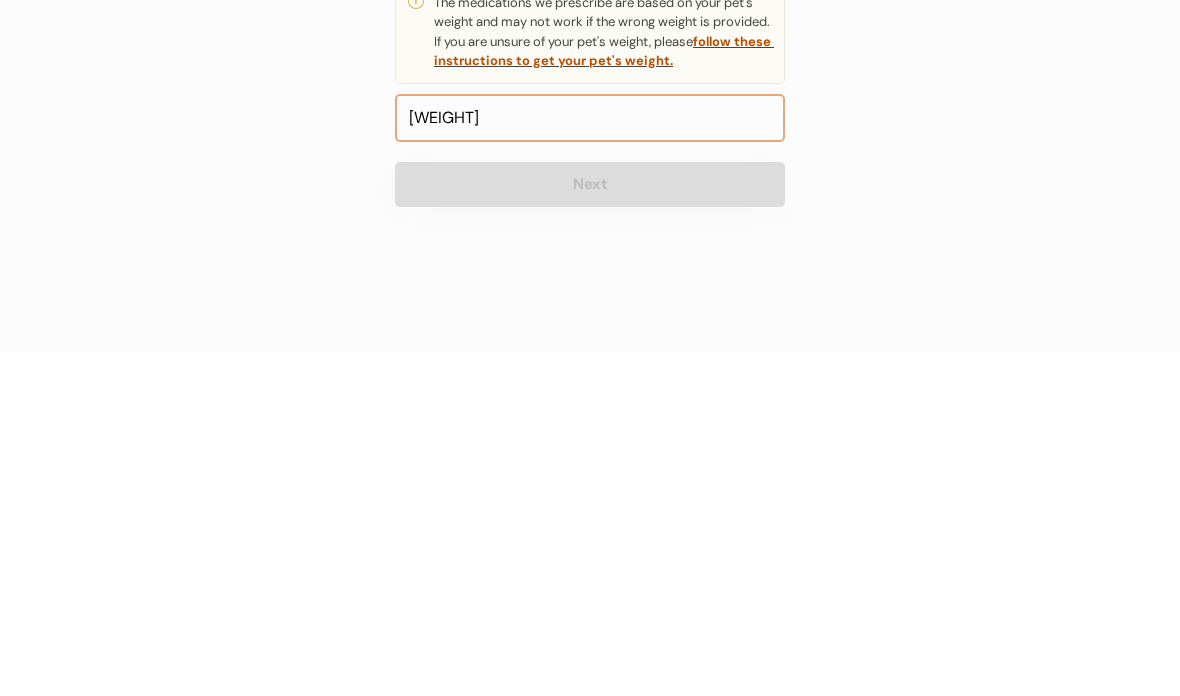 type on "8.0" 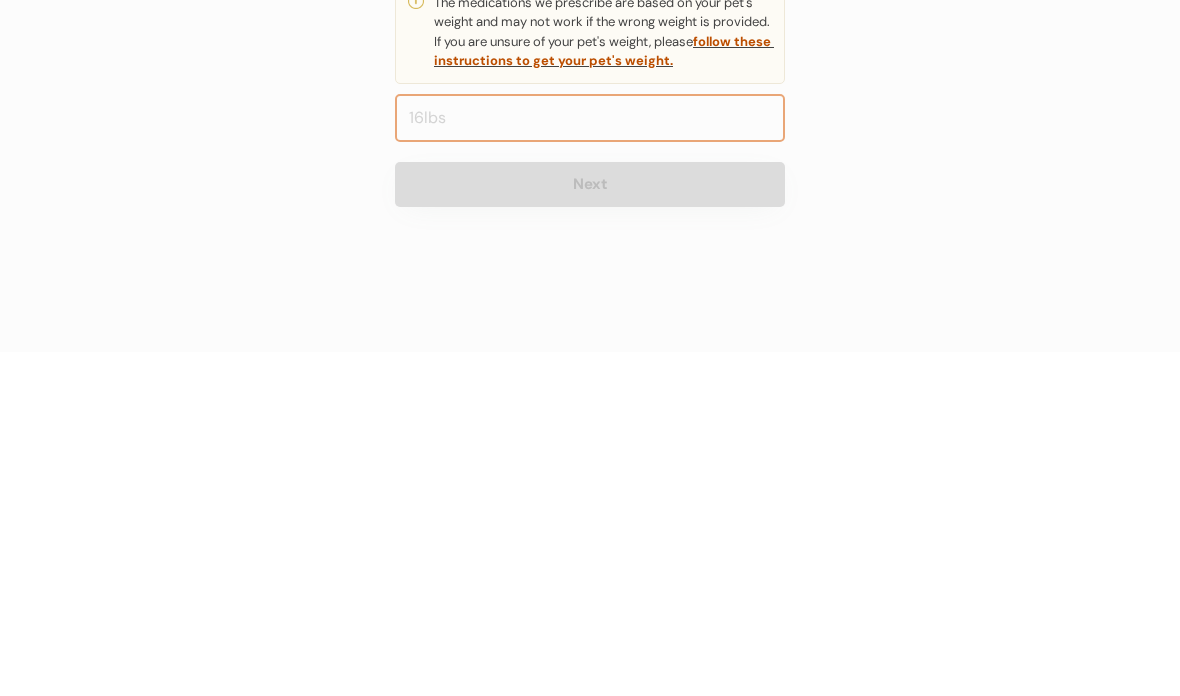click at bounding box center [590, 462] 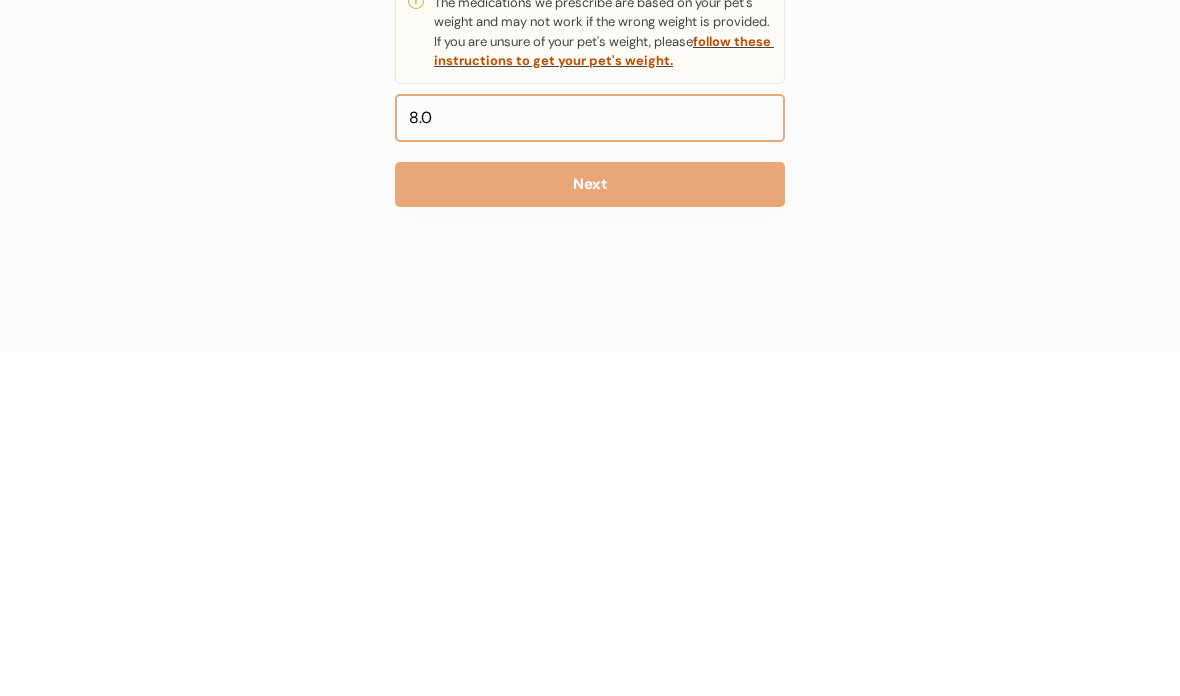 type on "84.0" 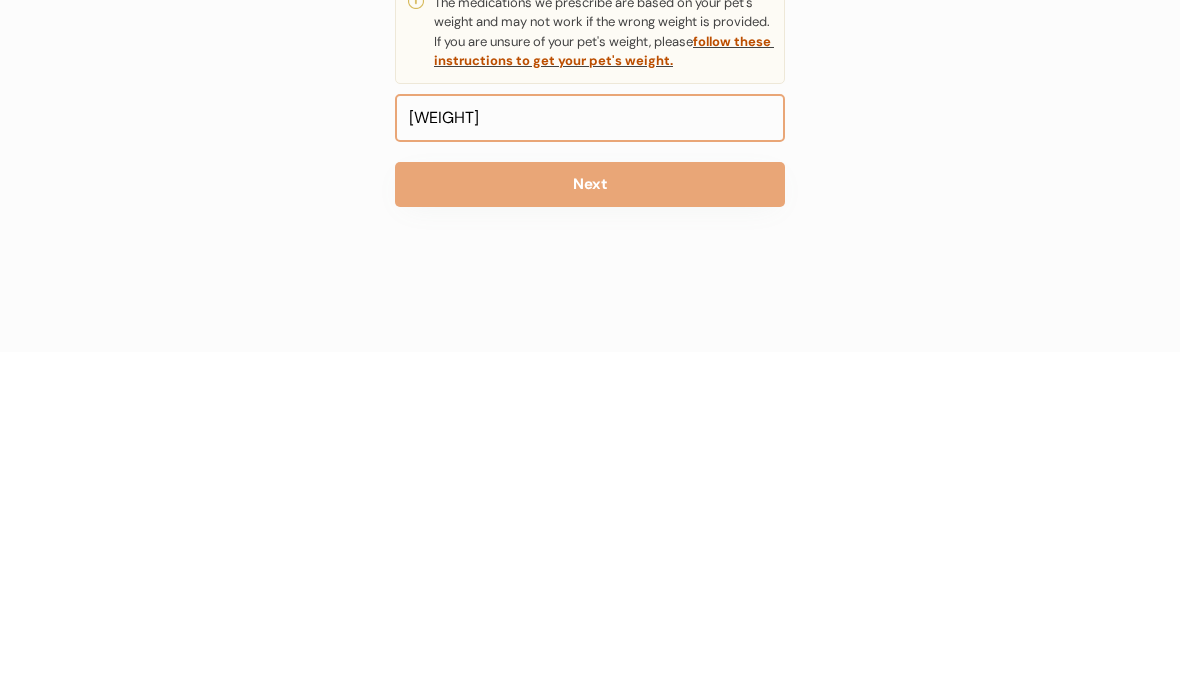 click on "Next" at bounding box center [590, 528] 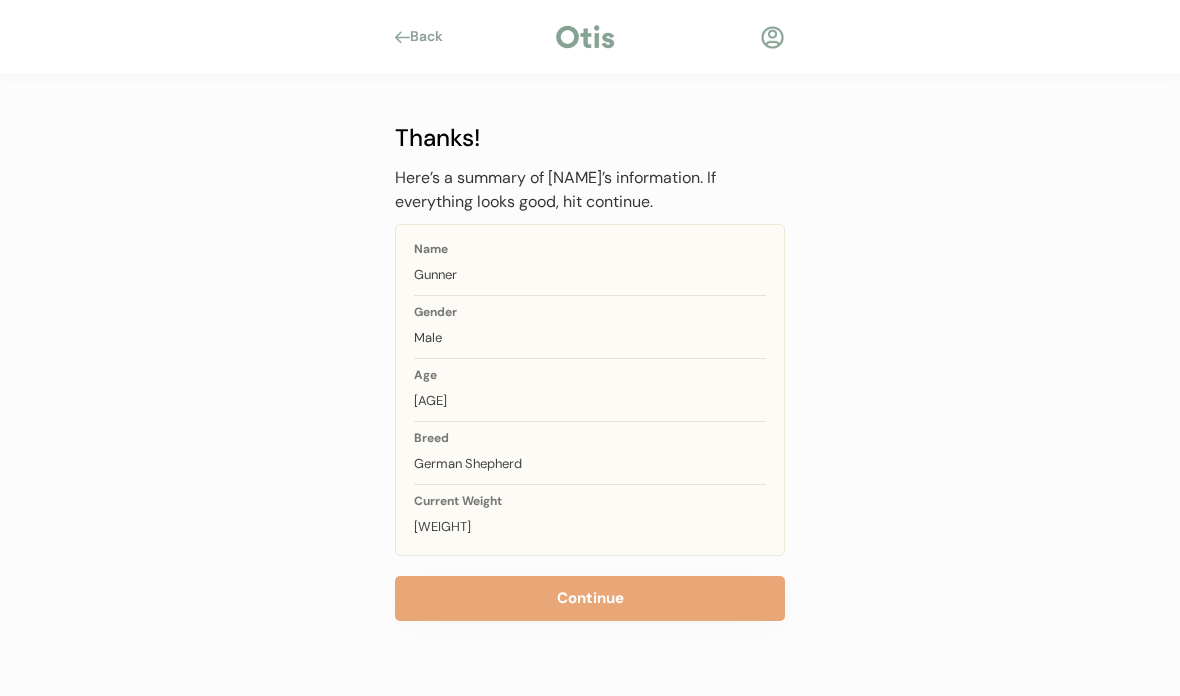 click on "Continue" at bounding box center (590, 598) 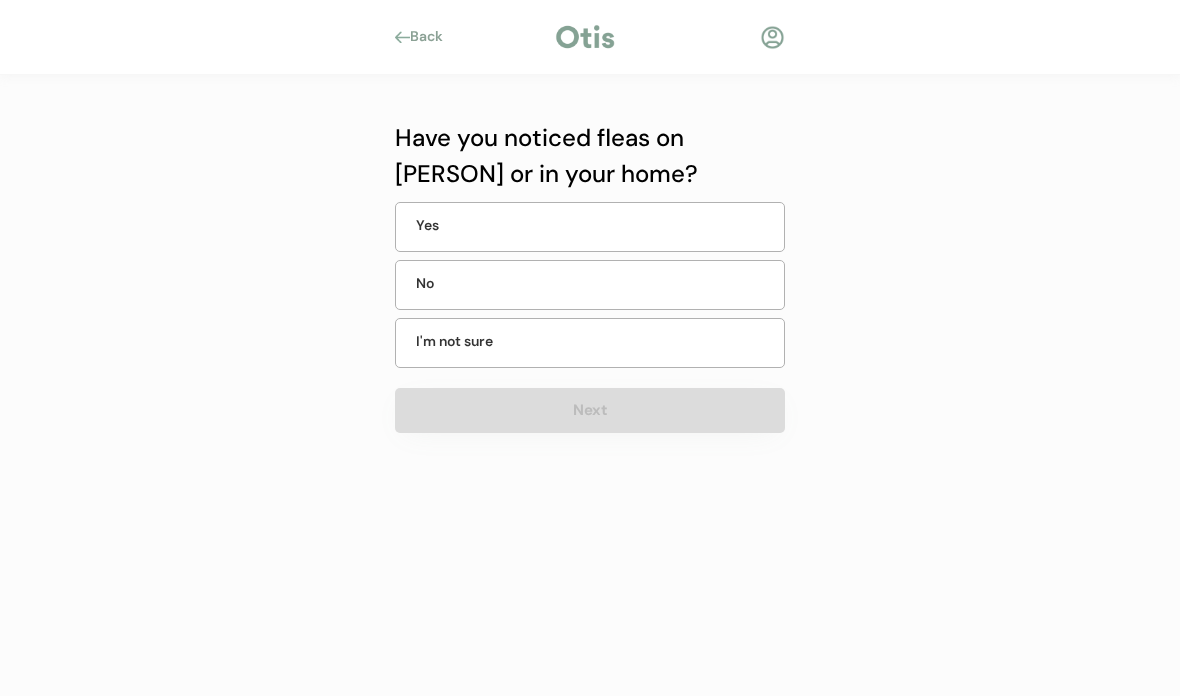 scroll, scrollTop: 0, scrollLeft: 0, axis: both 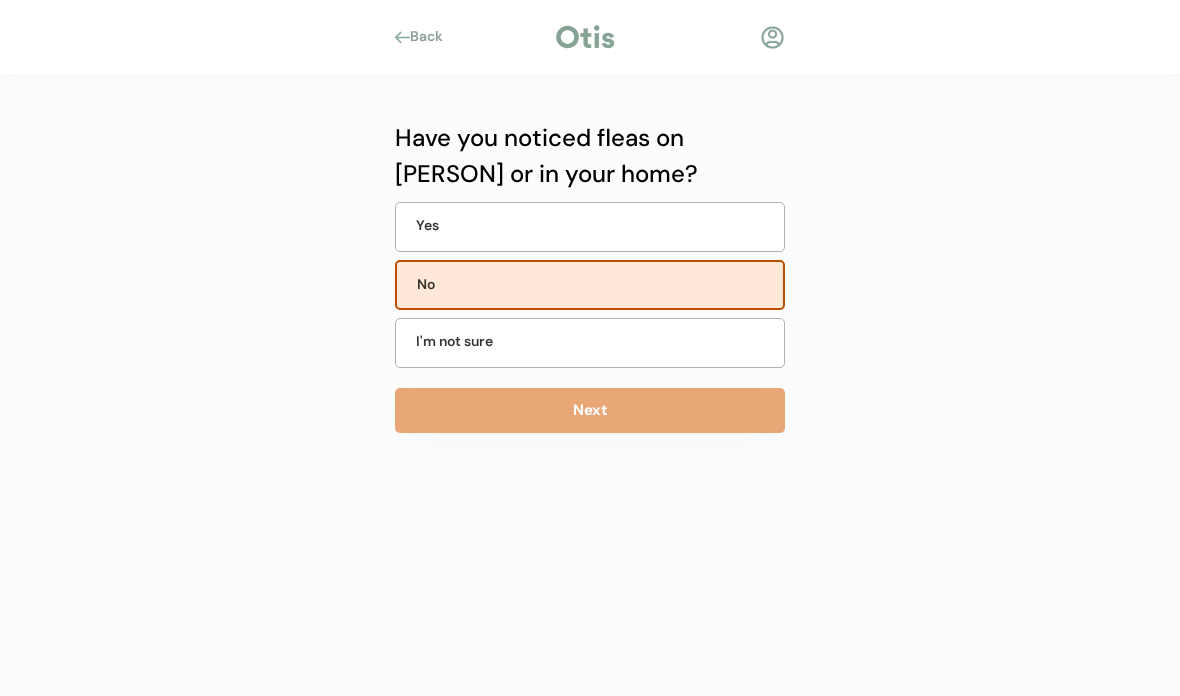 click on "Next" at bounding box center [590, 410] 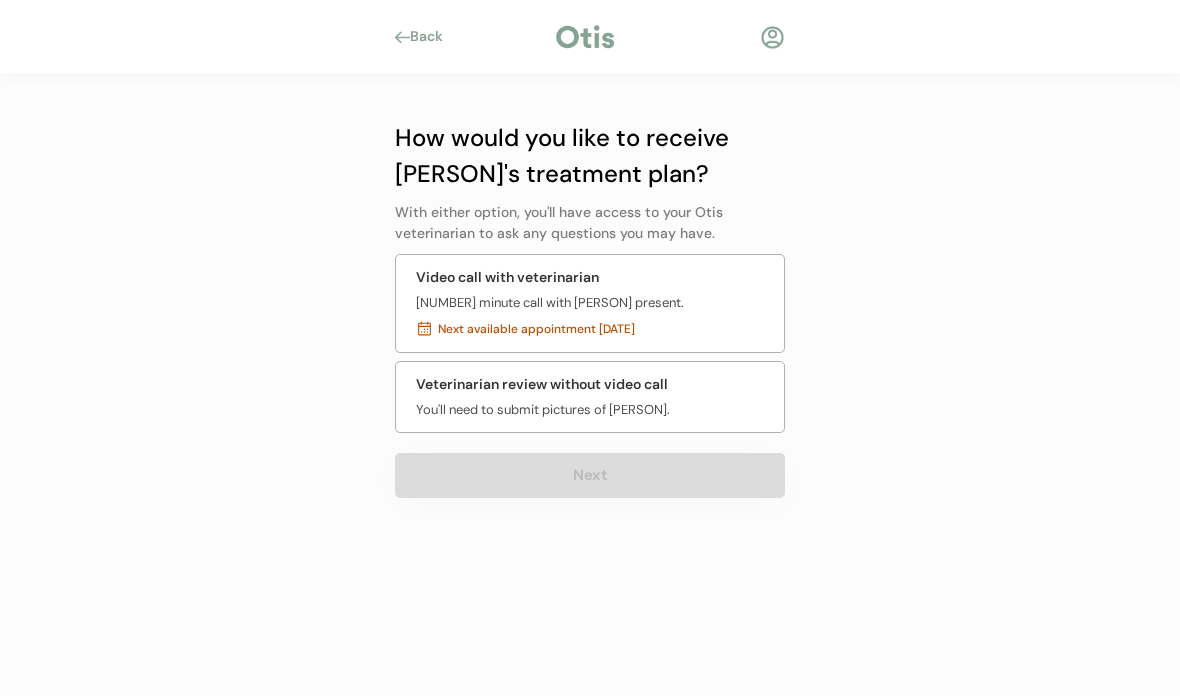 click on "Veterinarian review without video call" at bounding box center [542, 384] 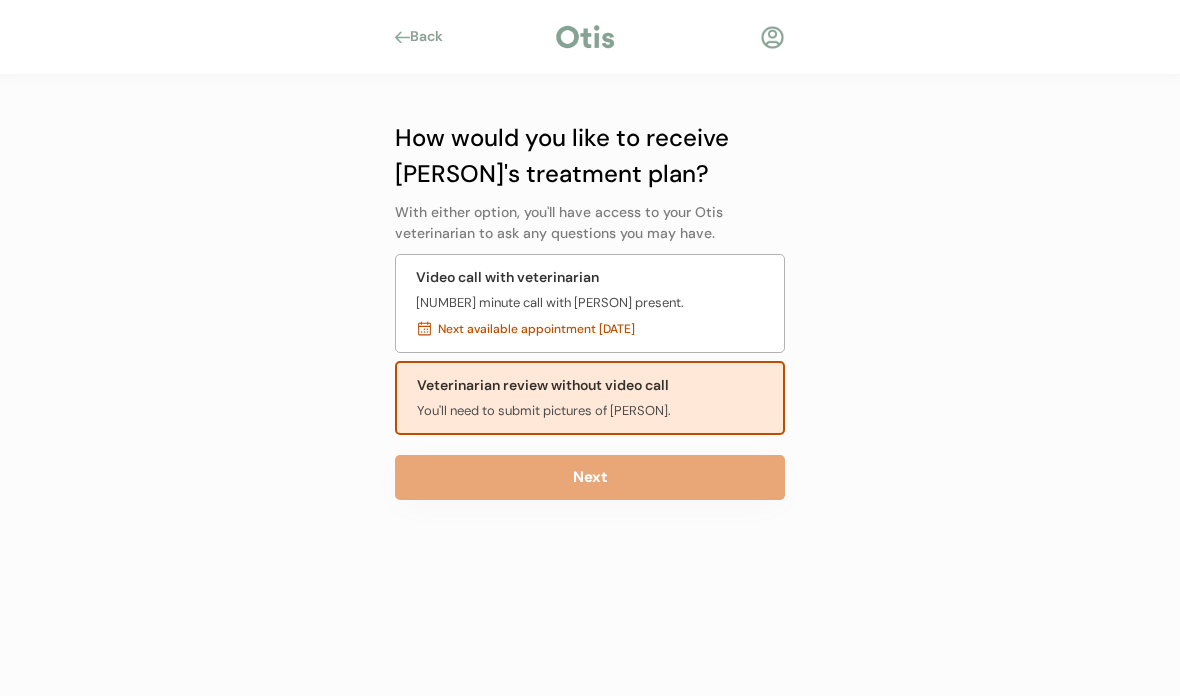 click on "Next" at bounding box center [590, 477] 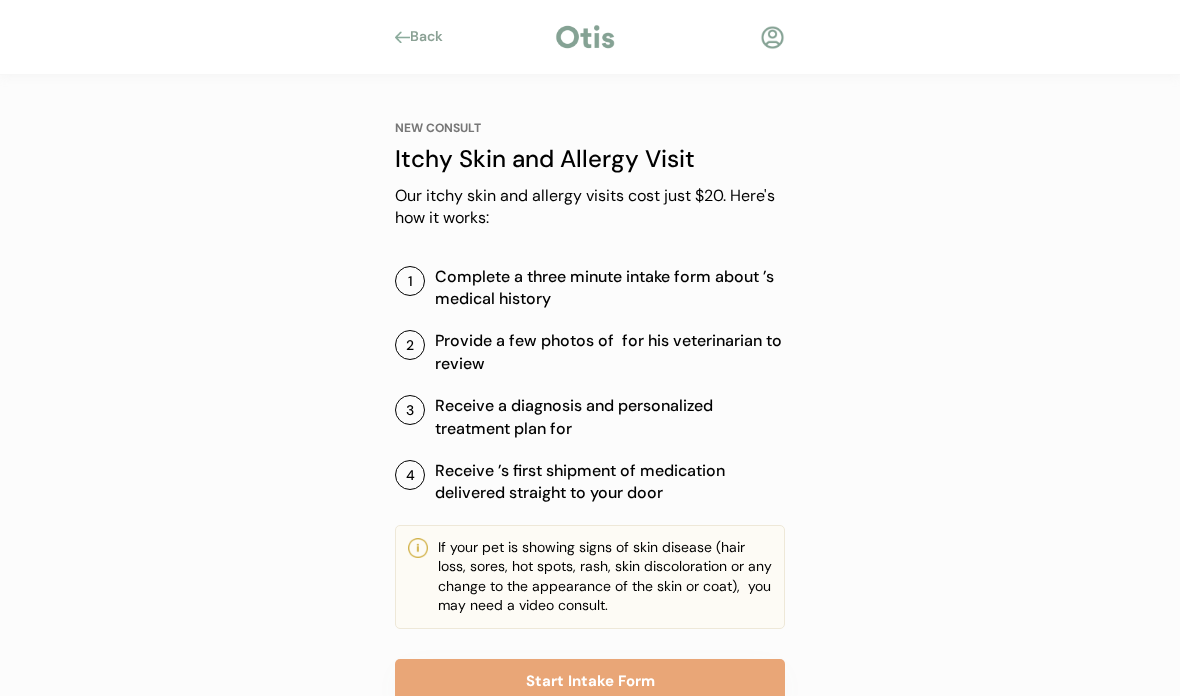 scroll, scrollTop: 0, scrollLeft: 0, axis: both 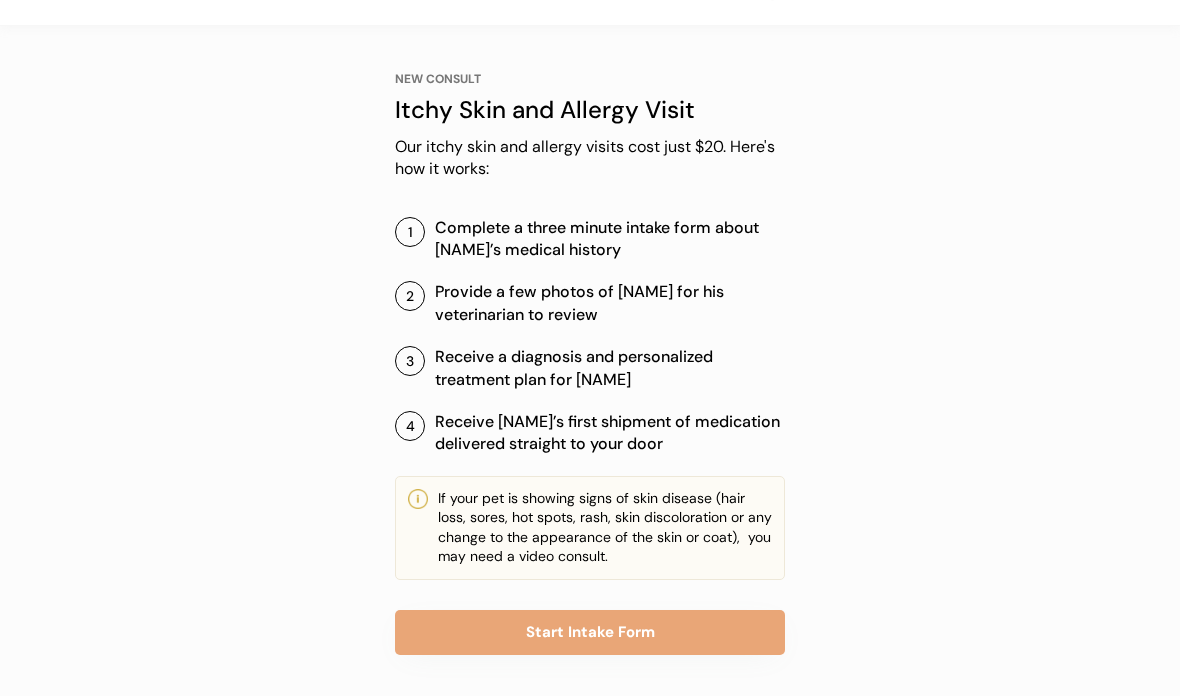 click on "Start Intake Form" at bounding box center (590, 632) 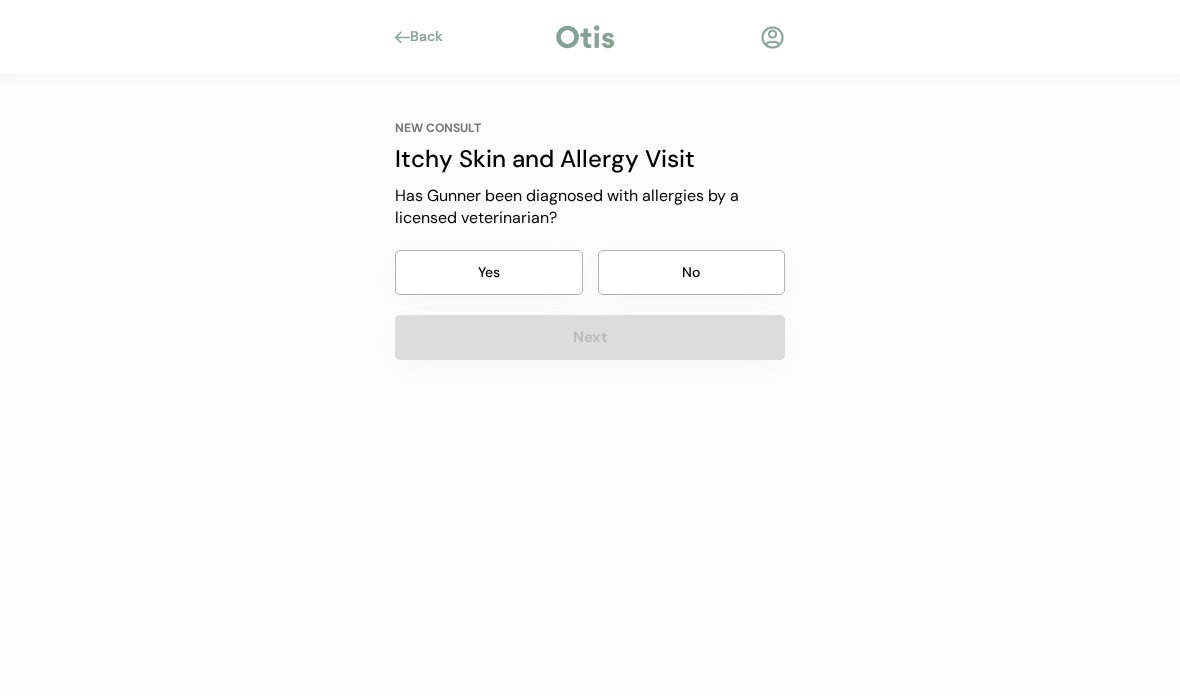 click on "Yes" at bounding box center [489, 272] 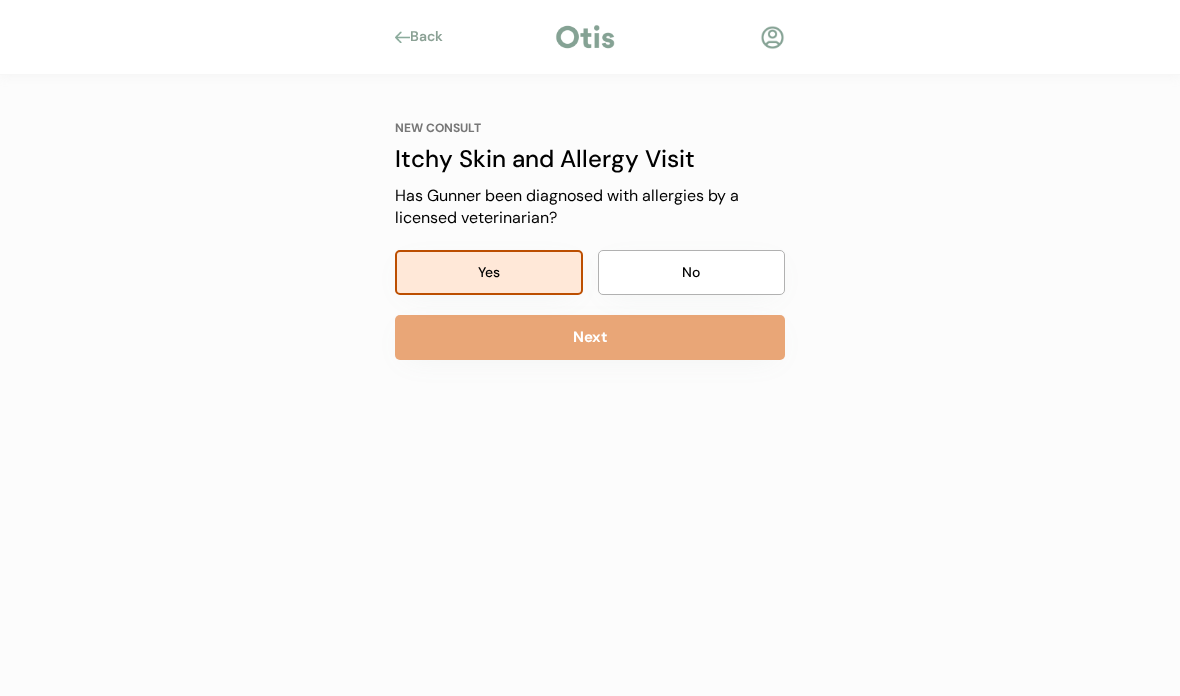 click on "Next" at bounding box center (590, 337) 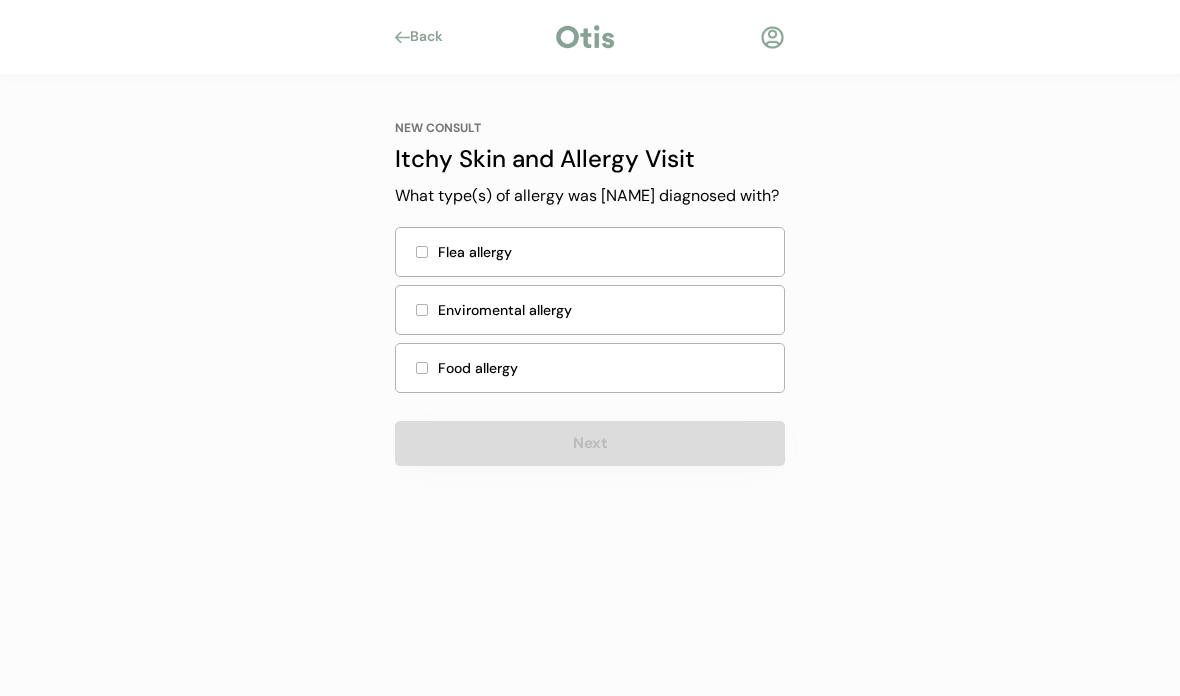 click on "Enviromental allergy" at bounding box center [605, 310] 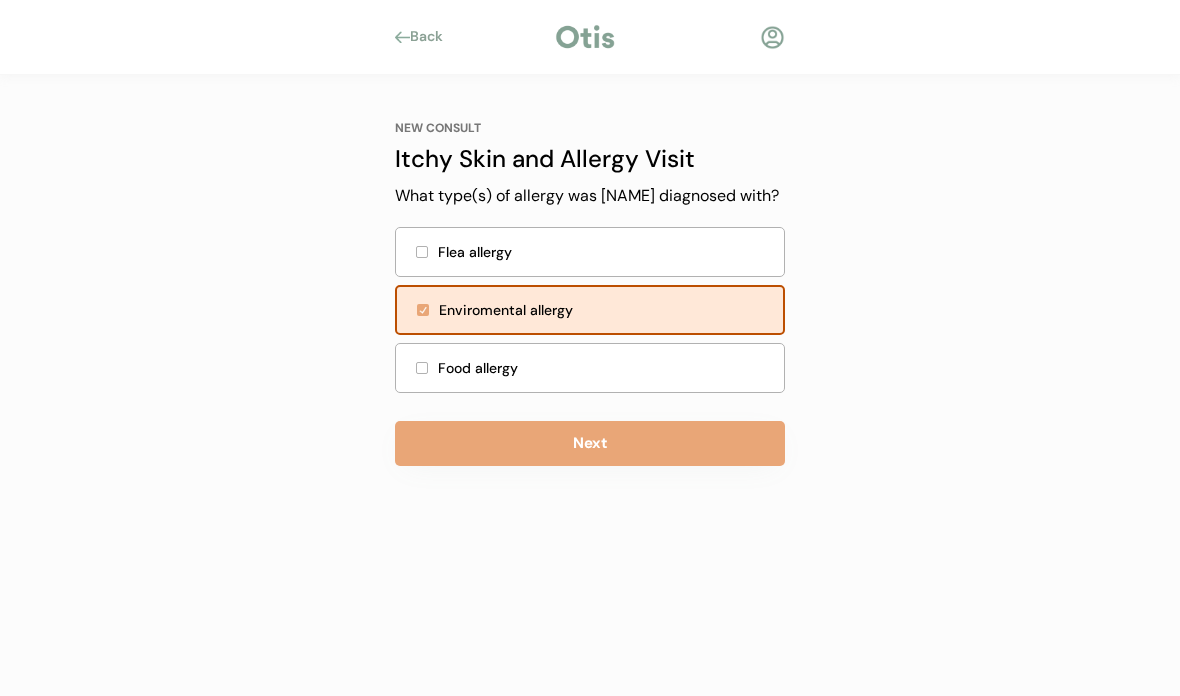 click on "Next" at bounding box center (590, 443) 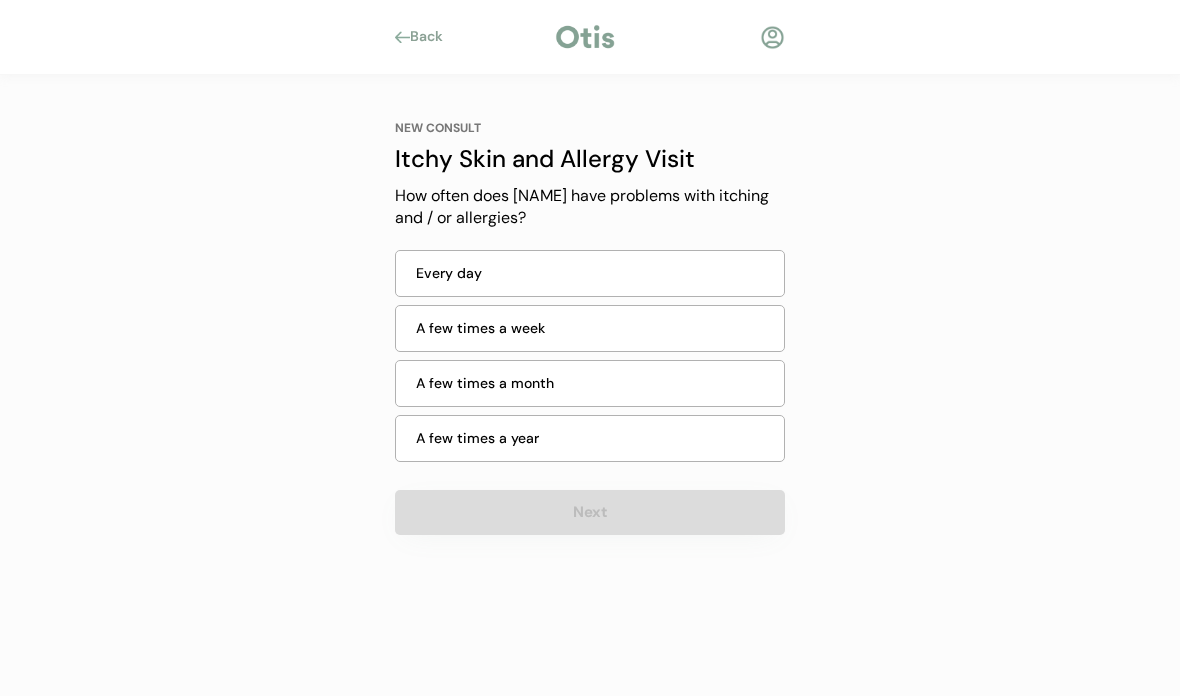 click on "A few times a week" at bounding box center (594, 328) 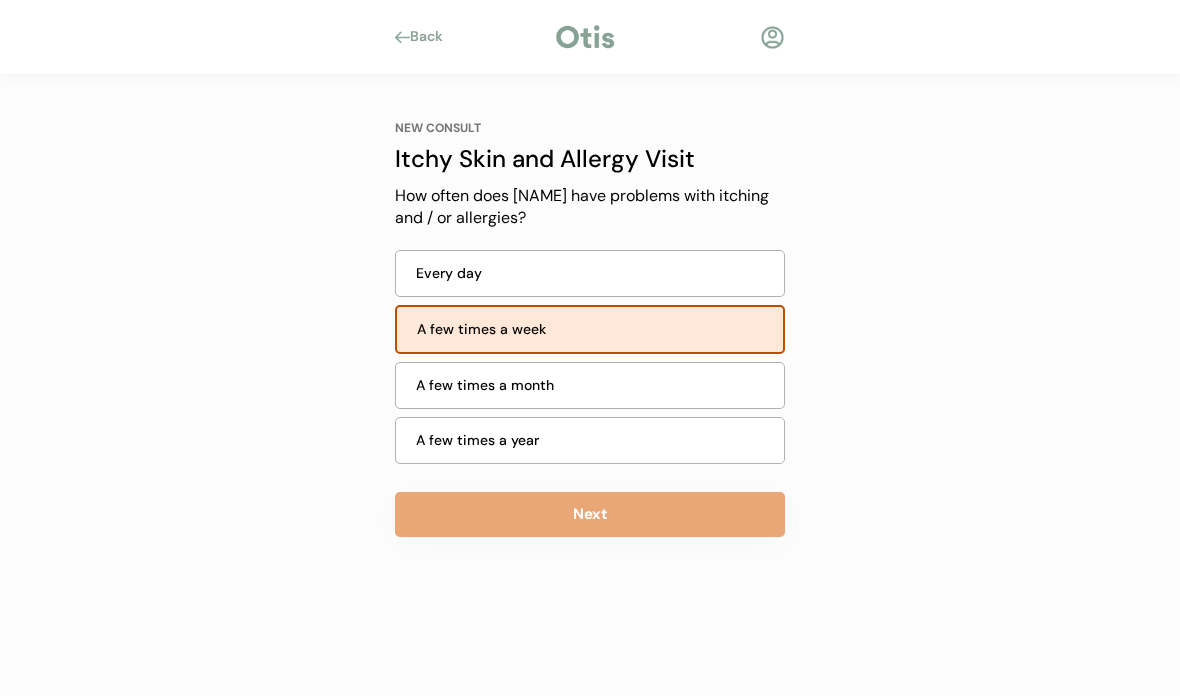 click on "Next" at bounding box center (590, 514) 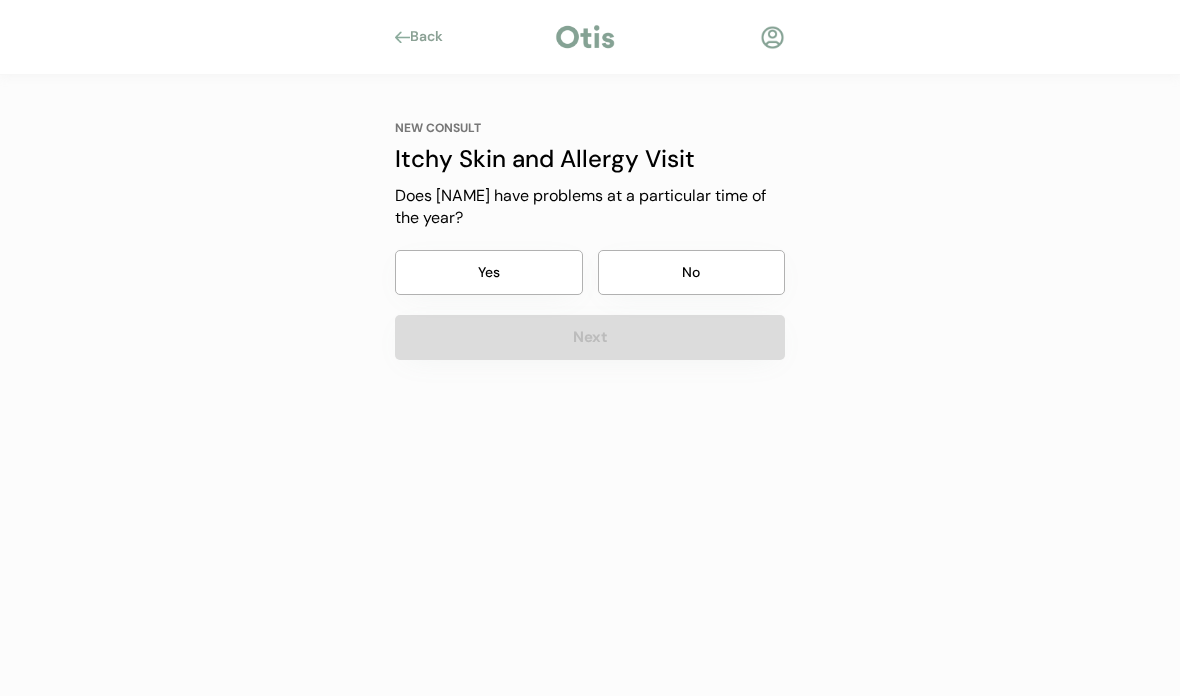 click on "Yes" at bounding box center [489, 272] 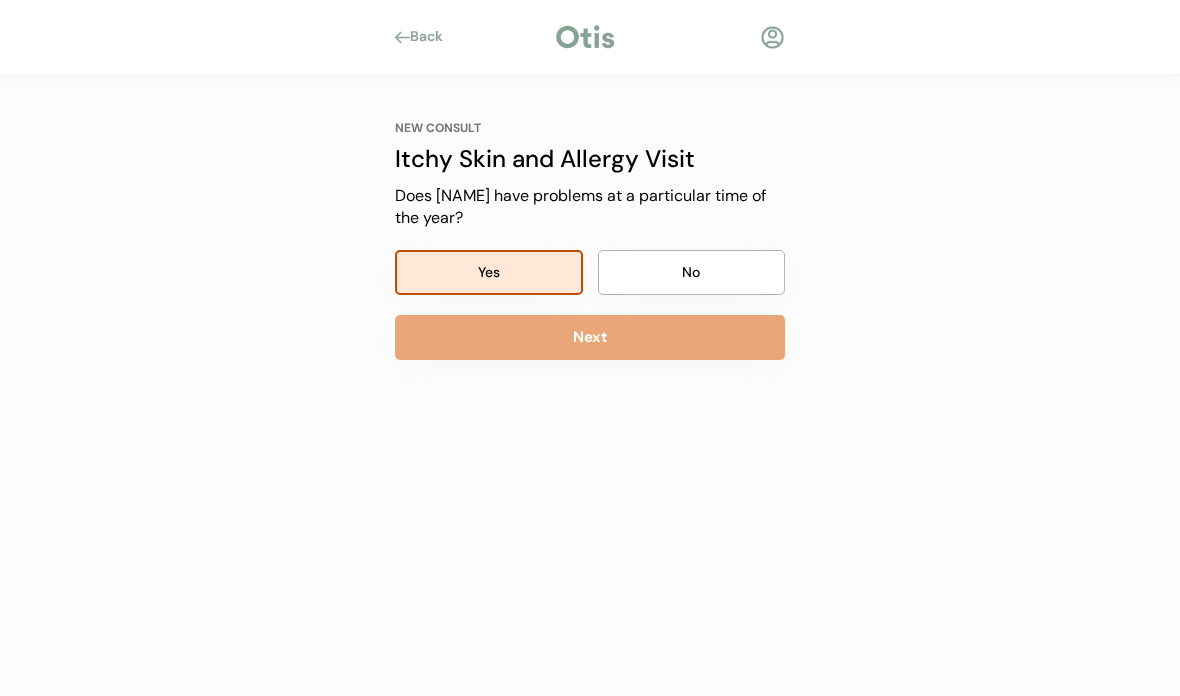 click on "Next" at bounding box center [590, 337] 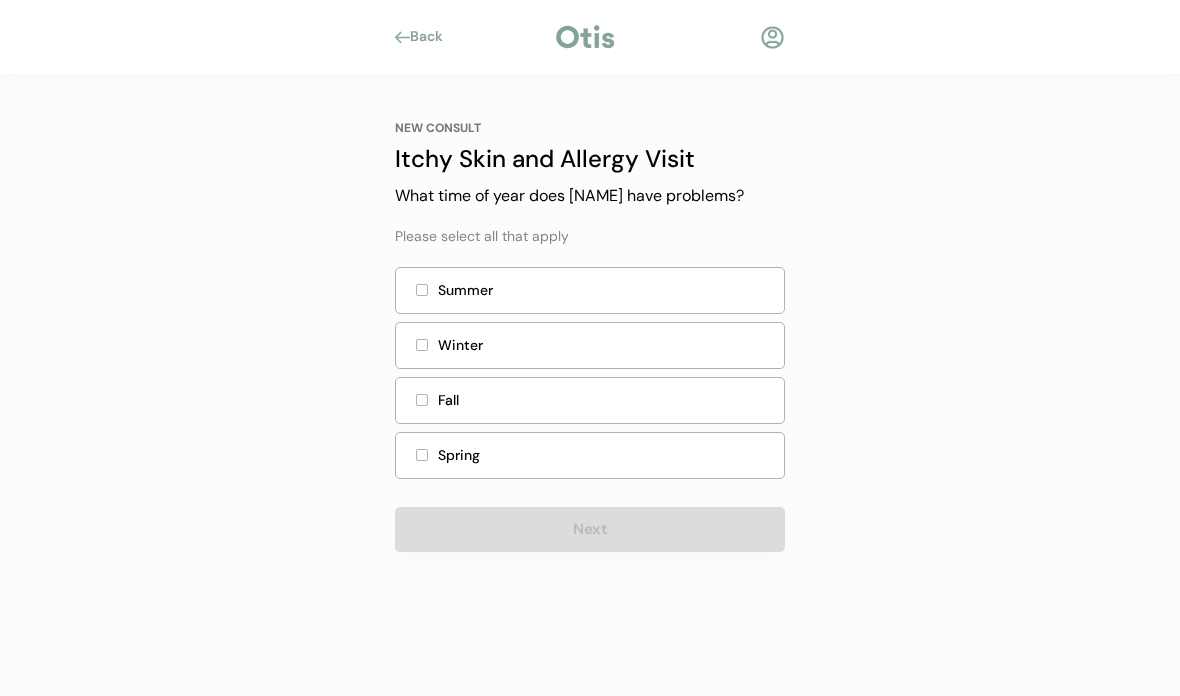 click on "Summer" at bounding box center (605, 290) 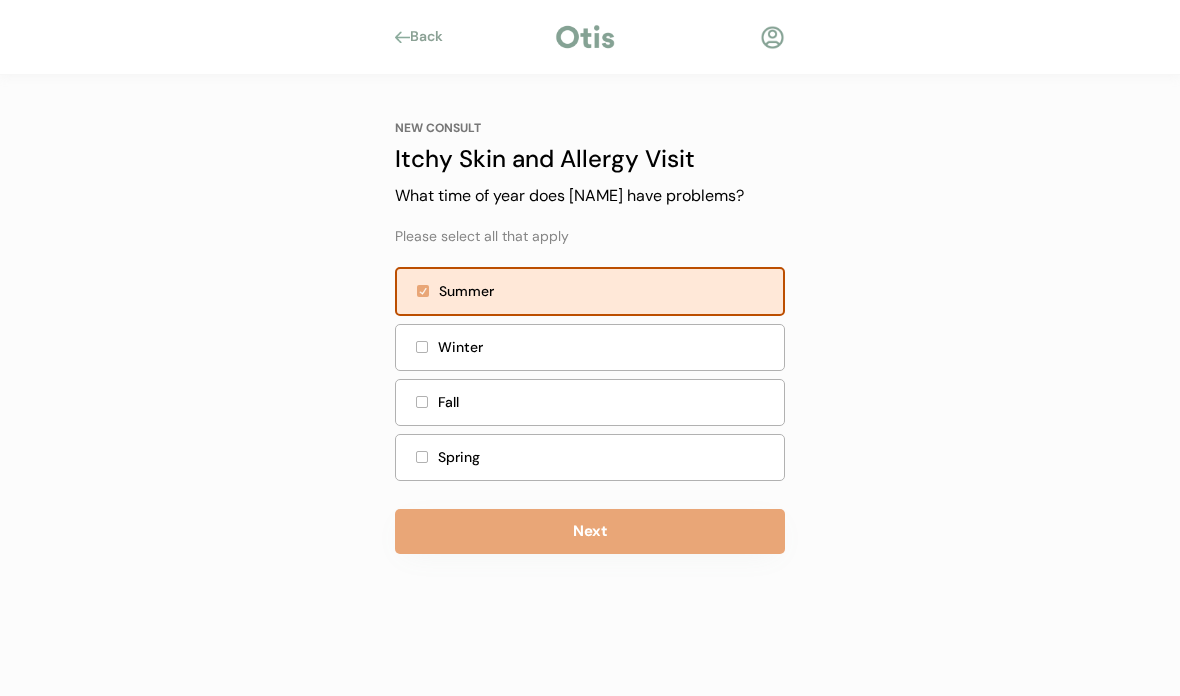 click on "Spring" at bounding box center [590, 457] 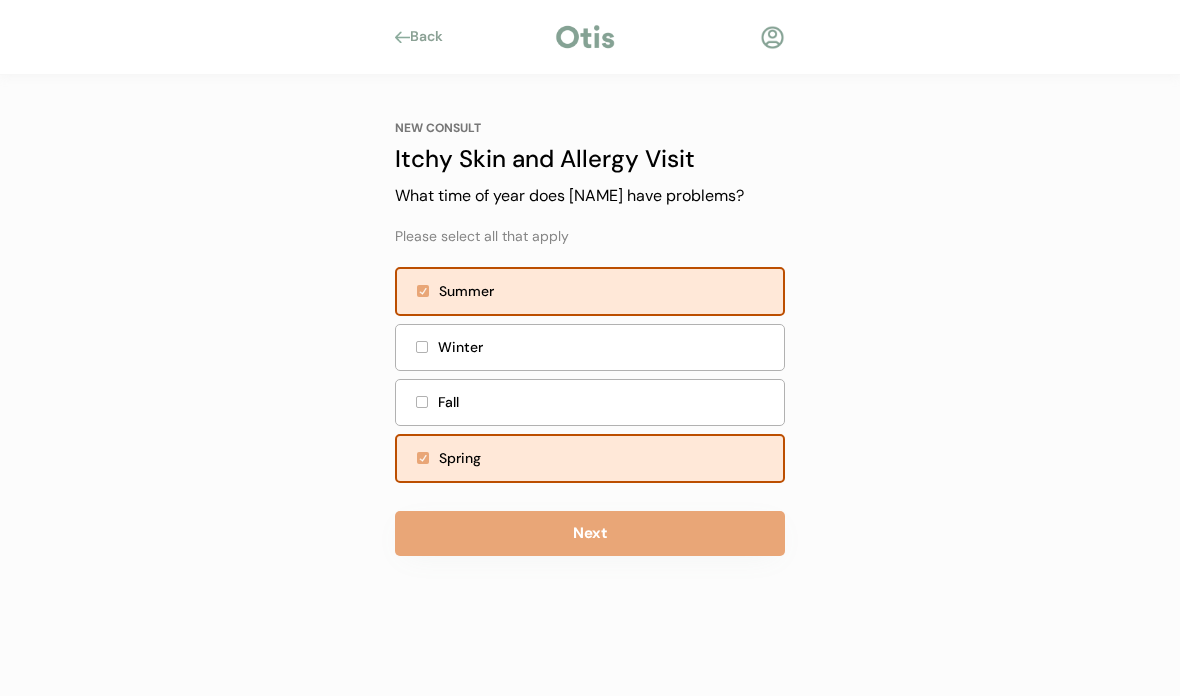 click on "Fall" at bounding box center [590, 402] 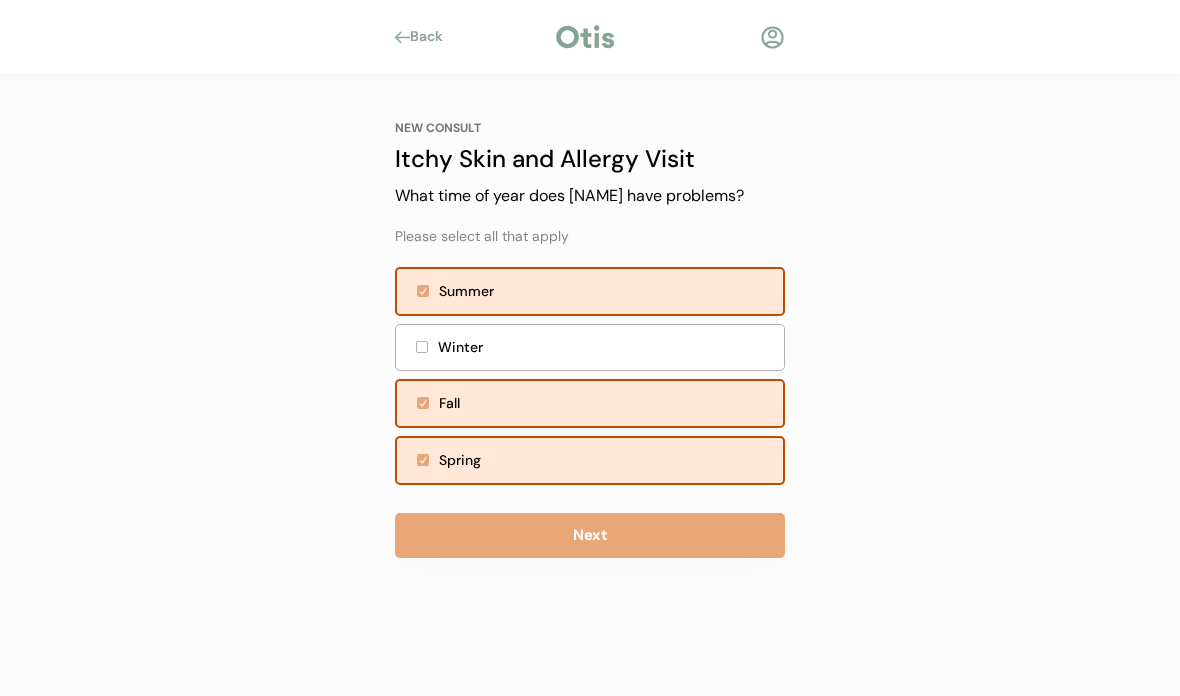 click on "Next" at bounding box center (590, 535) 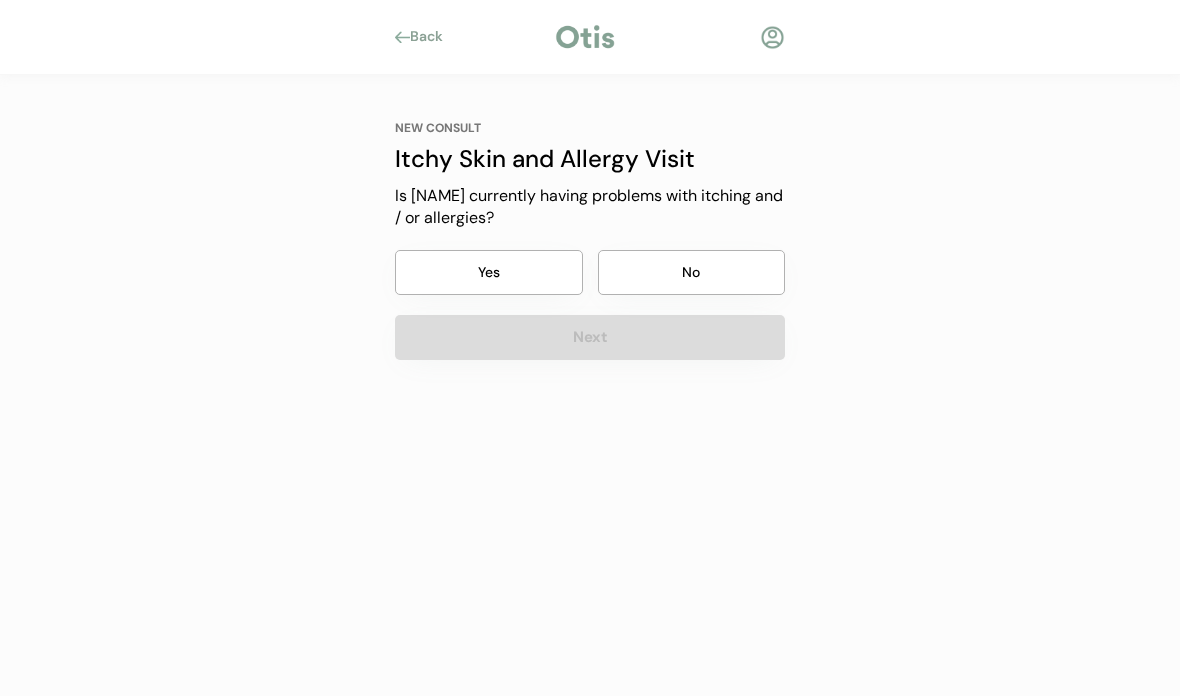 click on "Yes" at bounding box center (489, 272) 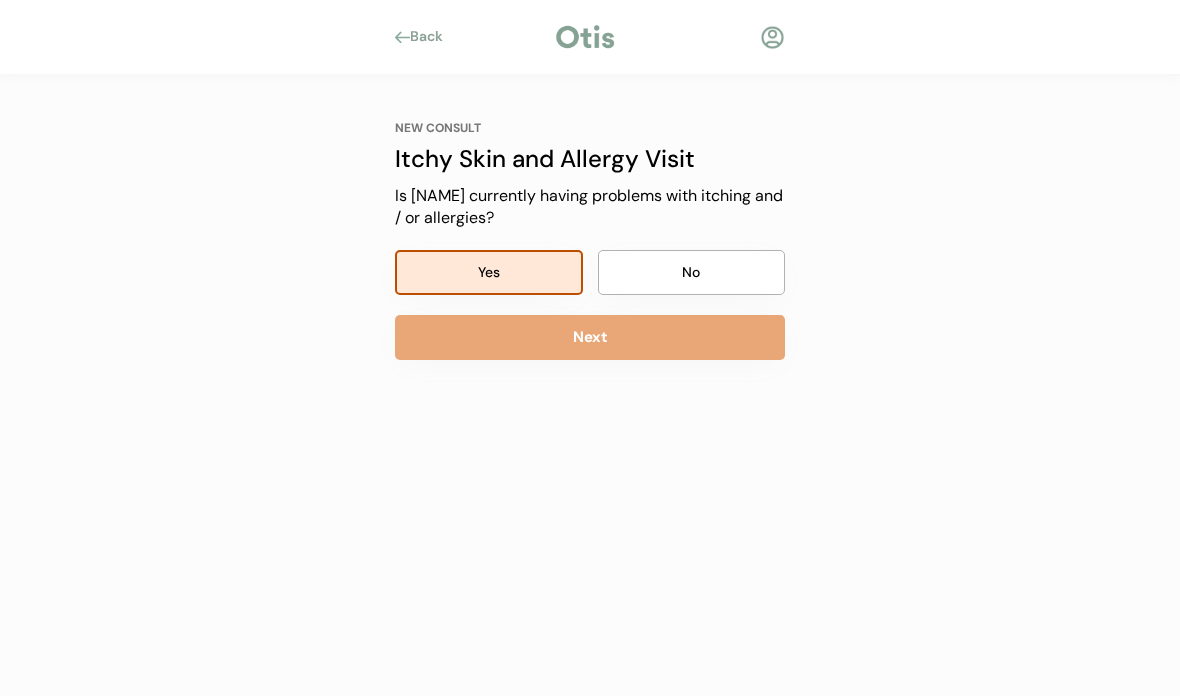 click on "Next" at bounding box center [590, 337] 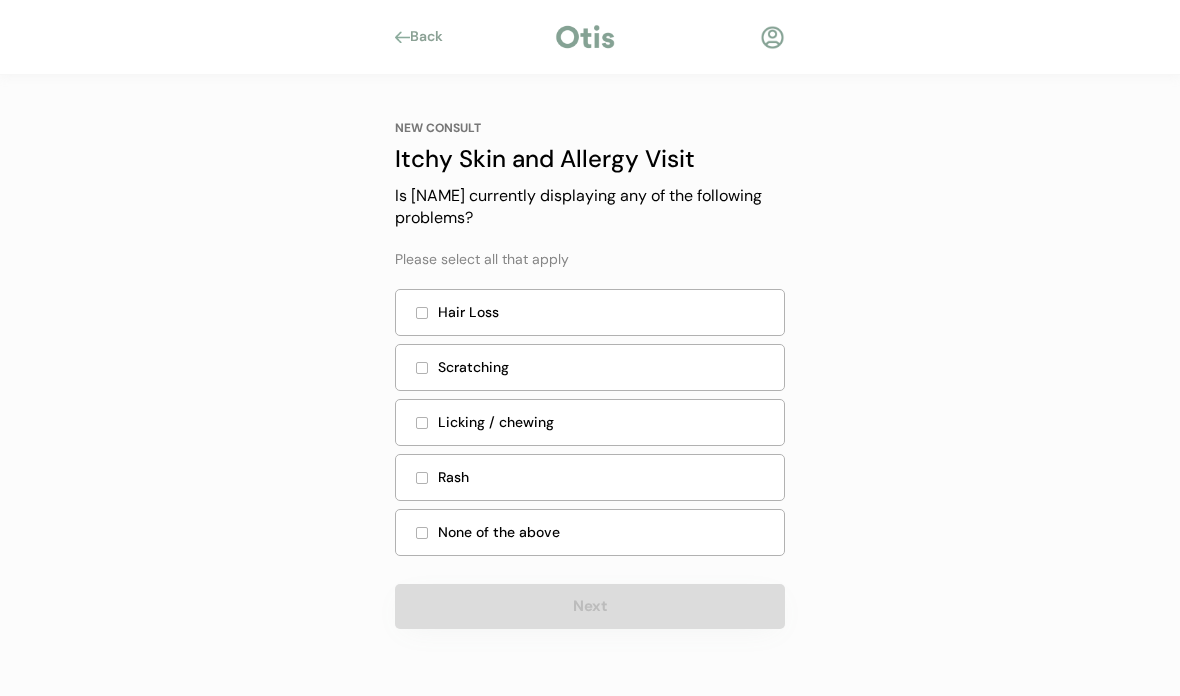 click on "Scratching" at bounding box center [605, 367] 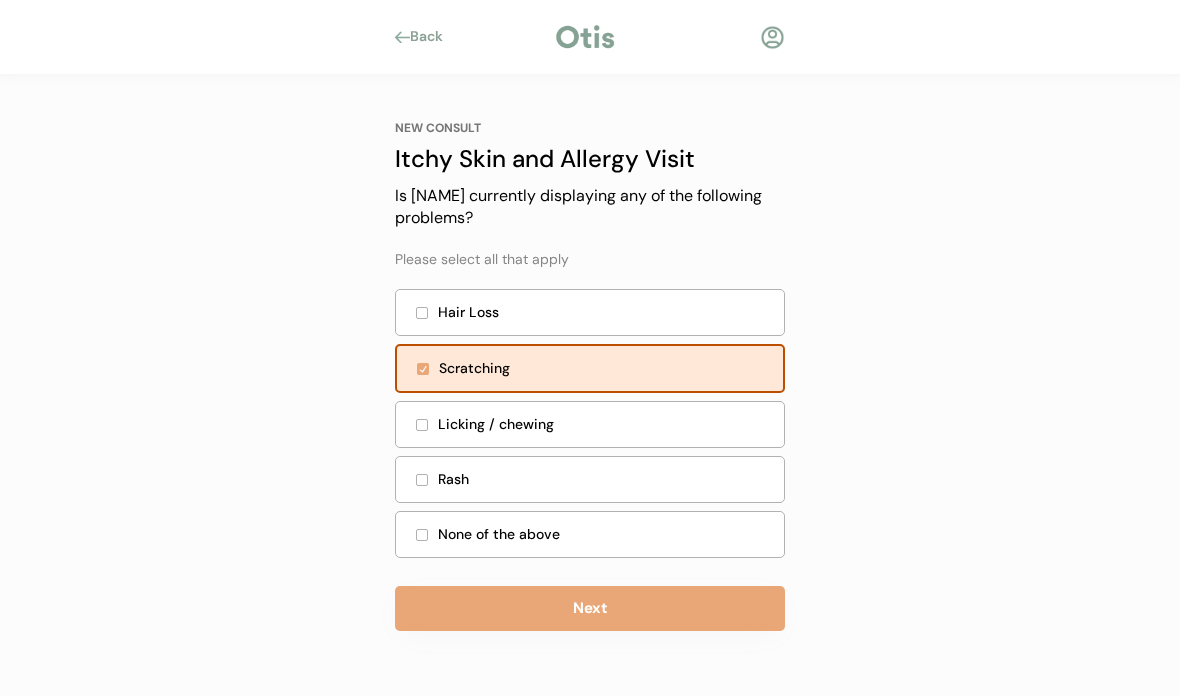 click on "Licking / chewing" at bounding box center [605, 424] 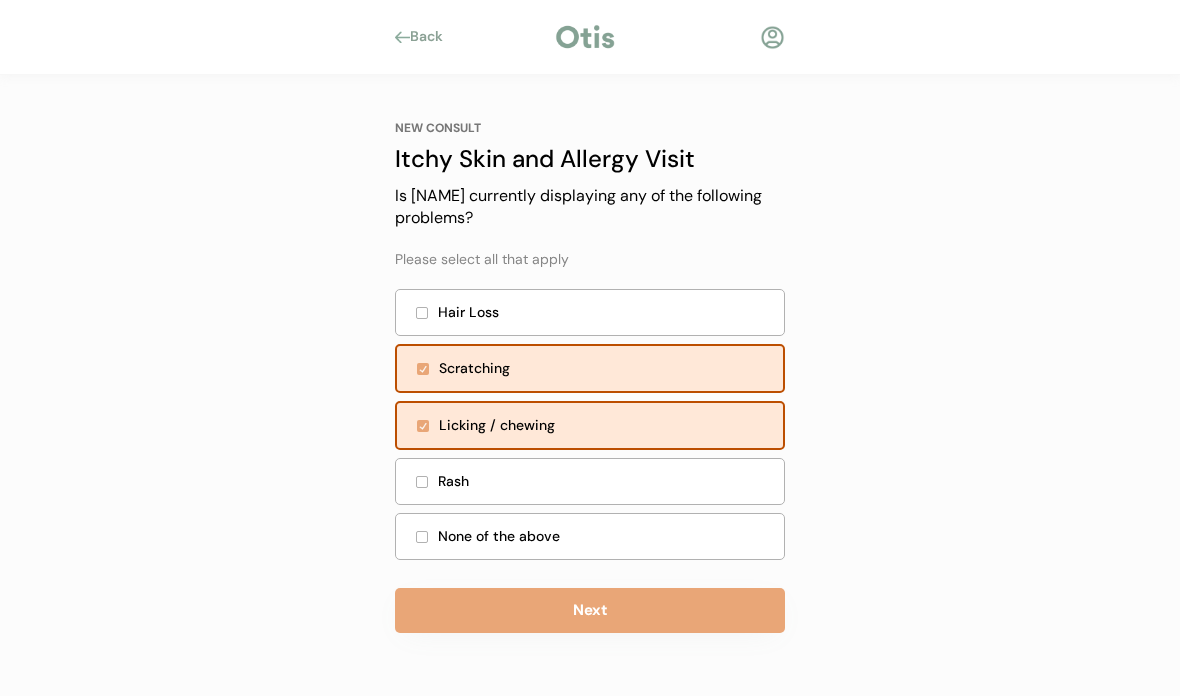 click on "Next" at bounding box center [590, 610] 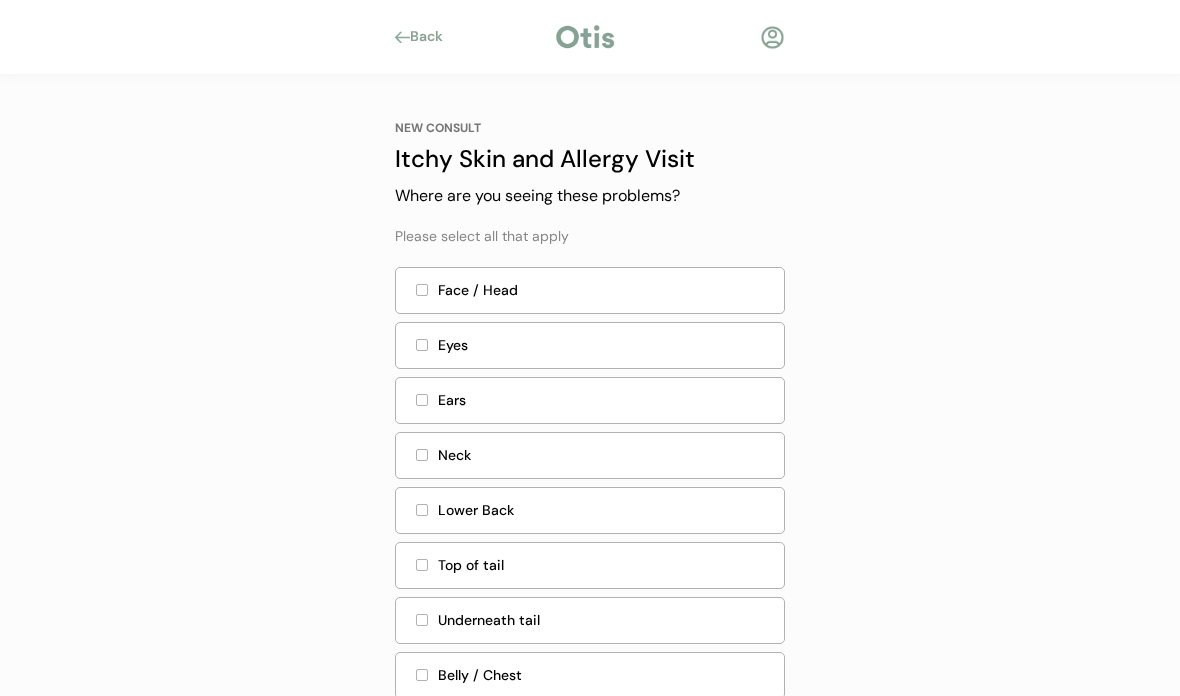 click on "Ears" at bounding box center [605, 400] 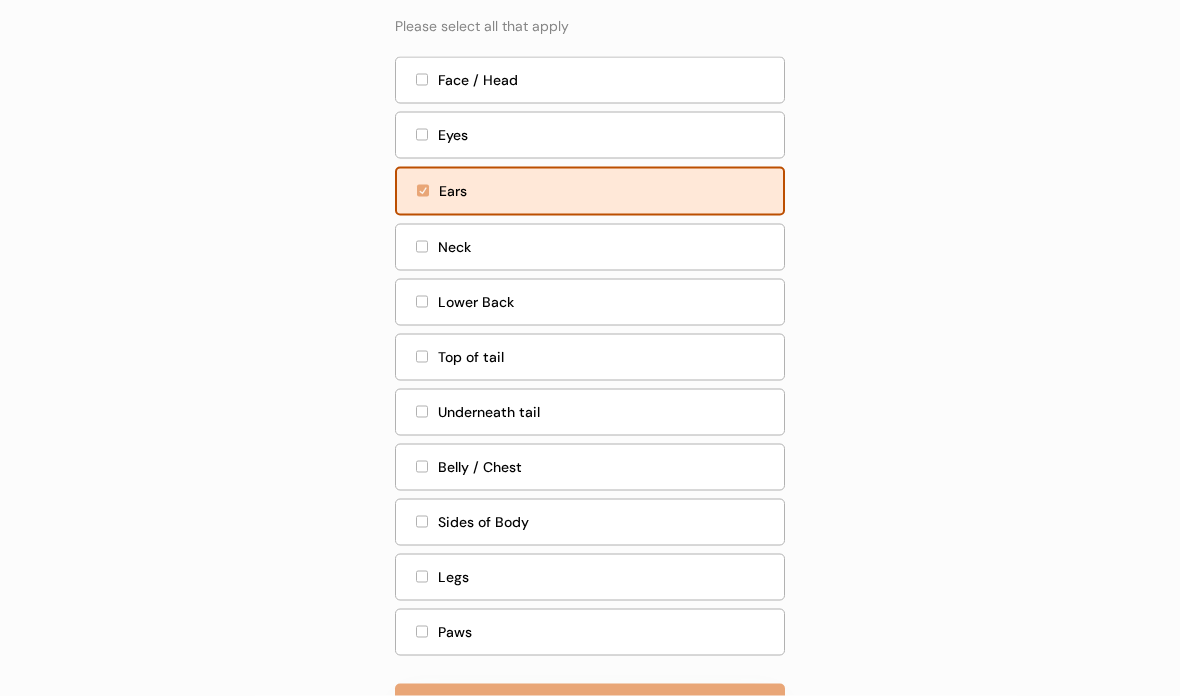 scroll, scrollTop: 209, scrollLeft: 0, axis: vertical 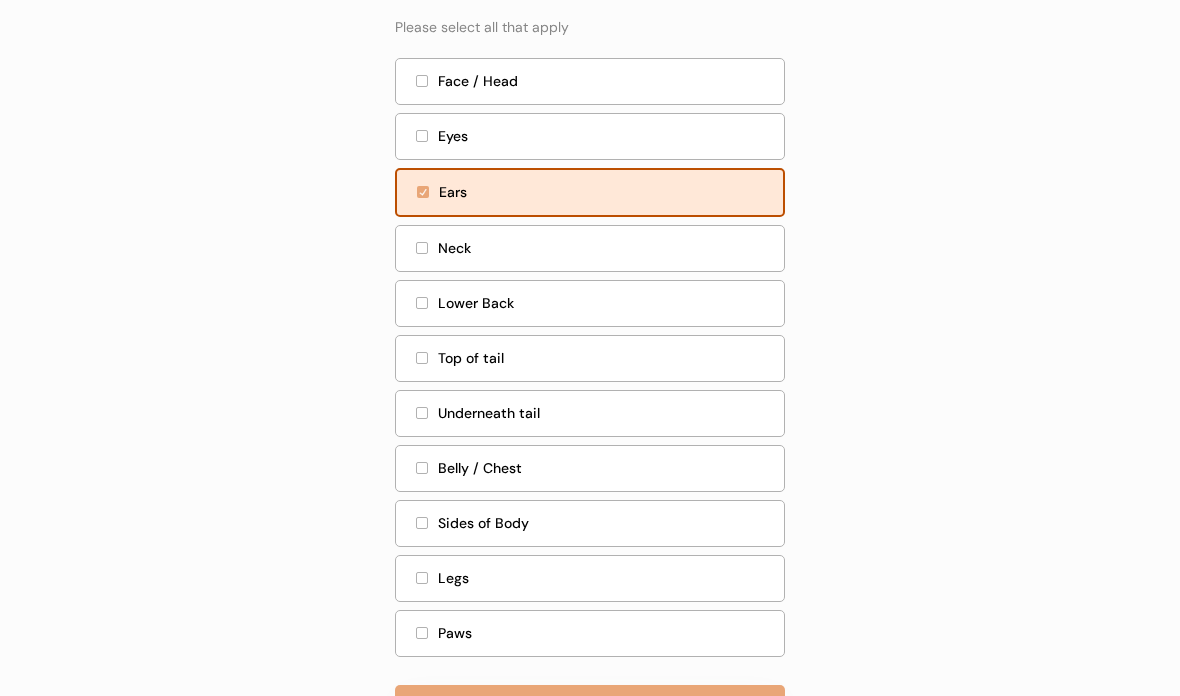 click on "Paws" at bounding box center [590, 633] 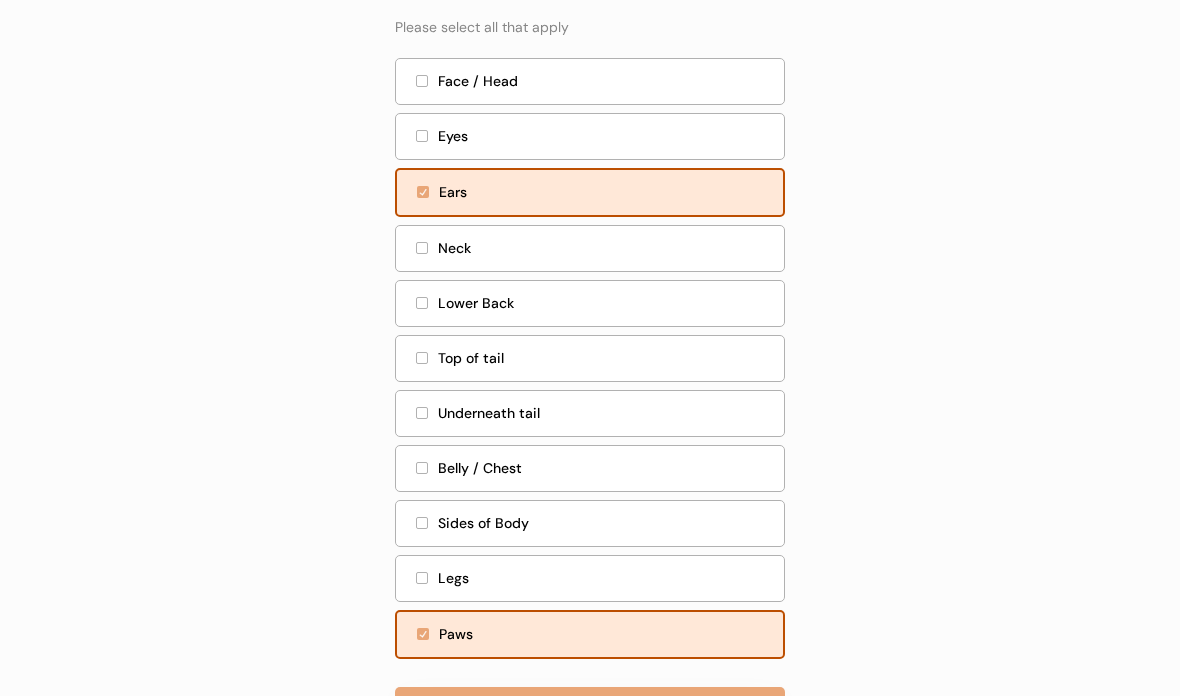 click on "Next" at bounding box center (590, 709) 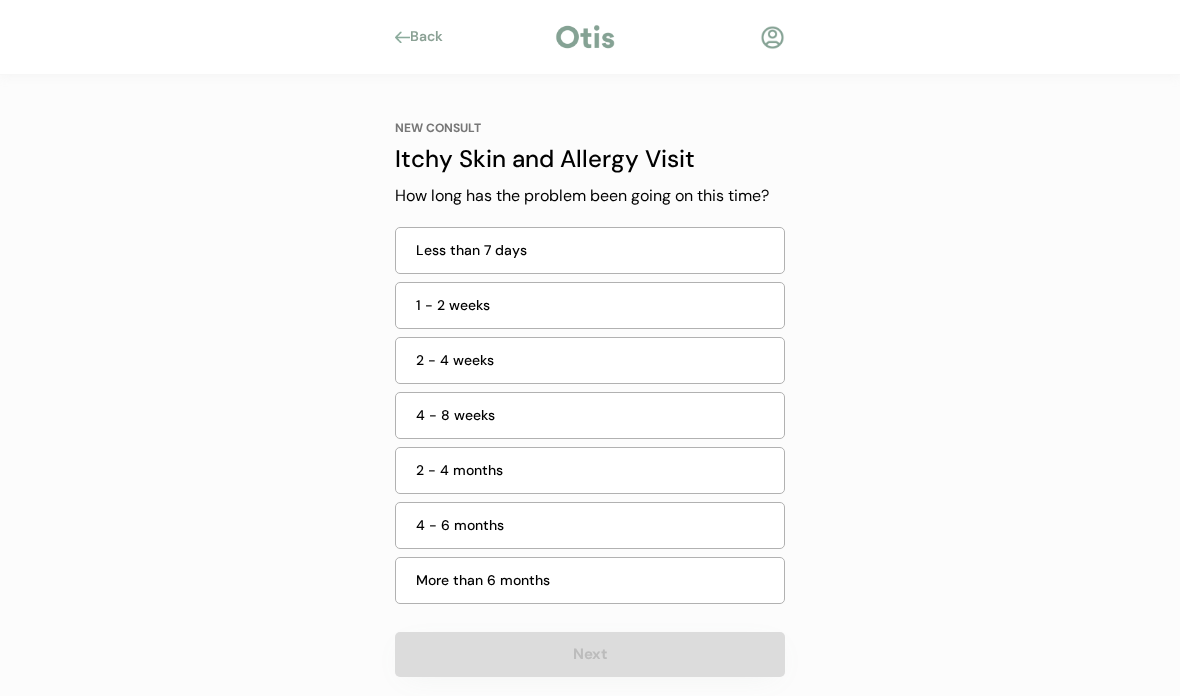 click on "Less than 7 days" at bounding box center [594, 250] 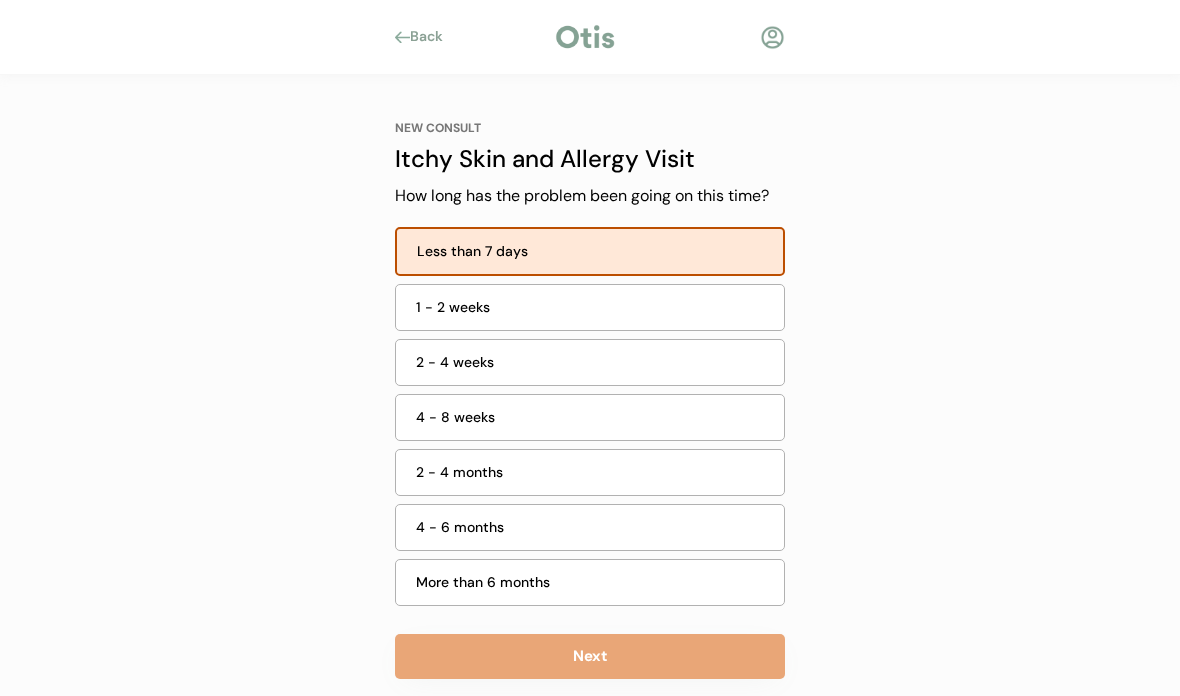 click on "Next" at bounding box center [590, 656] 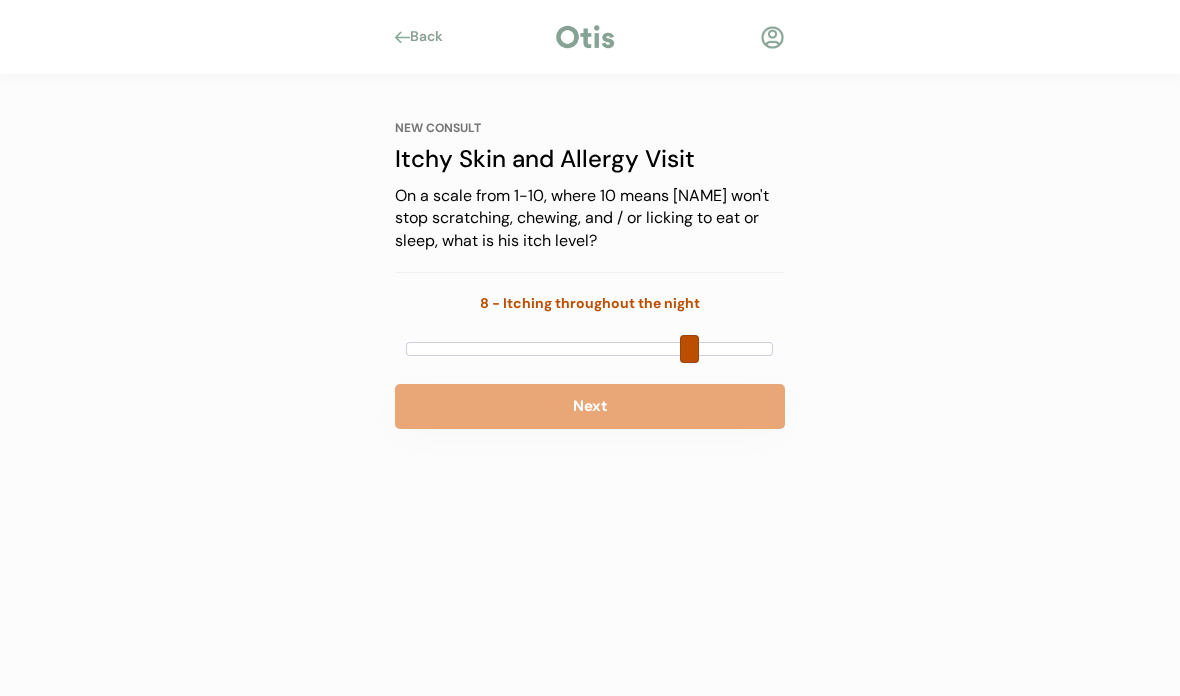 click on "Next" at bounding box center (590, 406) 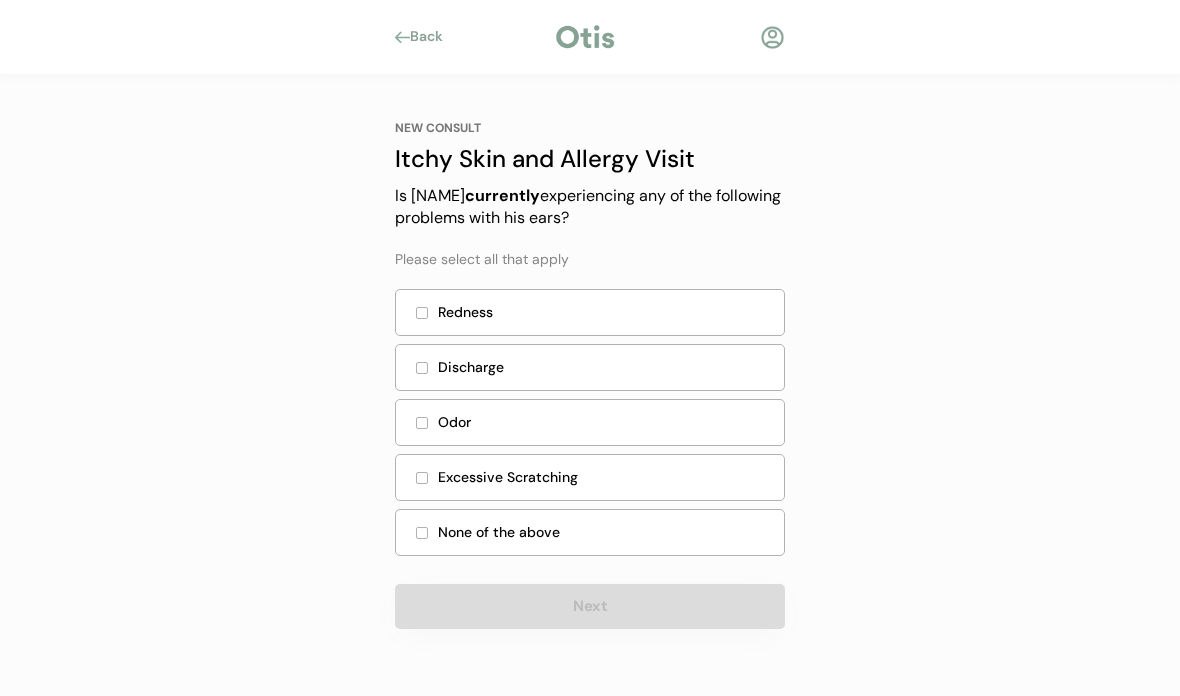 click on "Redness" at bounding box center [605, 312] 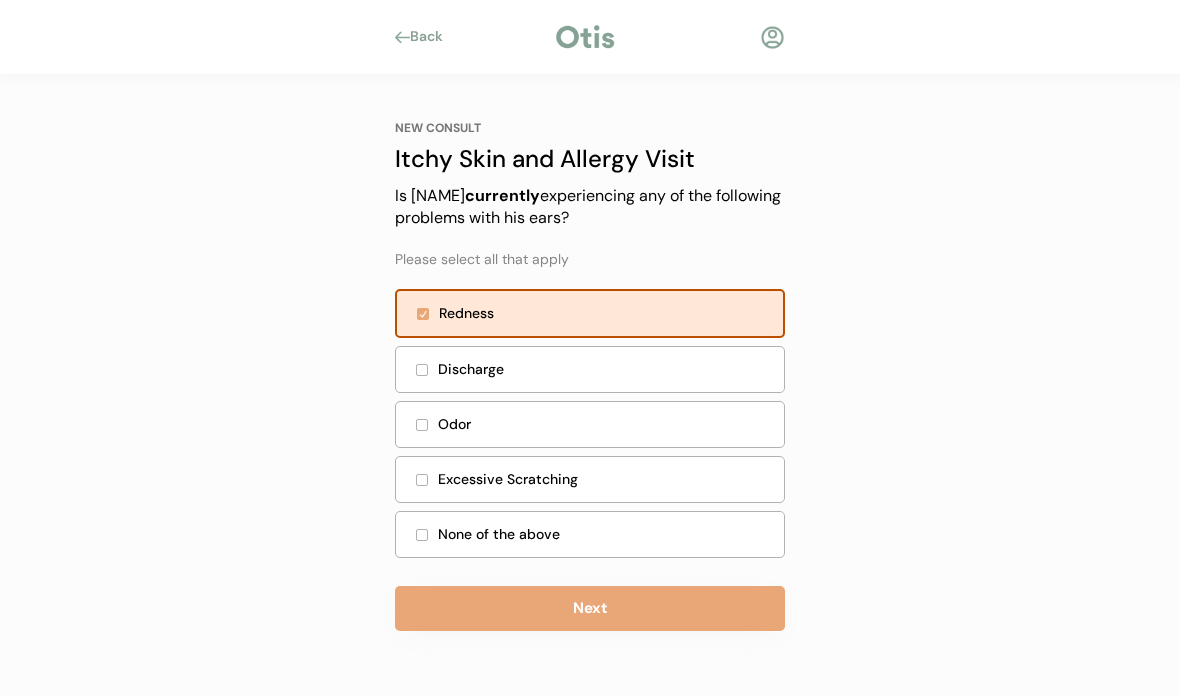 click on "Odor" at bounding box center [590, 424] 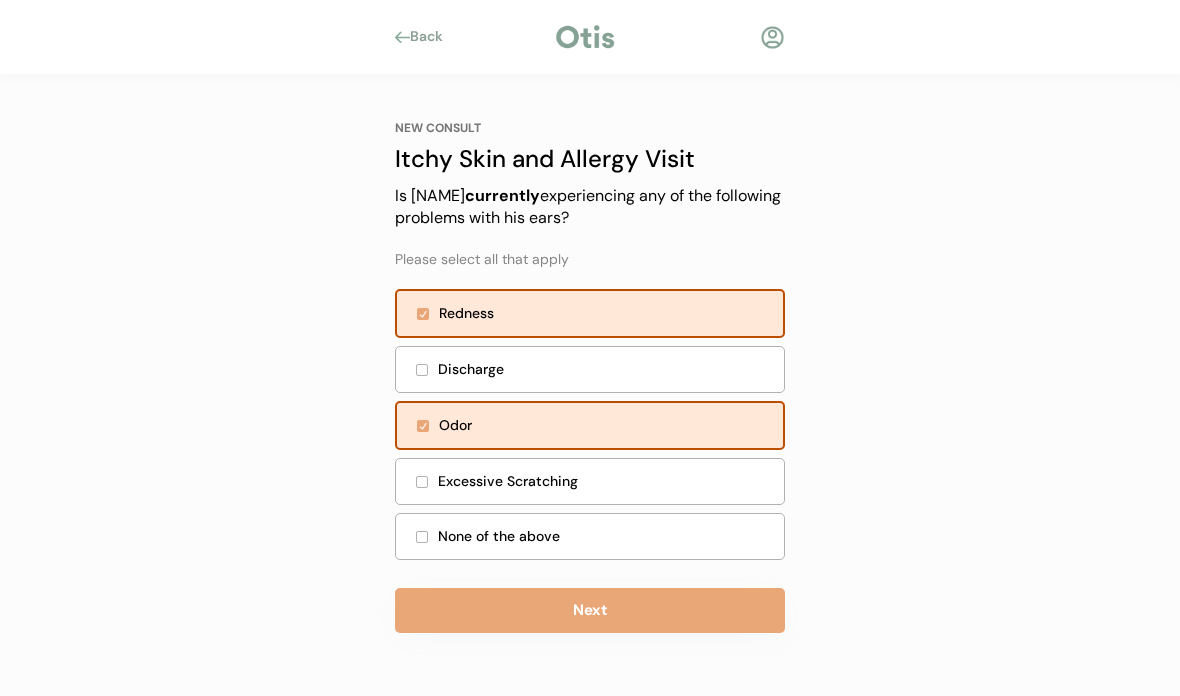 click on "Excessive Scratching" at bounding box center (590, 481) 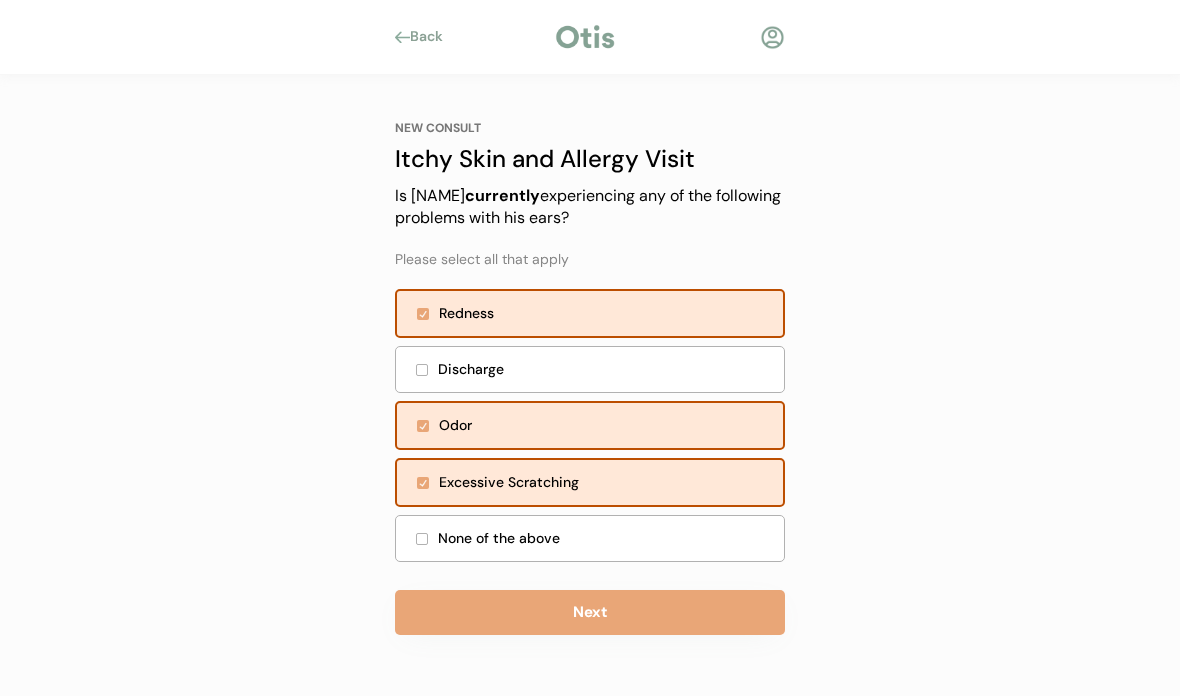 click on "Next" at bounding box center (590, 612) 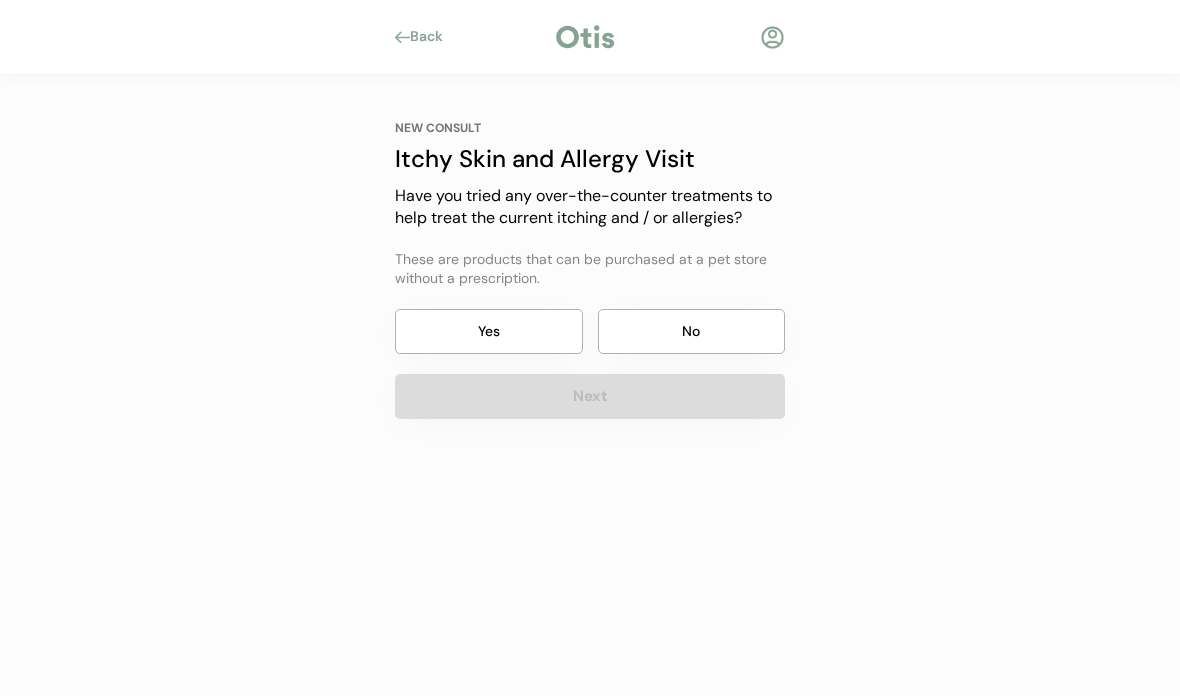 click on "Yes" at bounding box center [489, 331] 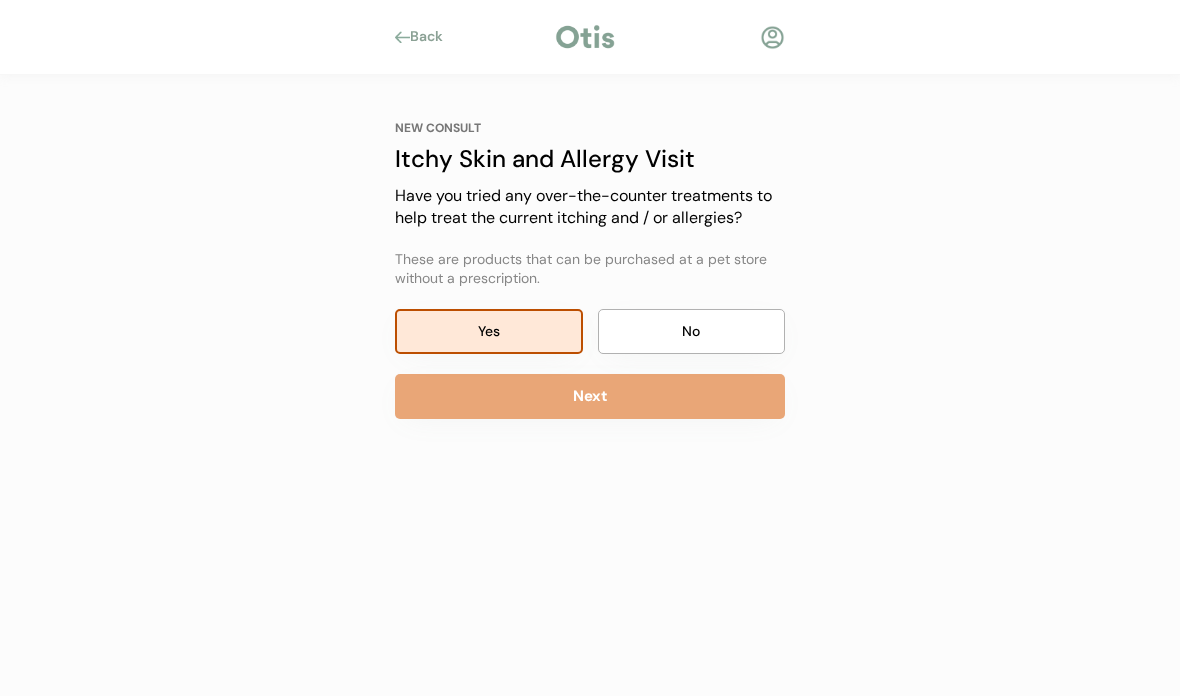 click on "Next" at bounding box center [590, 396] 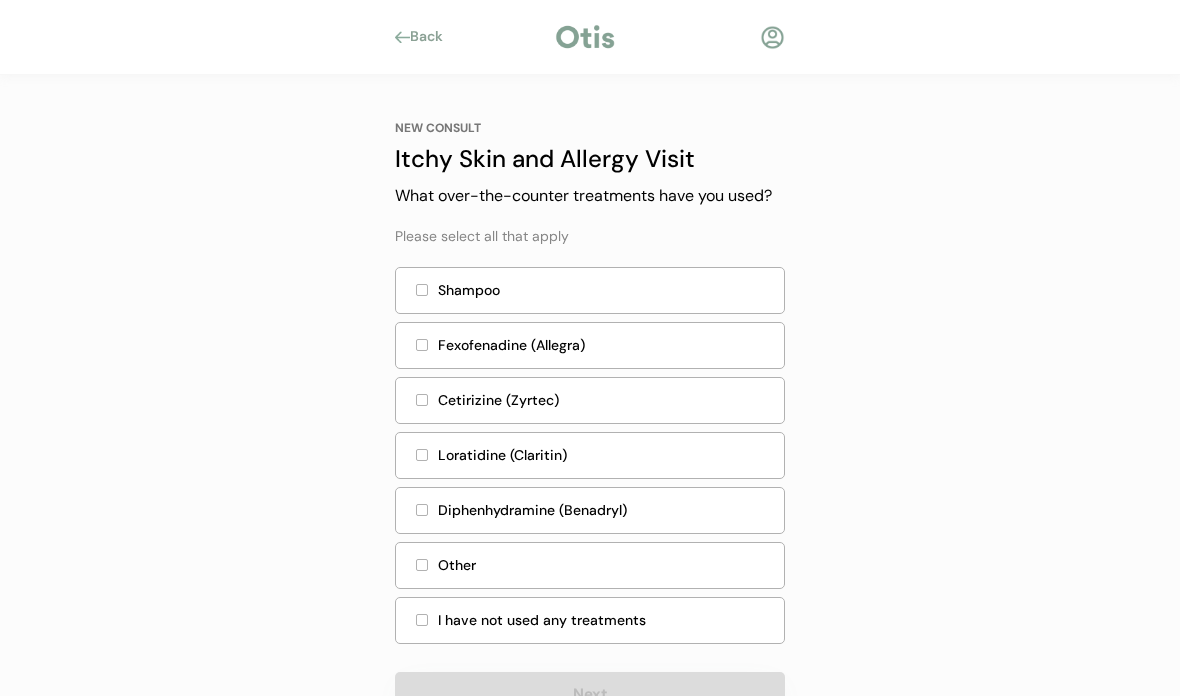 click on "Shampoo" at bounding box center [605, 290] 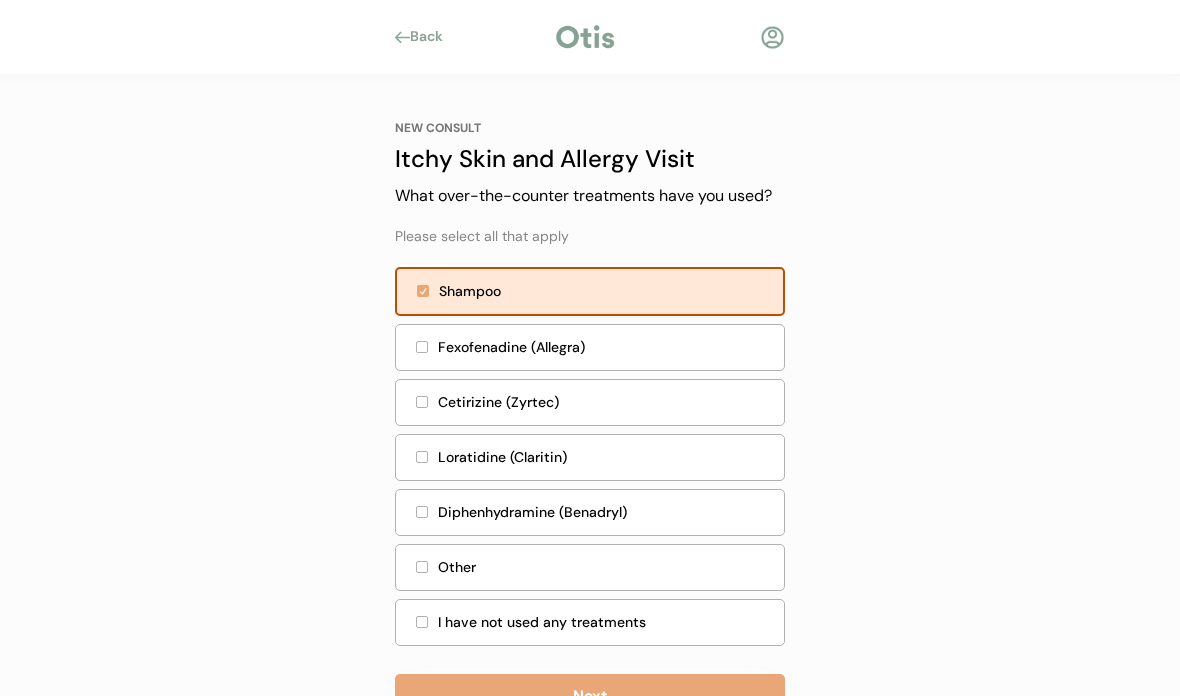 click on "Diphenhydramine (Benadryl)" at bounding box center [605, 512] 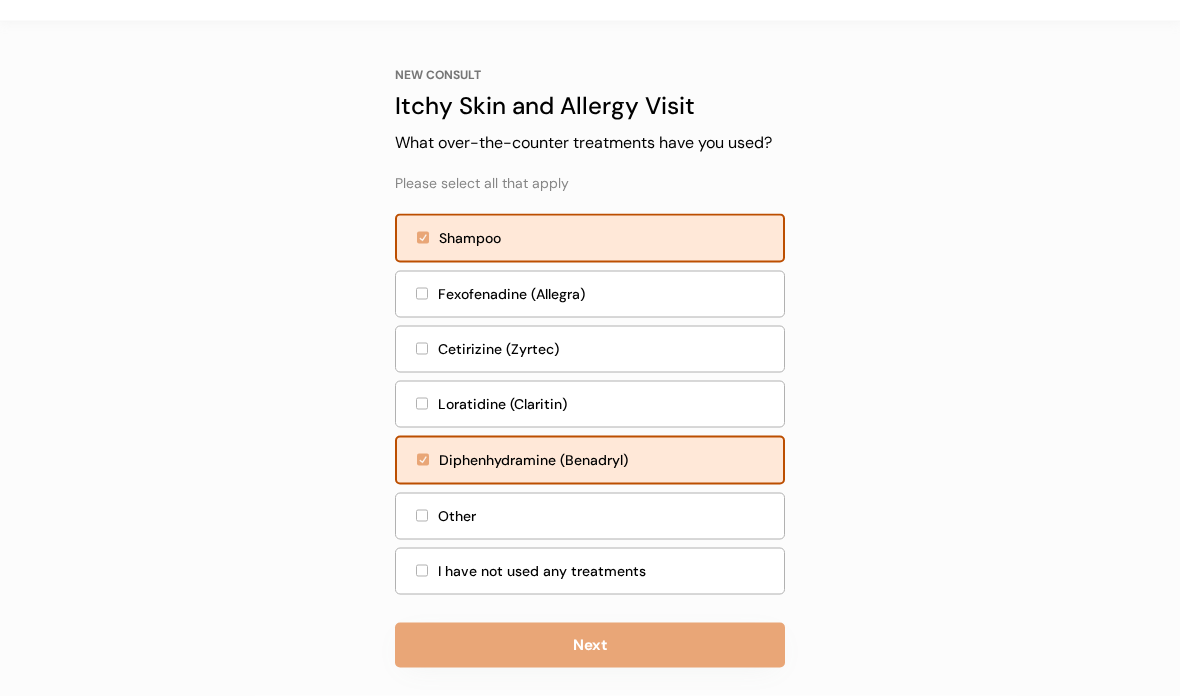 scroll, scrollTop: 71, scrollLeft: 0, axis: vertical 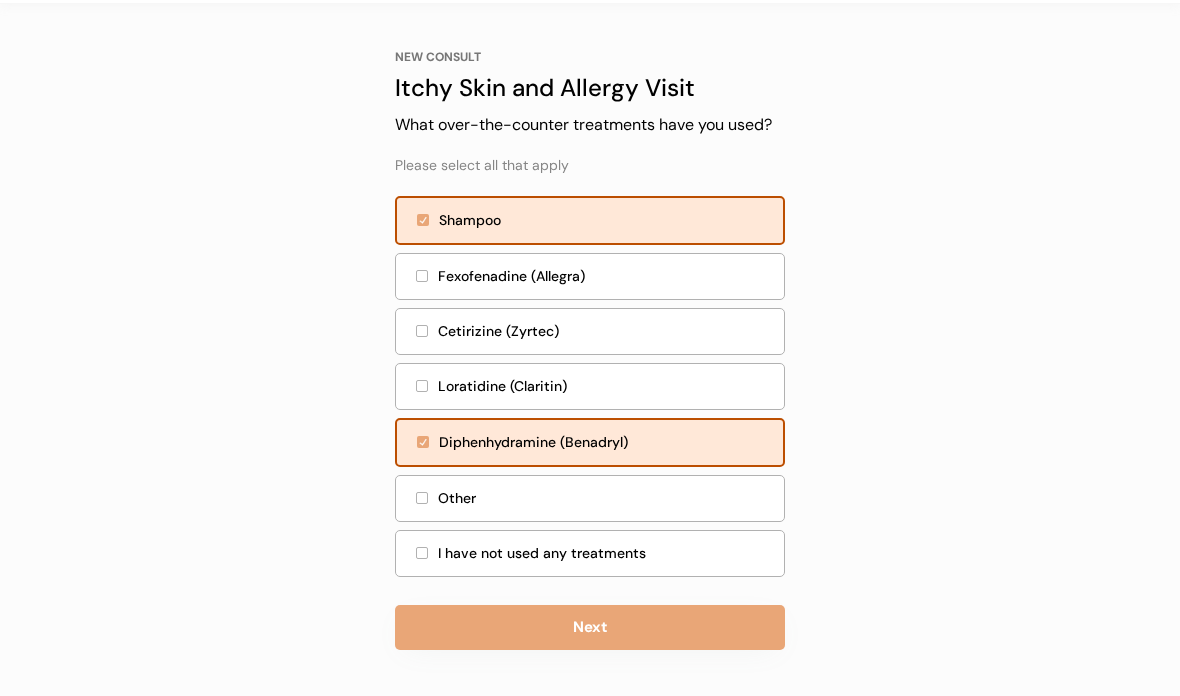 click on "Next" at bounding box center [590, 627] 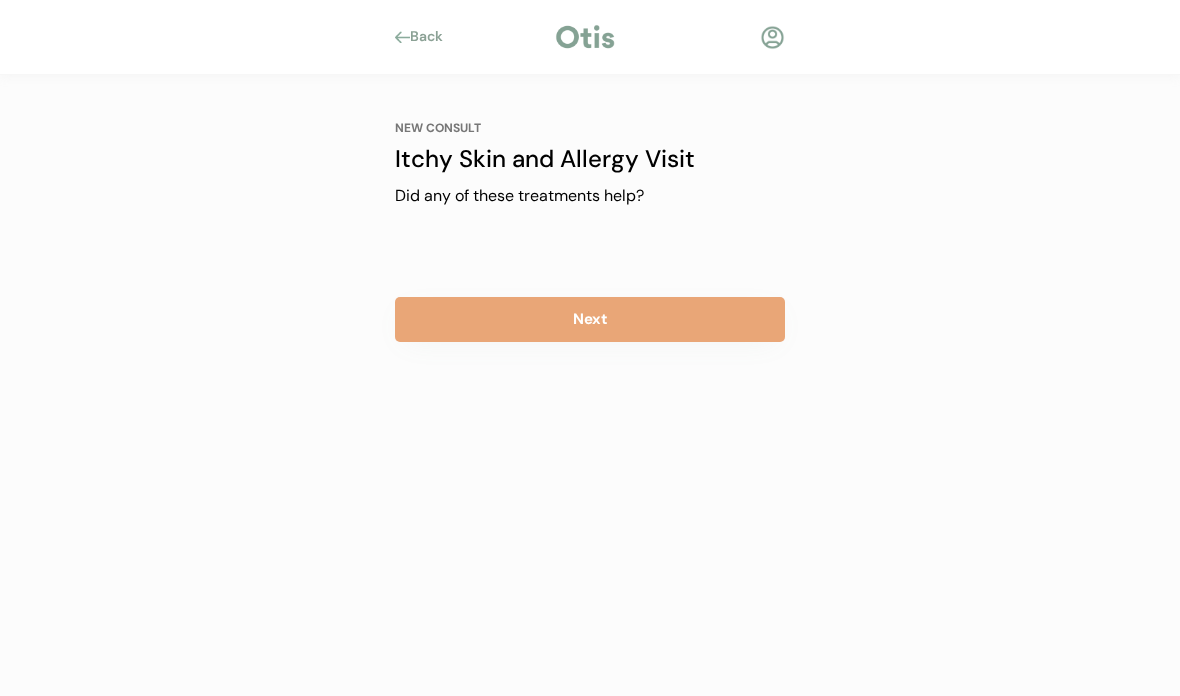 scroll, scrollTop: 0, scrollLeft: 0, axis: both 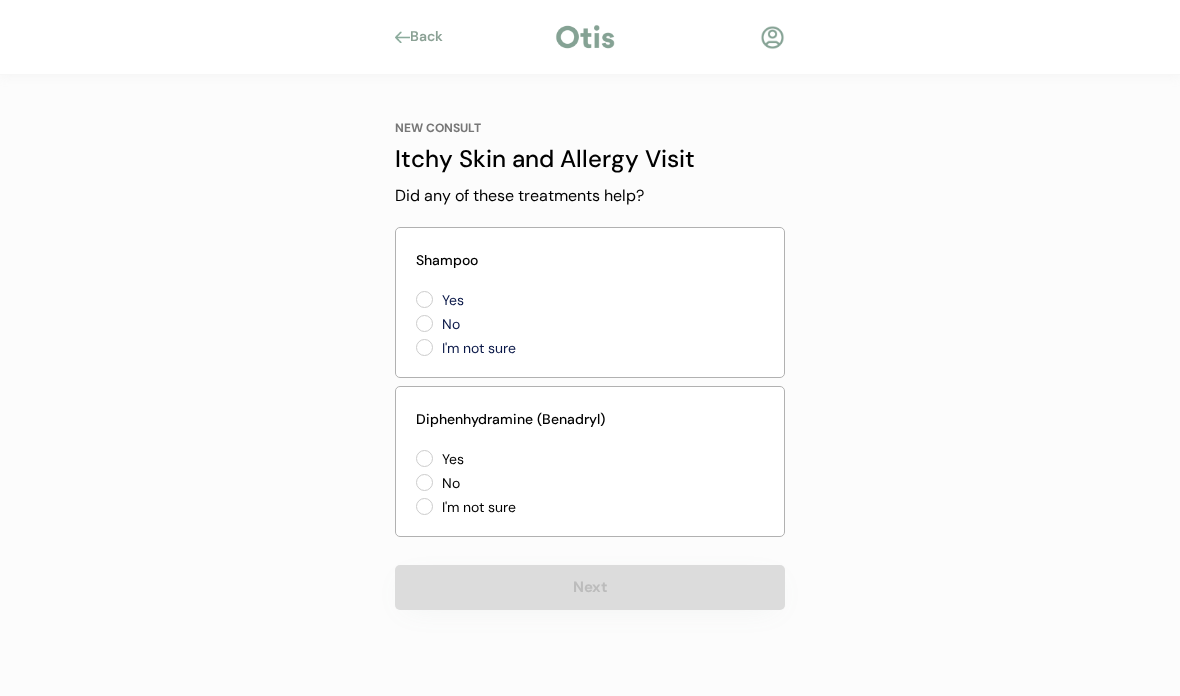 click on "I'm not sure" at bounding box center [526, 348] 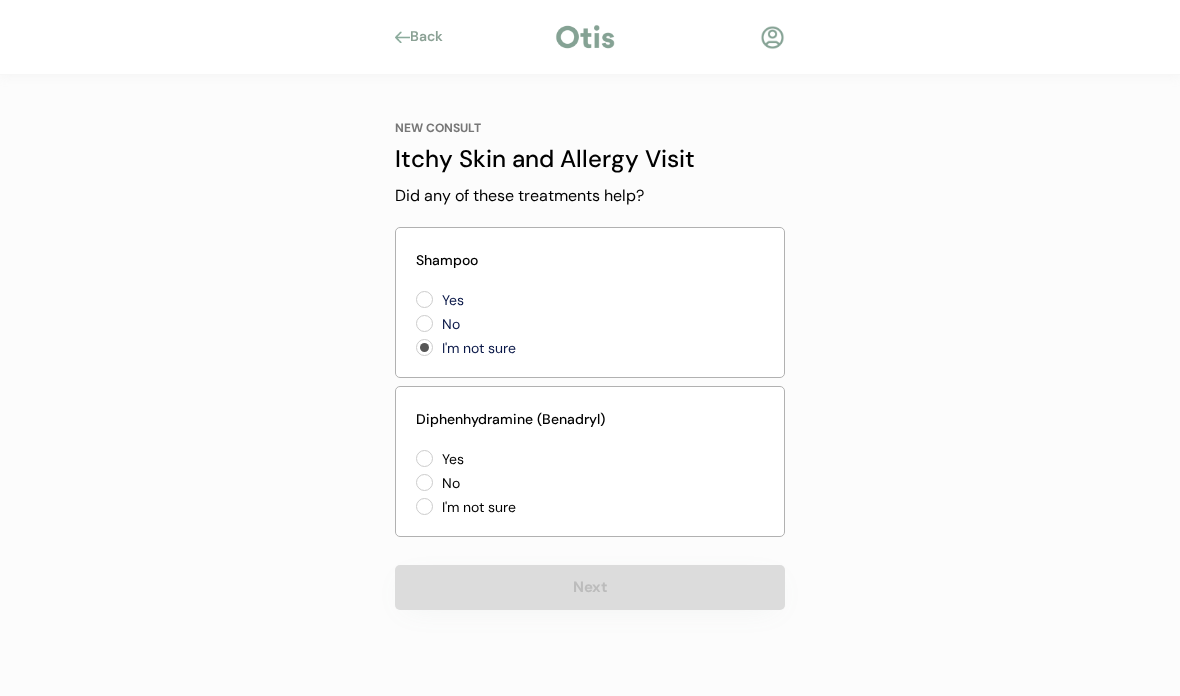 click on "No" at bounding box center [526, 324] 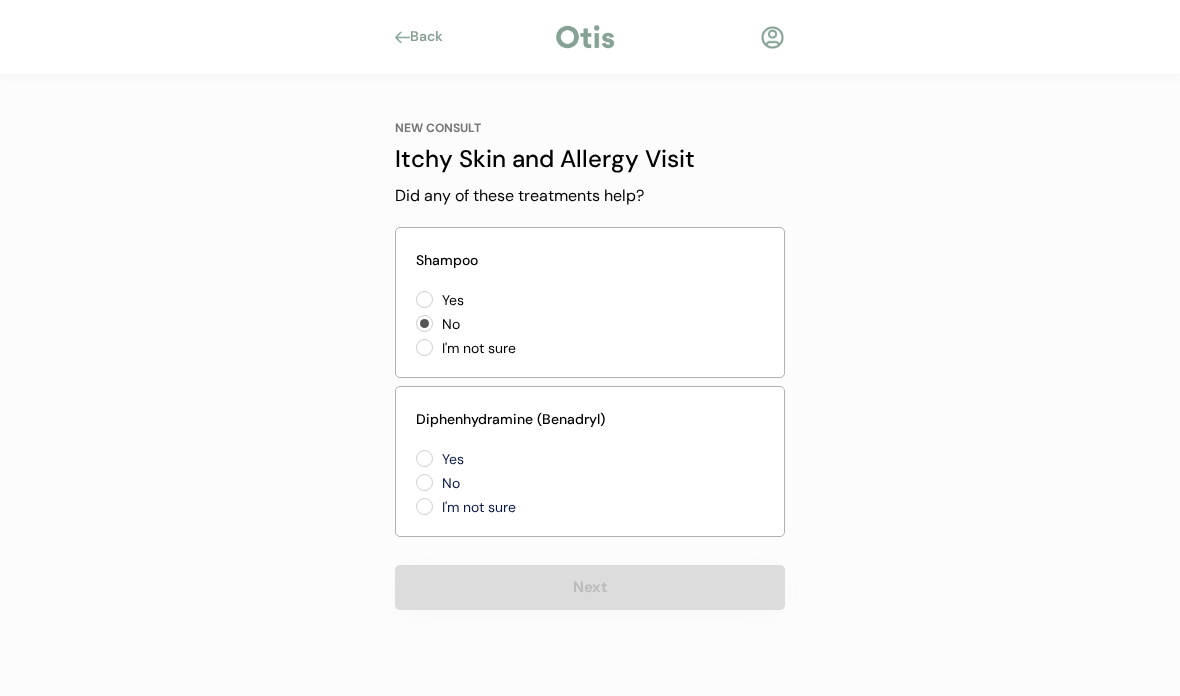 click on "No" at bounding box center [526, 483] 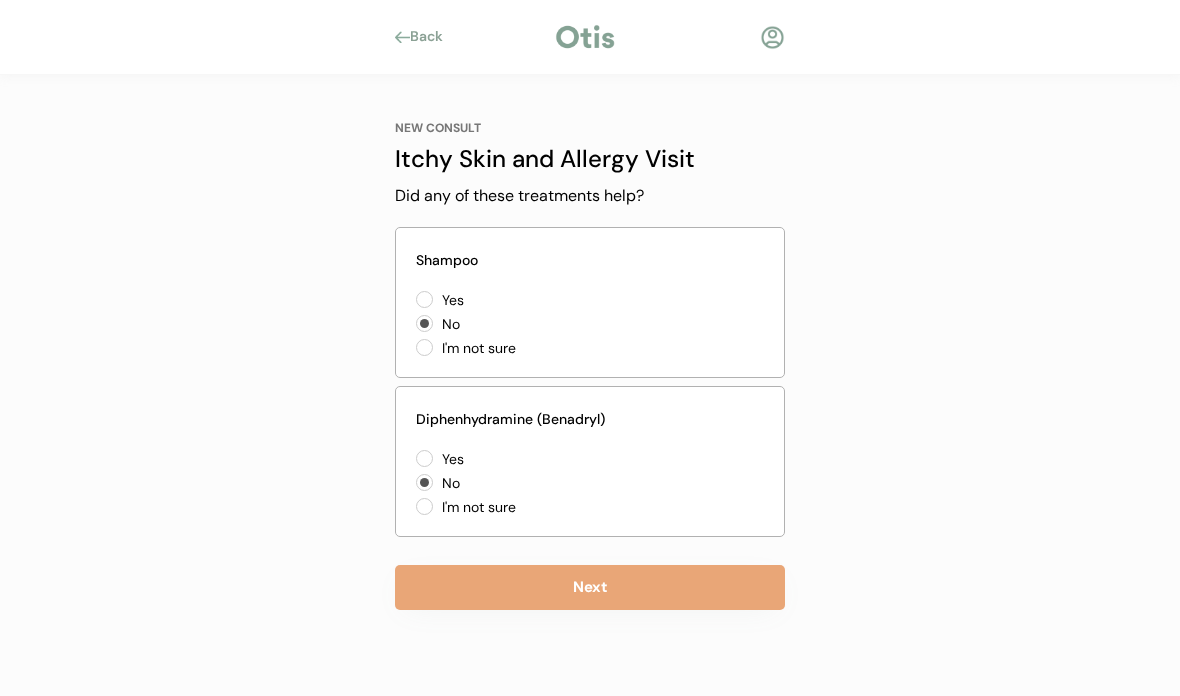 click on "Next" at bounding box center (590, 587) 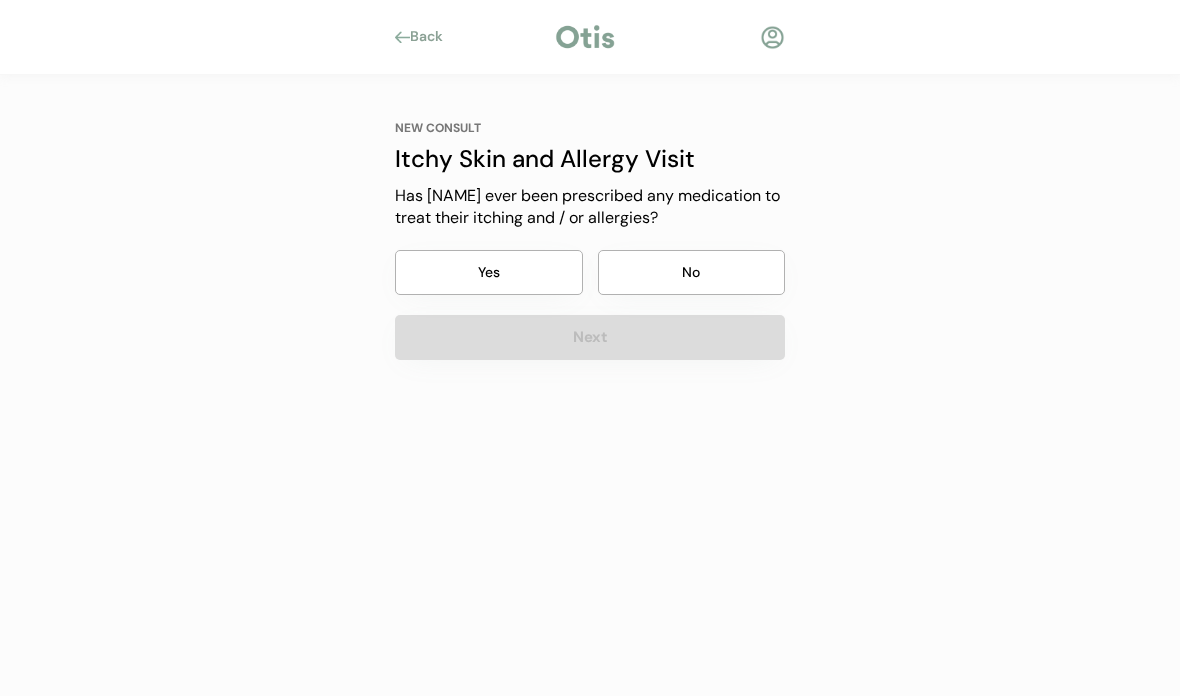 click on "Yes" at bounding box center [489, 272] 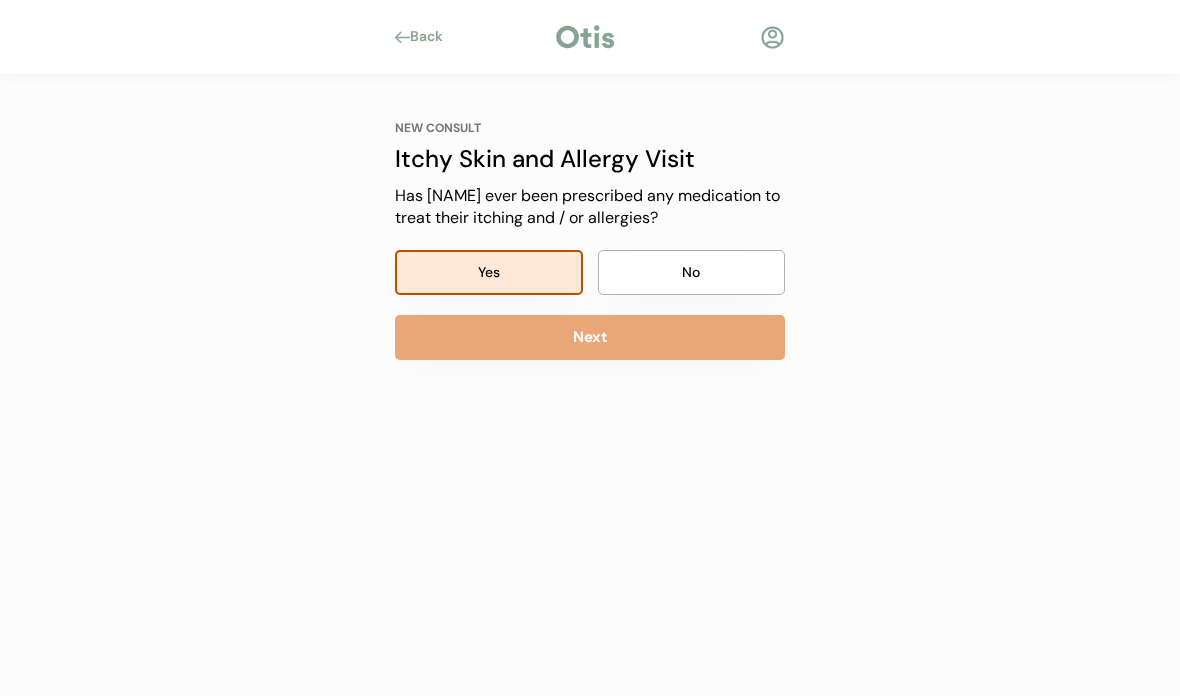 click on "Next" at bounding box center [590, 337] 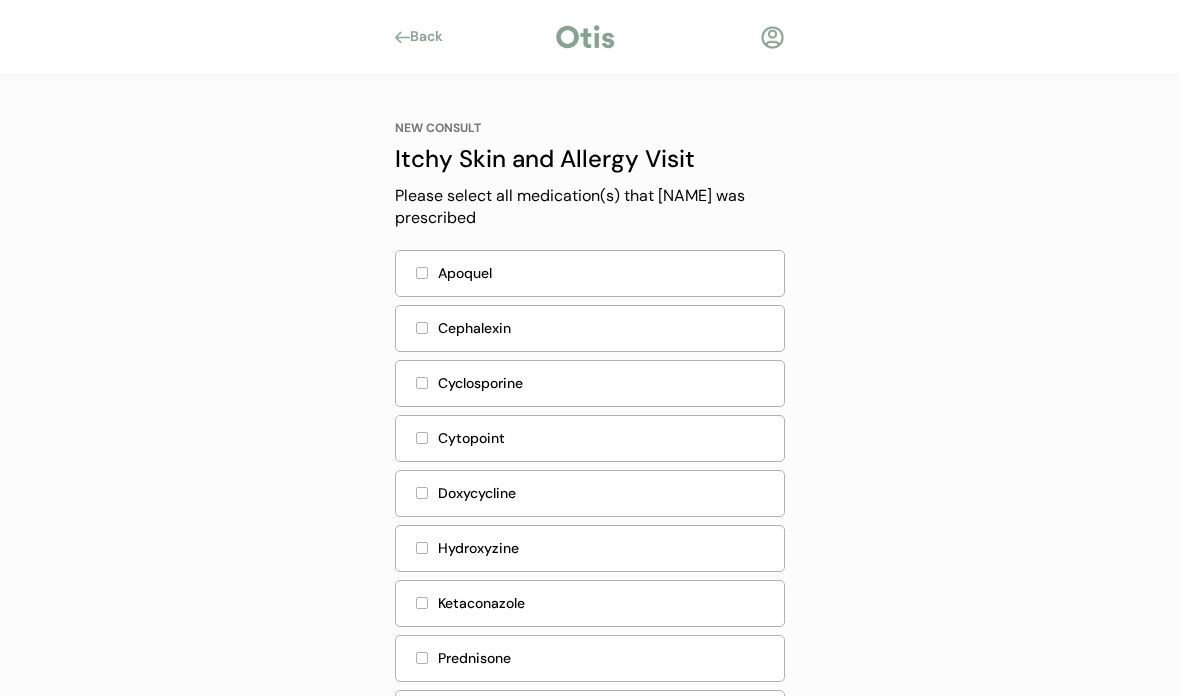 click on "Apoquel" at bounding box center [605, 273] 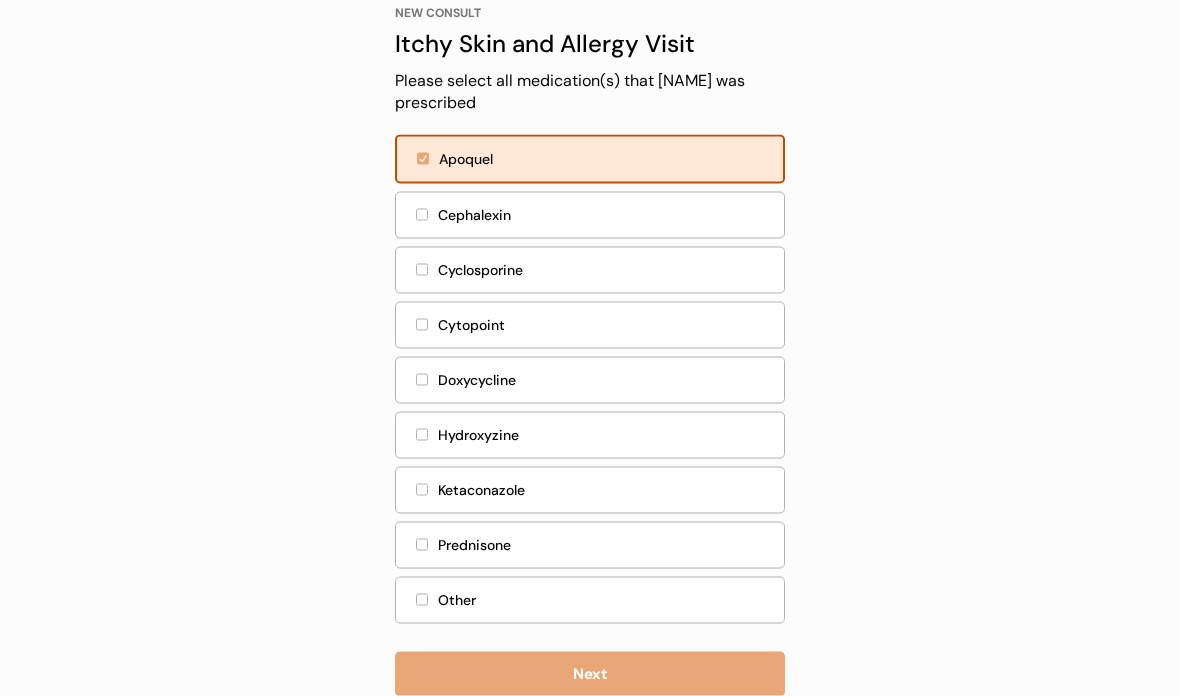 scroll, scrollTop: 162, scrollLeft: 0, axis: vertical 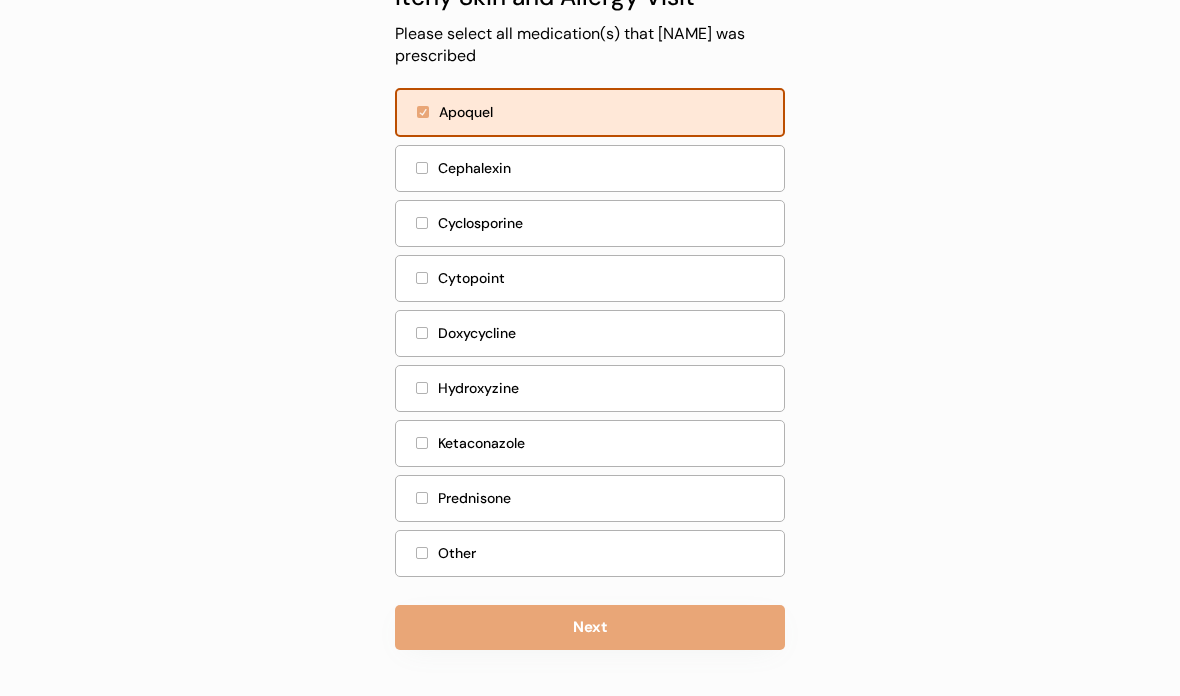 click on "Next" at bounding box center (590, 627) 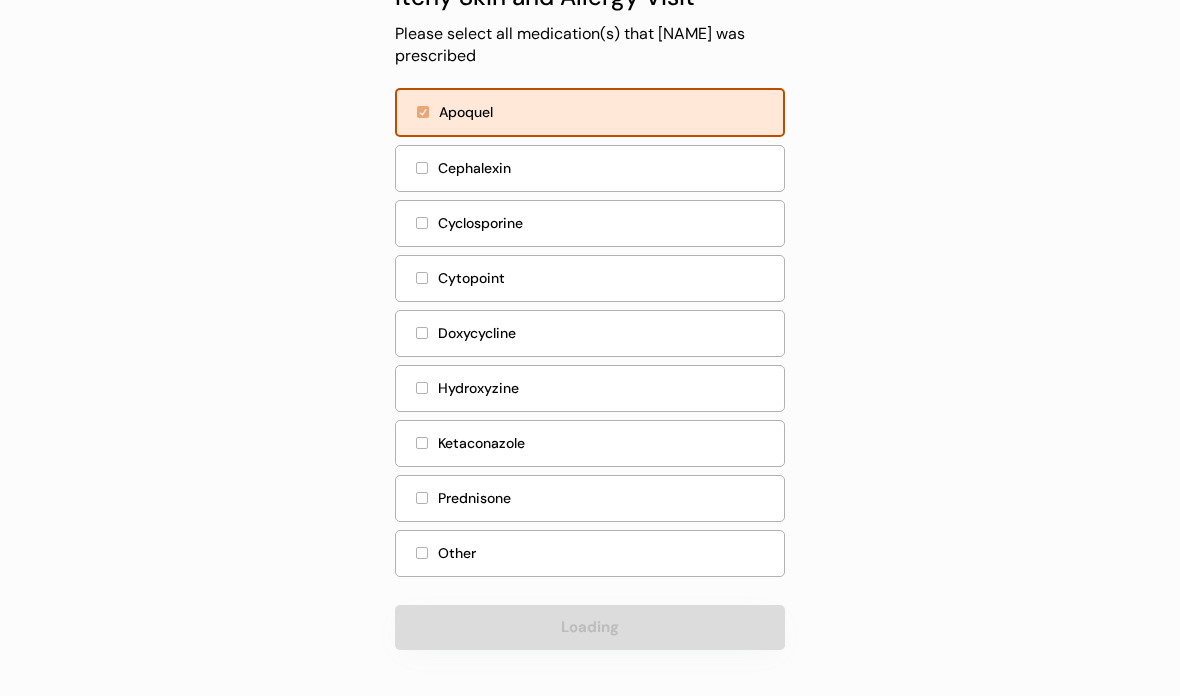 scroll, scrollTop: 0, scrollLeft: 0, axis: both 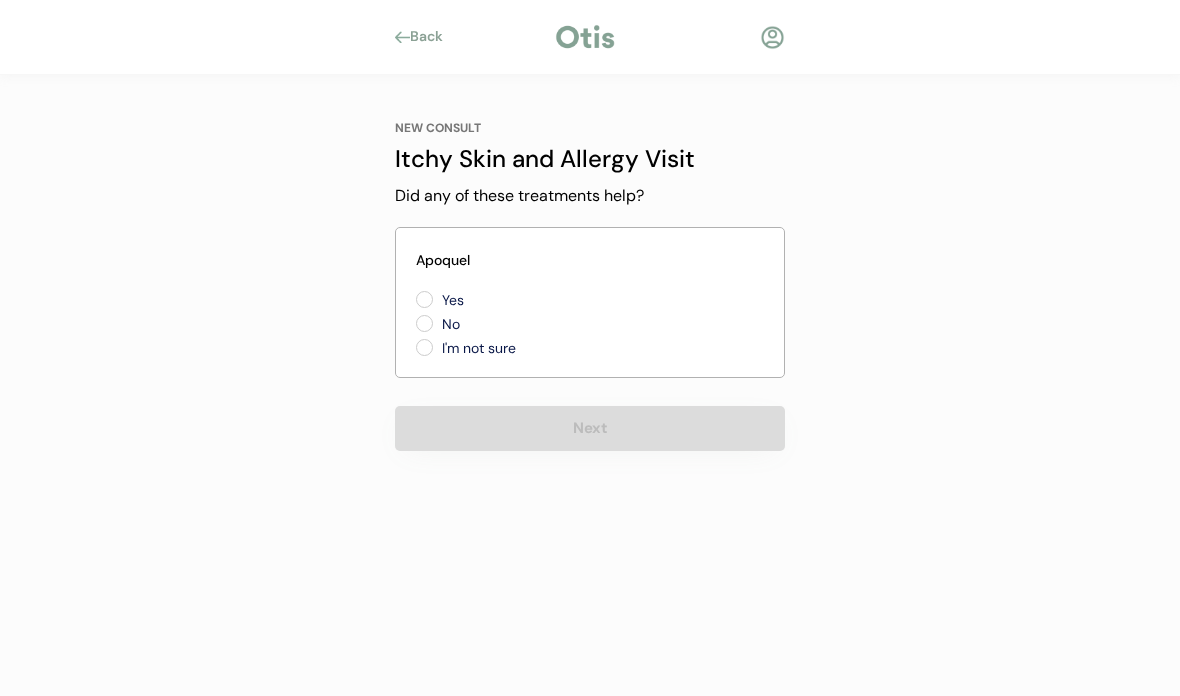 click on "Yes" at bounding box center (526, 300) 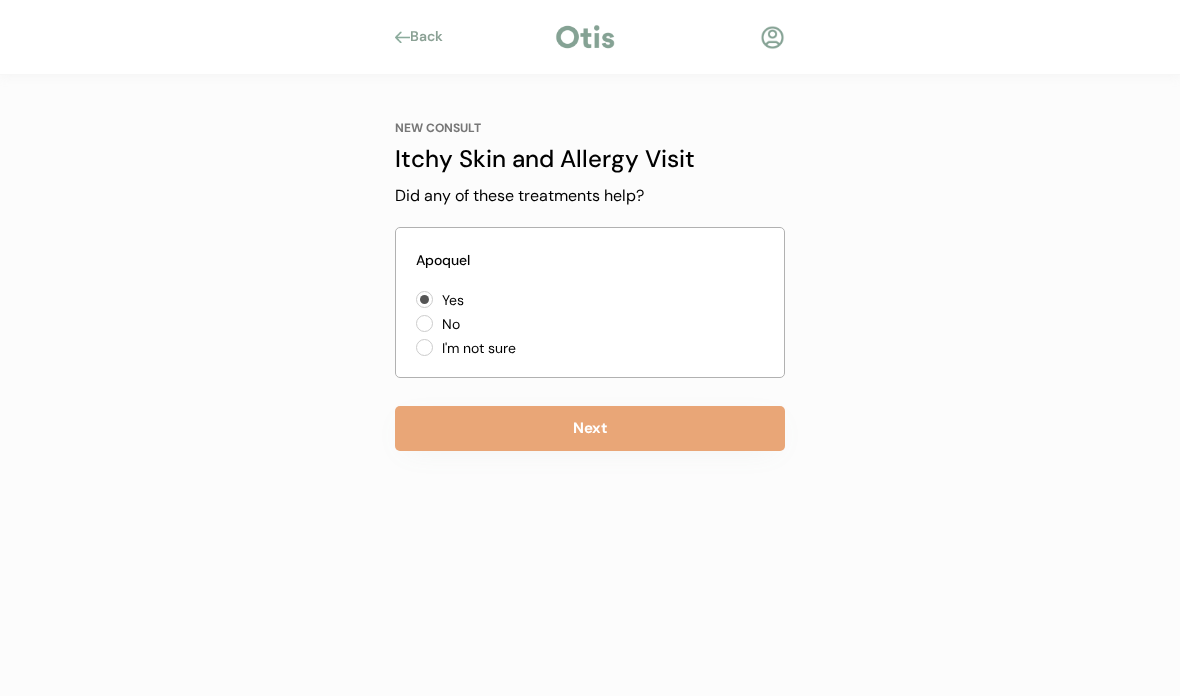 click on "Next" at bounding box center [590, 428] 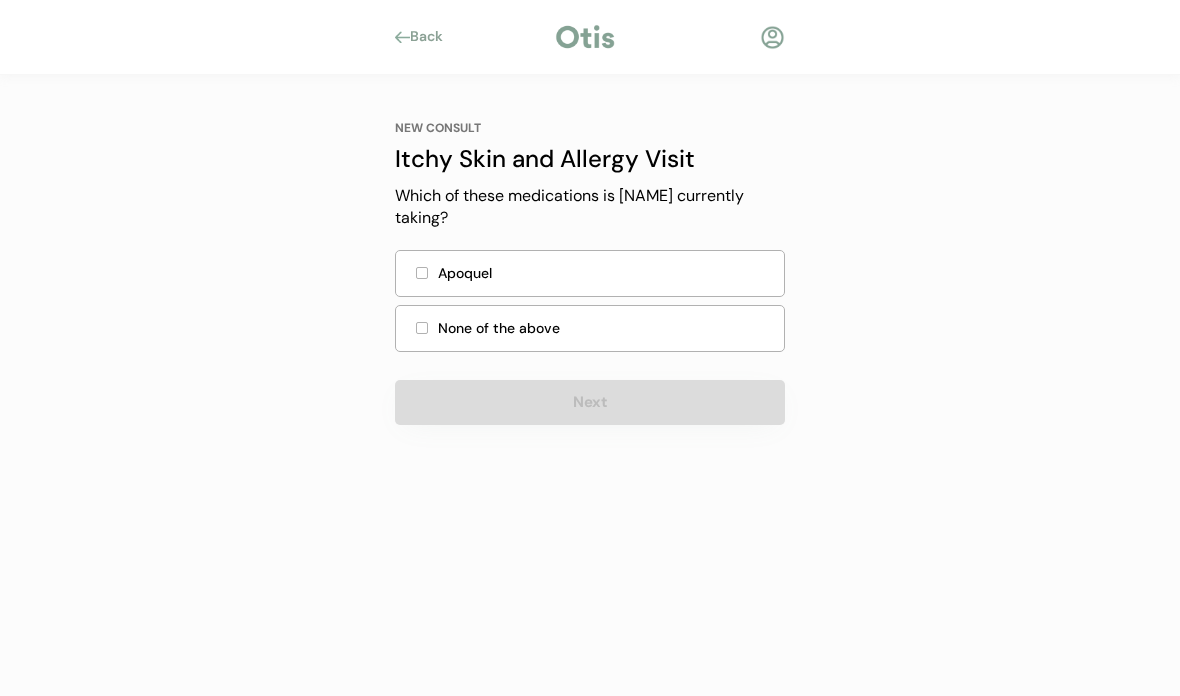 click on "Apoquel" at bounding box center [590, 273] 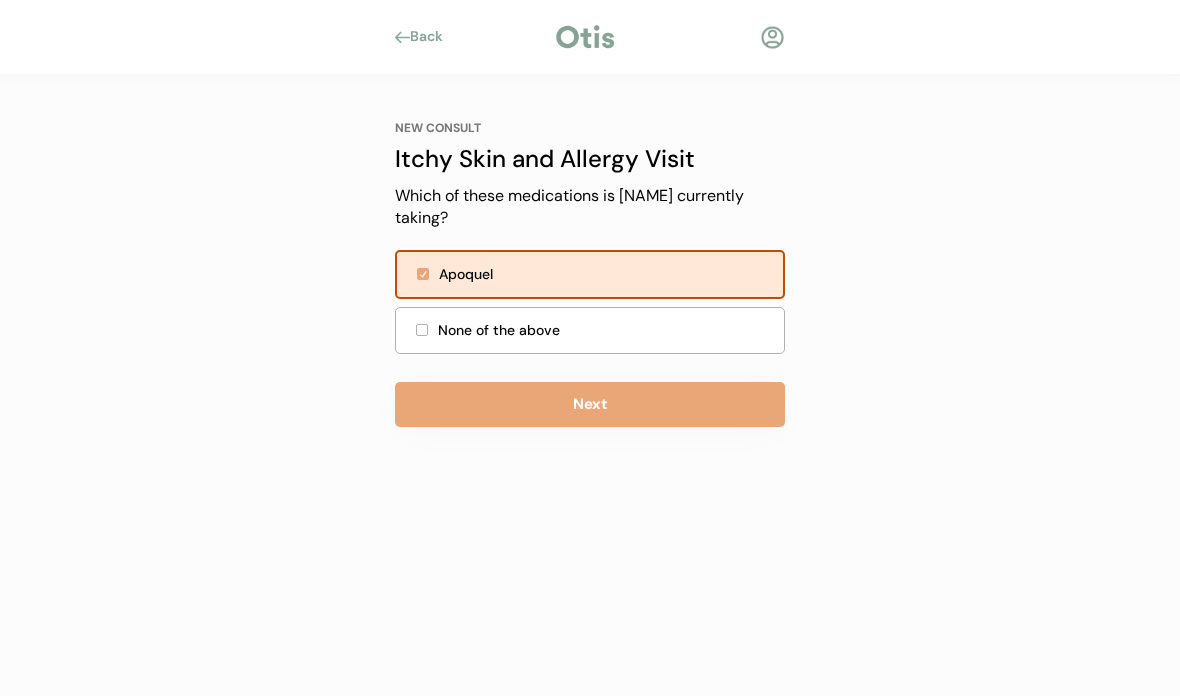 click on "Next" at bounding box center (590, 404) 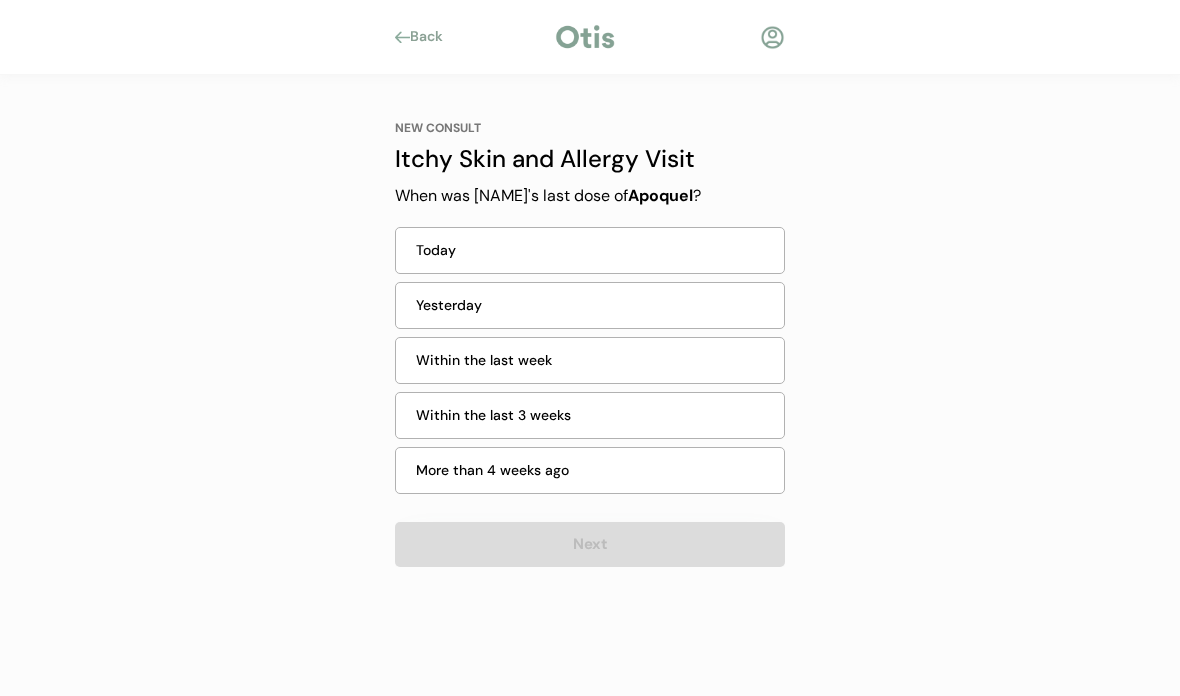 click on "Within the last week" at bounding box center (594, 360) 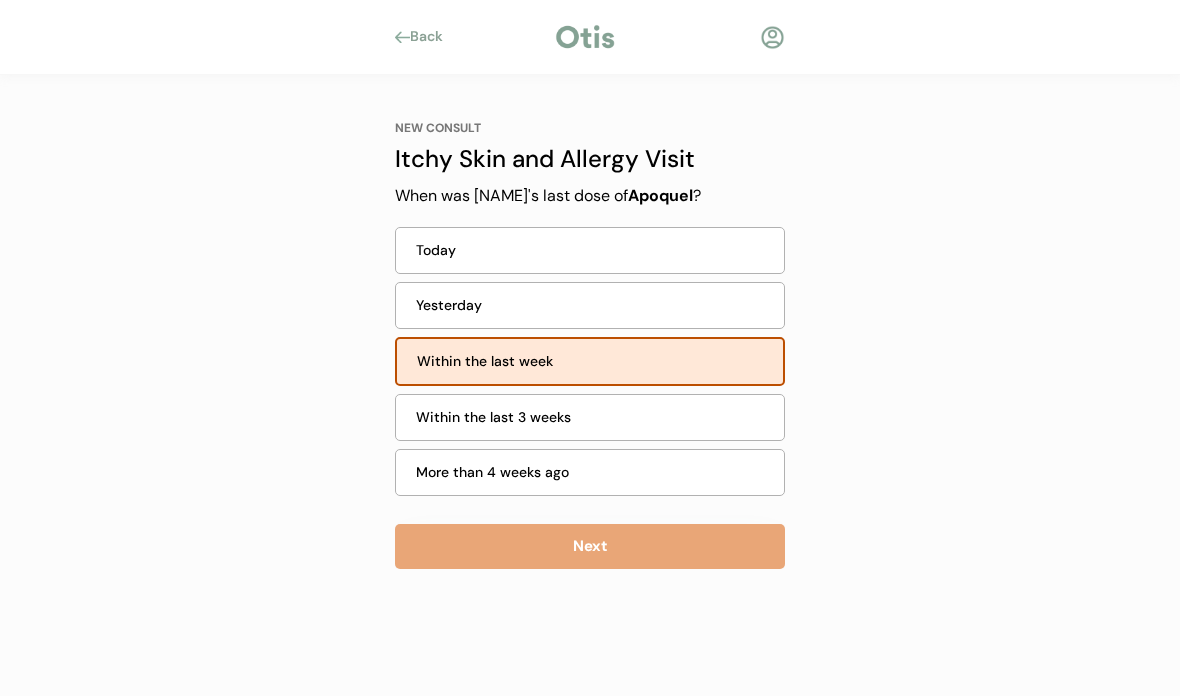 click on "Next" at bounding box center [590, 546] 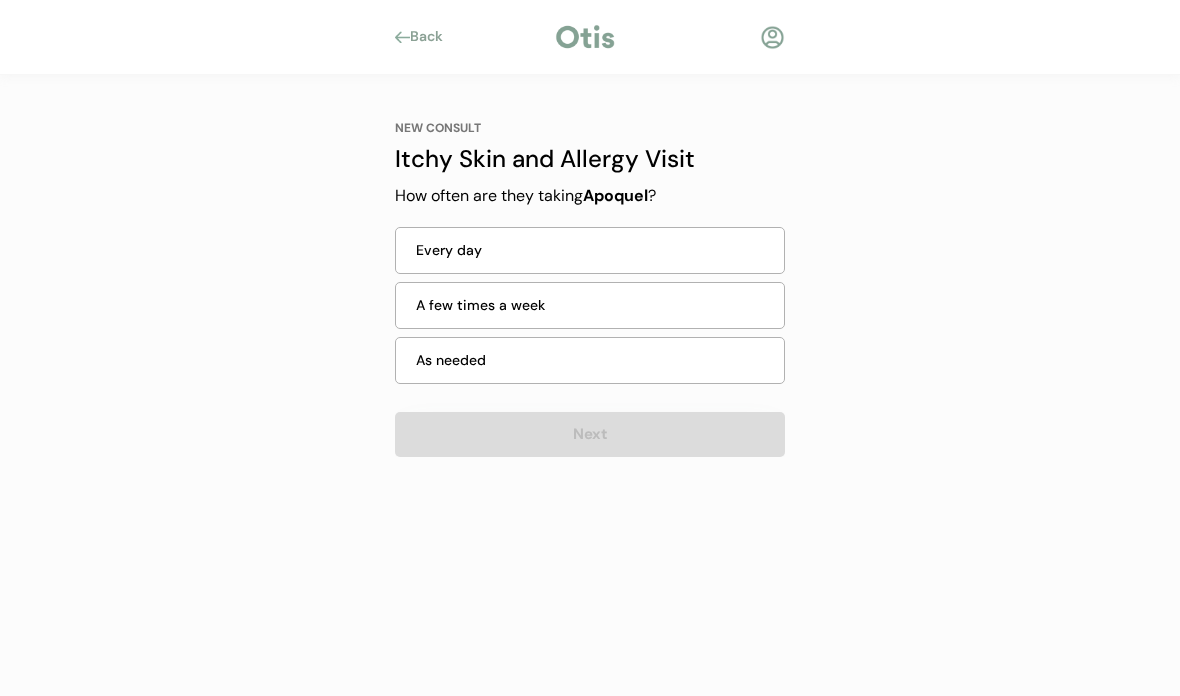 click on "A few times a week" at bounding box center [594, 305] 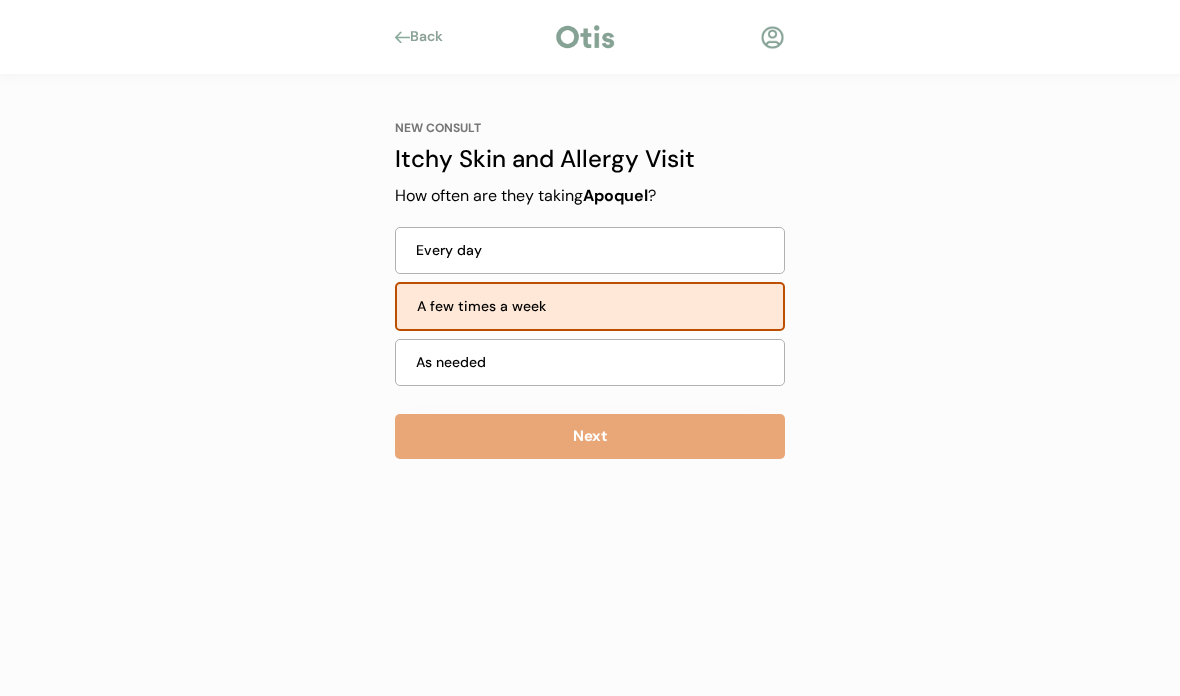 click on "As needed" at bounding box center [590, 362] 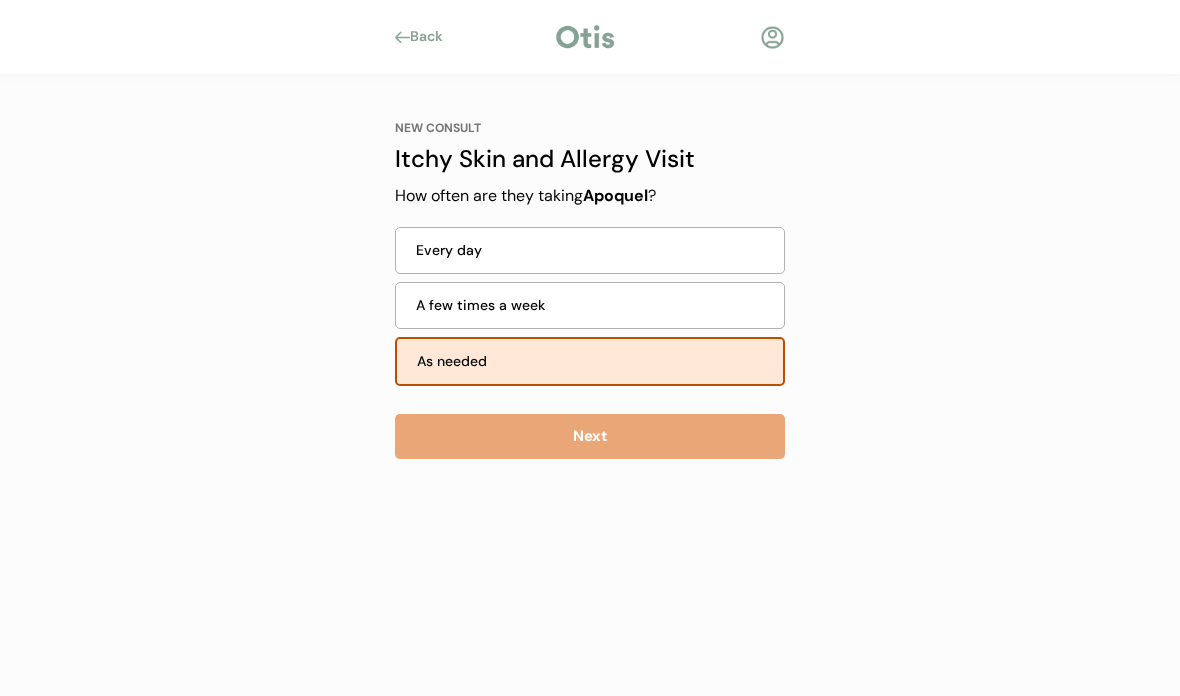click on "A few times a week" at bounding box center [594, 305] 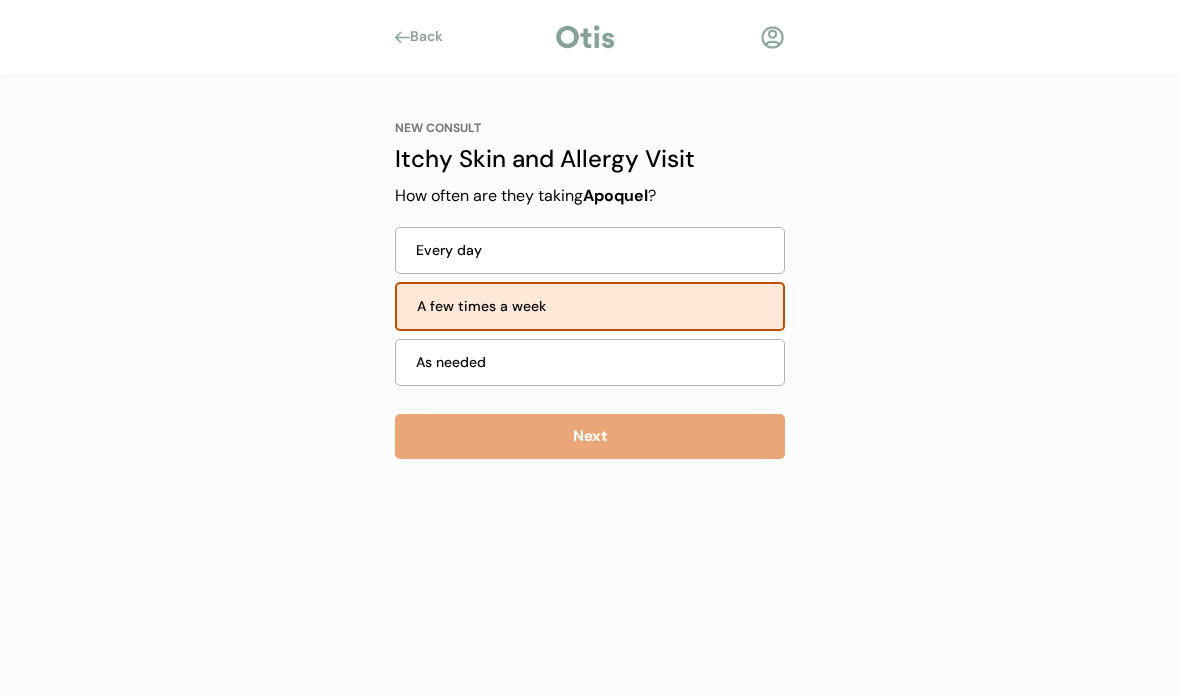 click on "Next" at bounding box center (590, 436) 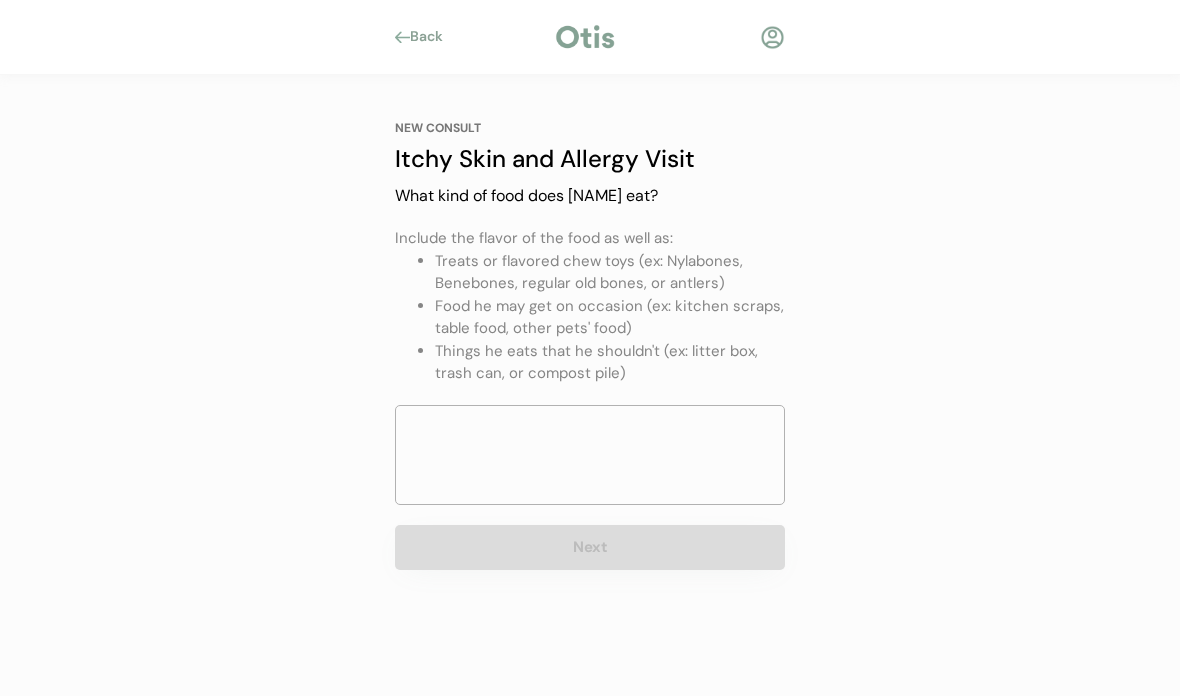 click at bounding box center (590, 455) 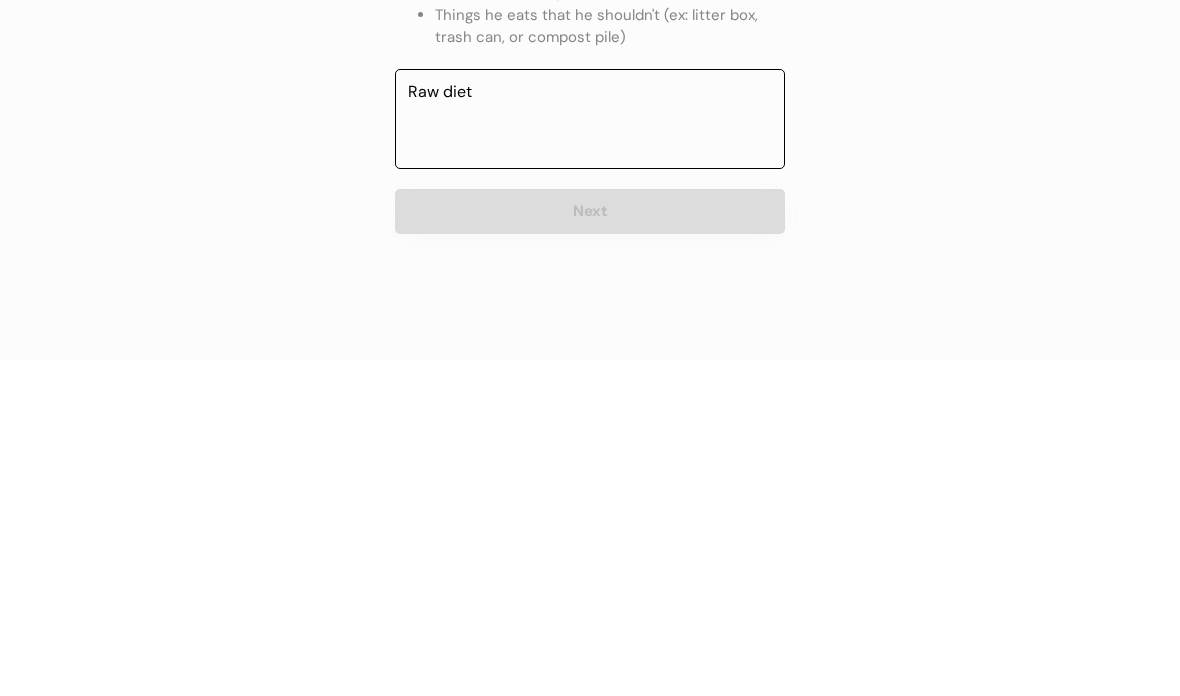 type on "Raw diet" 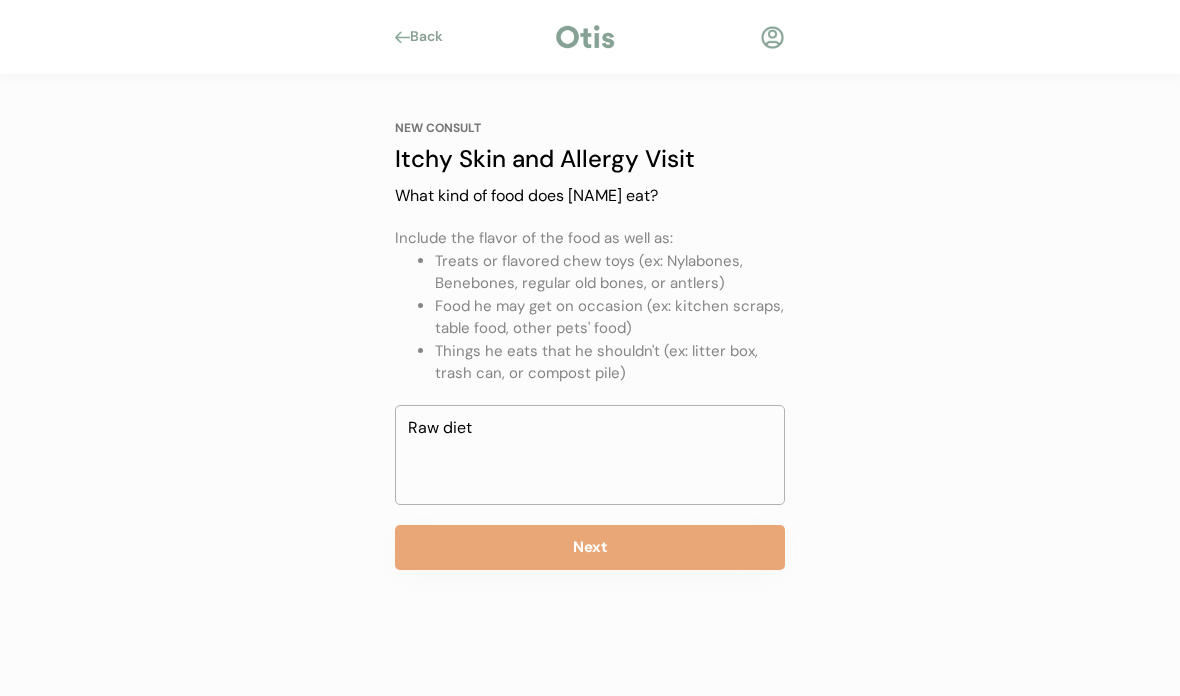click on "Next" at bounding box center (590, 547) 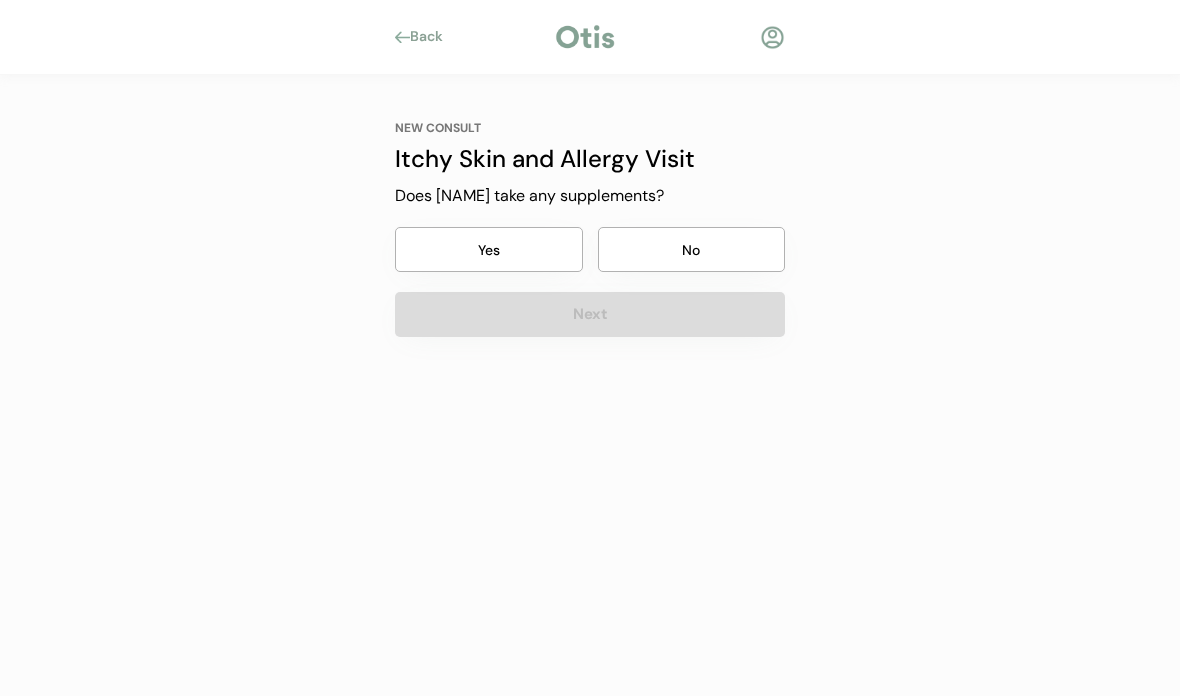 click on "Yes" at bounding box center [489, 249] 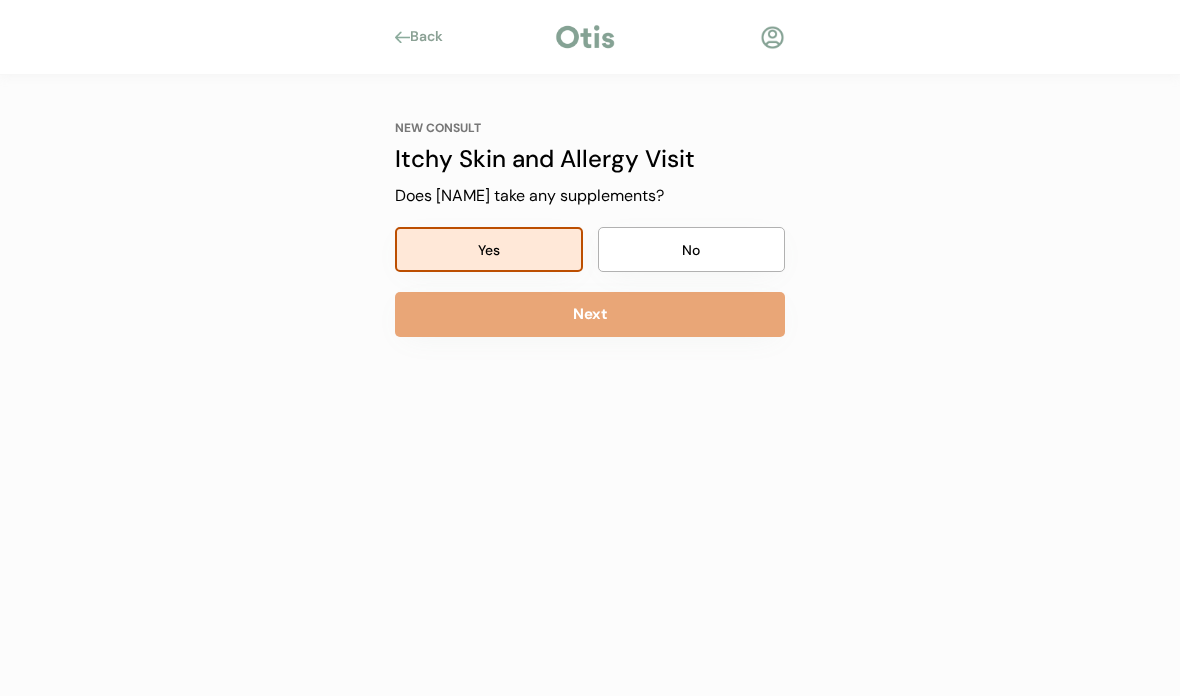 click on "Next" at bounding box center [590, 314] 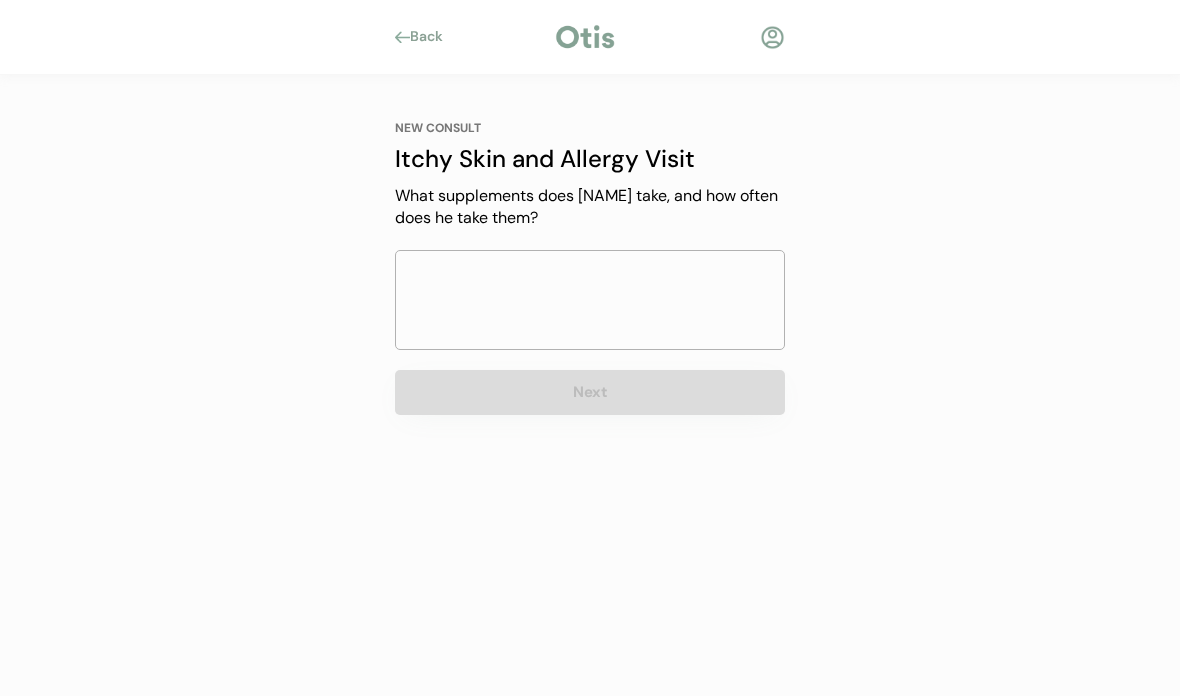 click at bounding box center [590, 300] 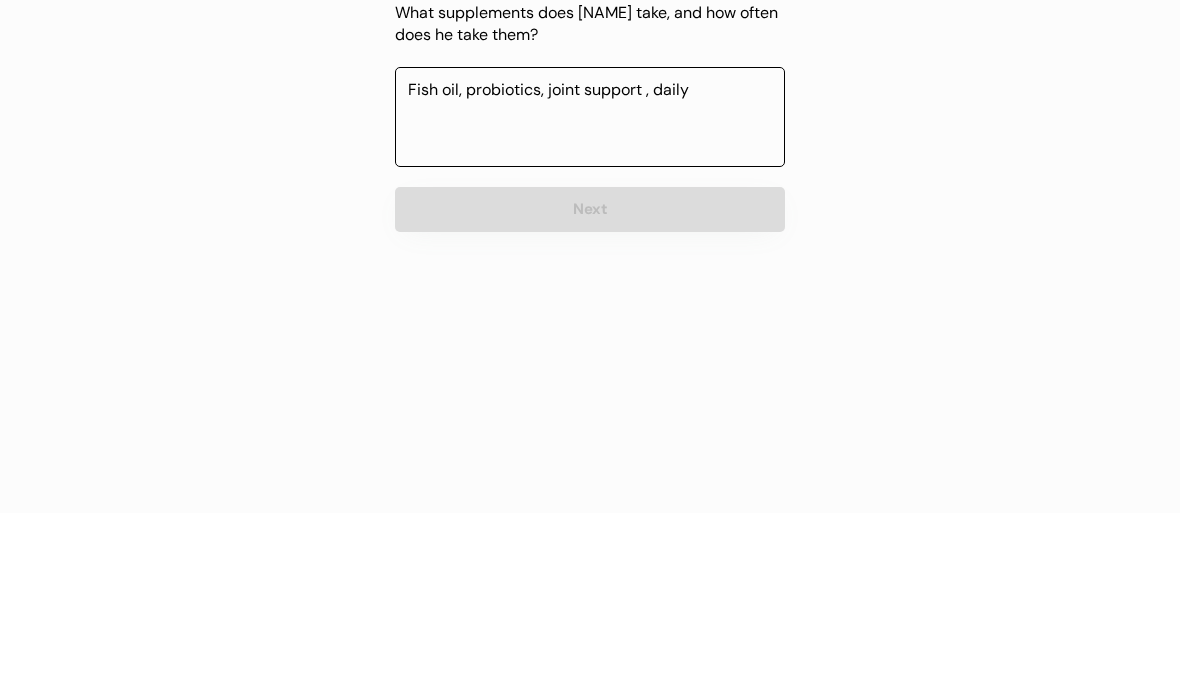 type on "Fish oil, probiotics, joint support , daily" 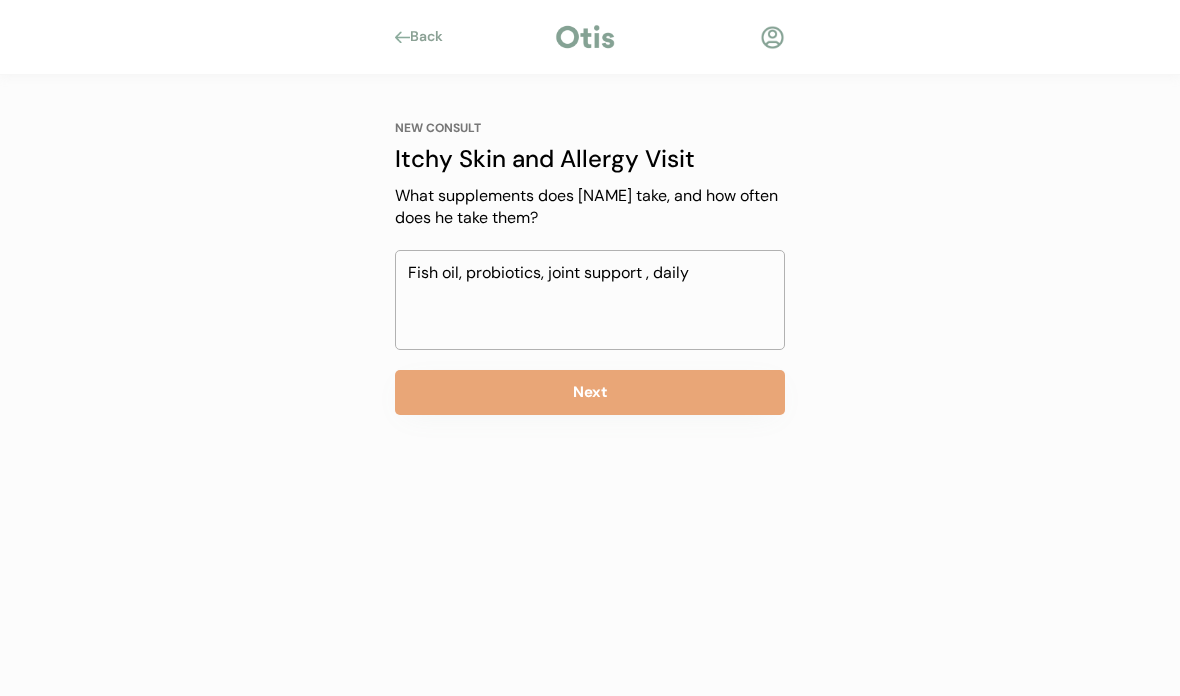 click on "Next" at bounding box center [590, 392] 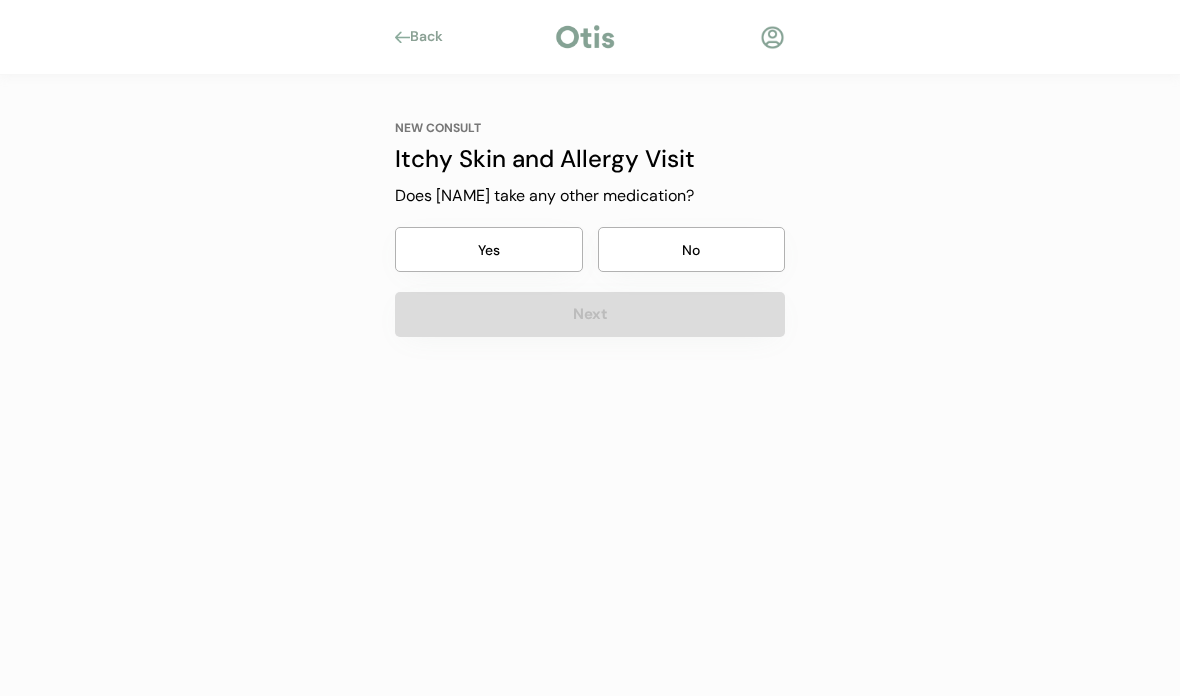 click on "No" at bounding box center (692, 249) 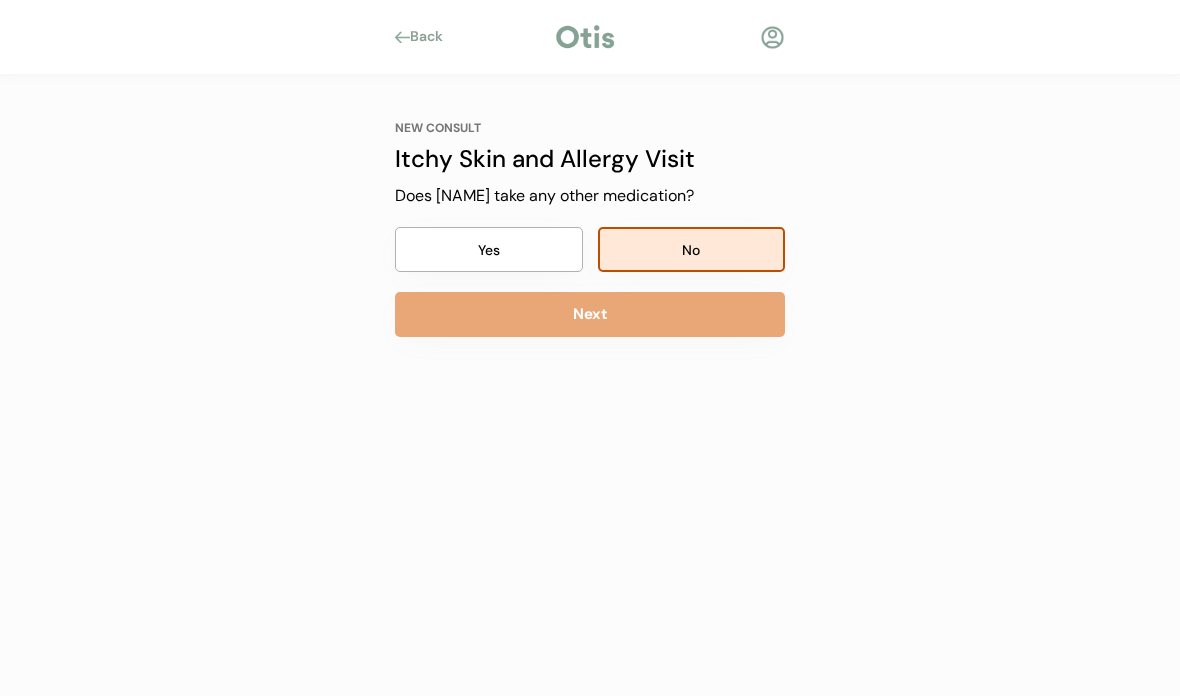 click on "Next" at bounding box center [590, 314] 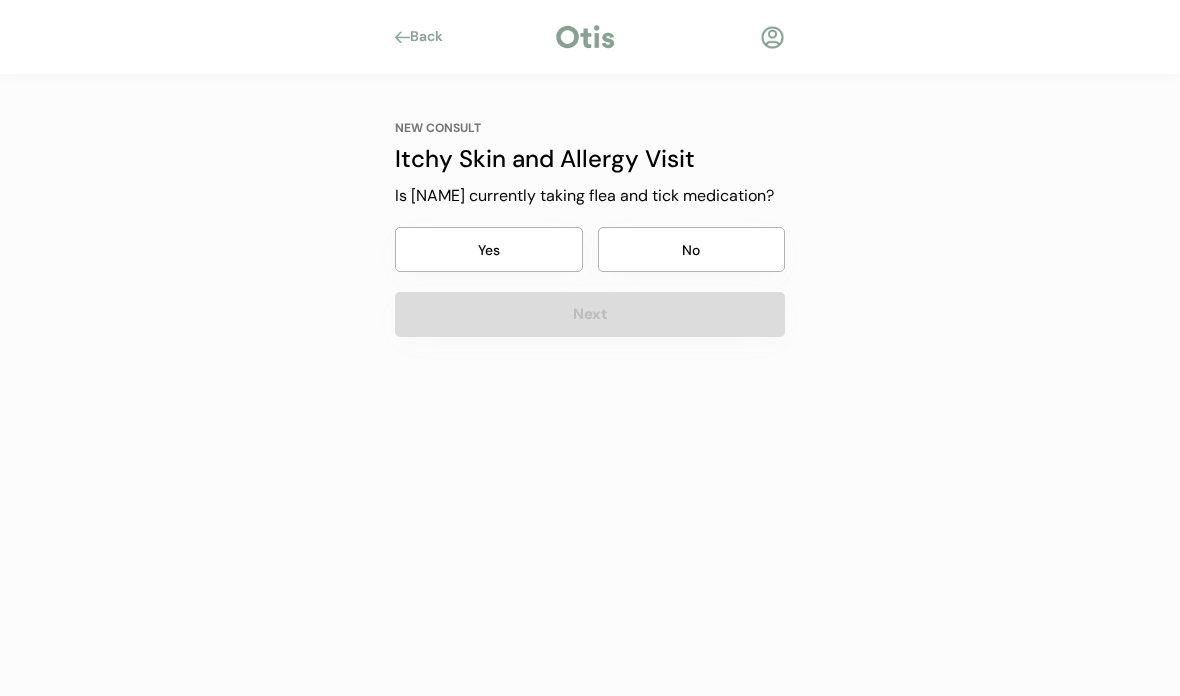click on "Yes" at bounding box center [489, 249] 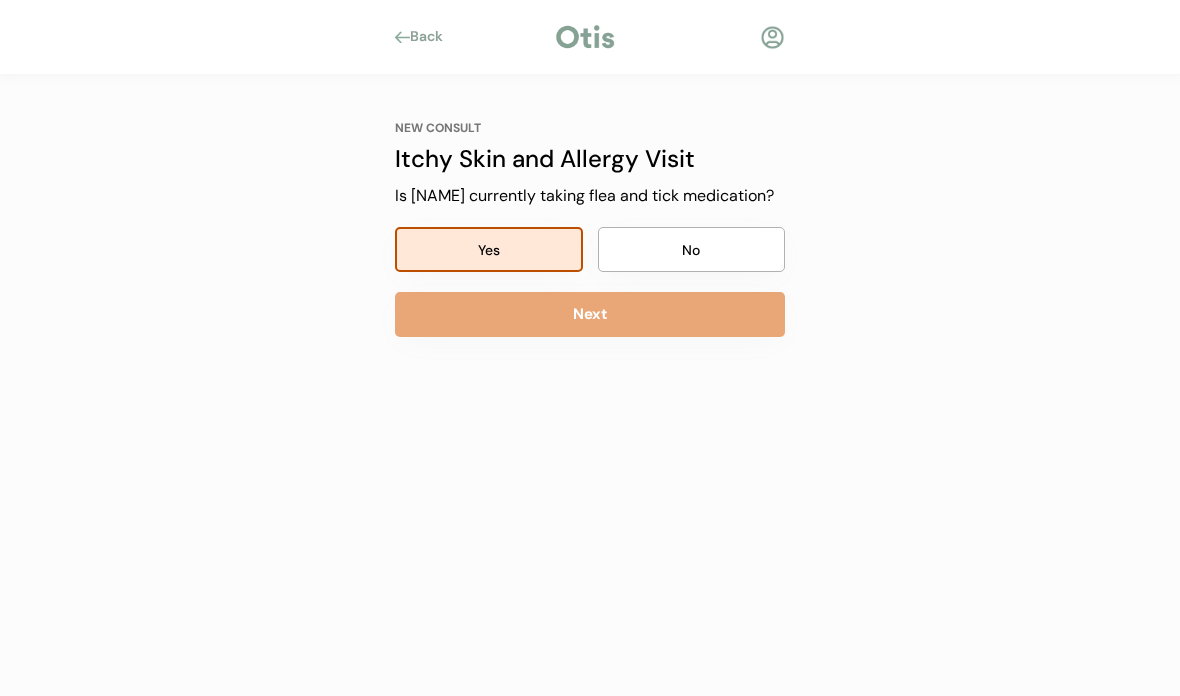 click on "Next" at bounding box center [590, 314] 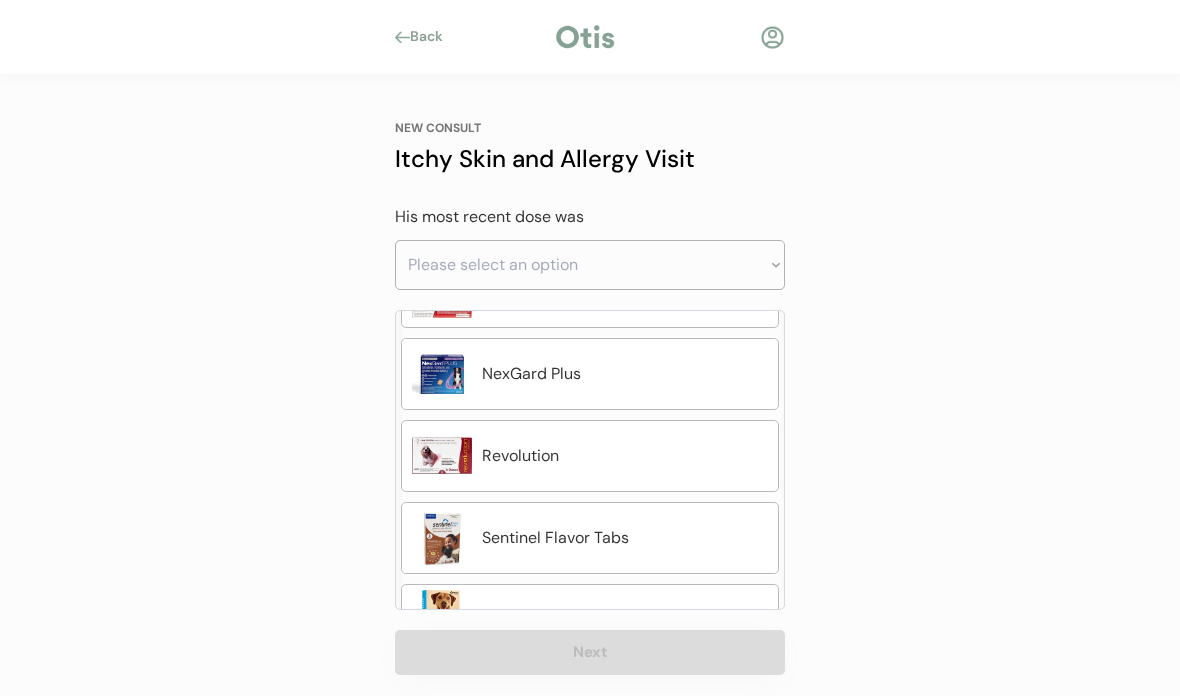 scroll, scrollTop: 554, scrollLeft: 0, axis: vertical 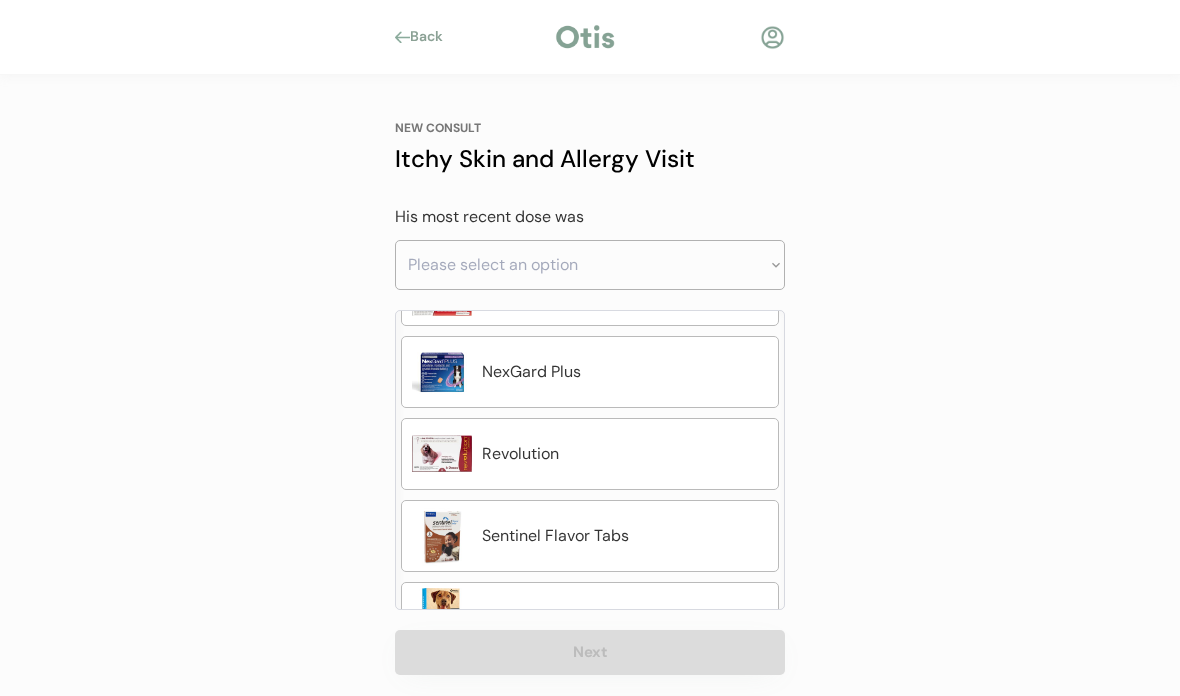 click on "NexGard Plus" at bounding box center (625, 372) 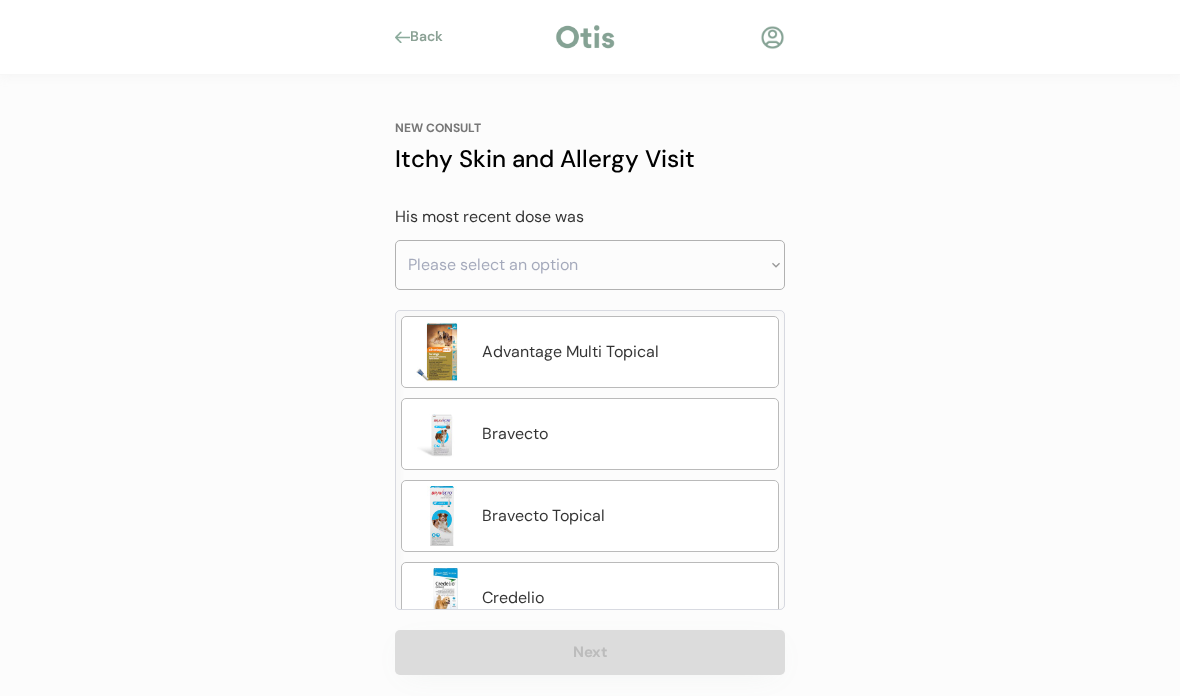 scroll, scrollTop: 0, scrollLeft: 0, axis: both 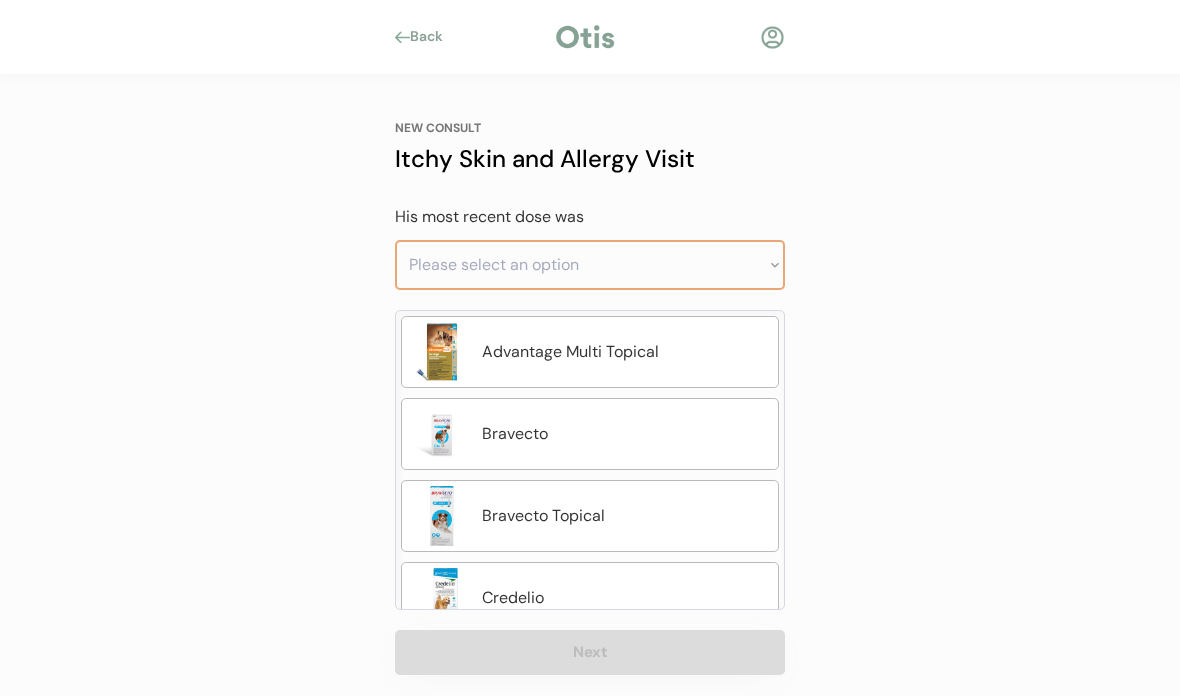 click on "Please select an option Less than a month ago Within the last 1 - 2 months Within the last 3 - 6 months Greater than 6 months ago" at bounding box center (590, 265) 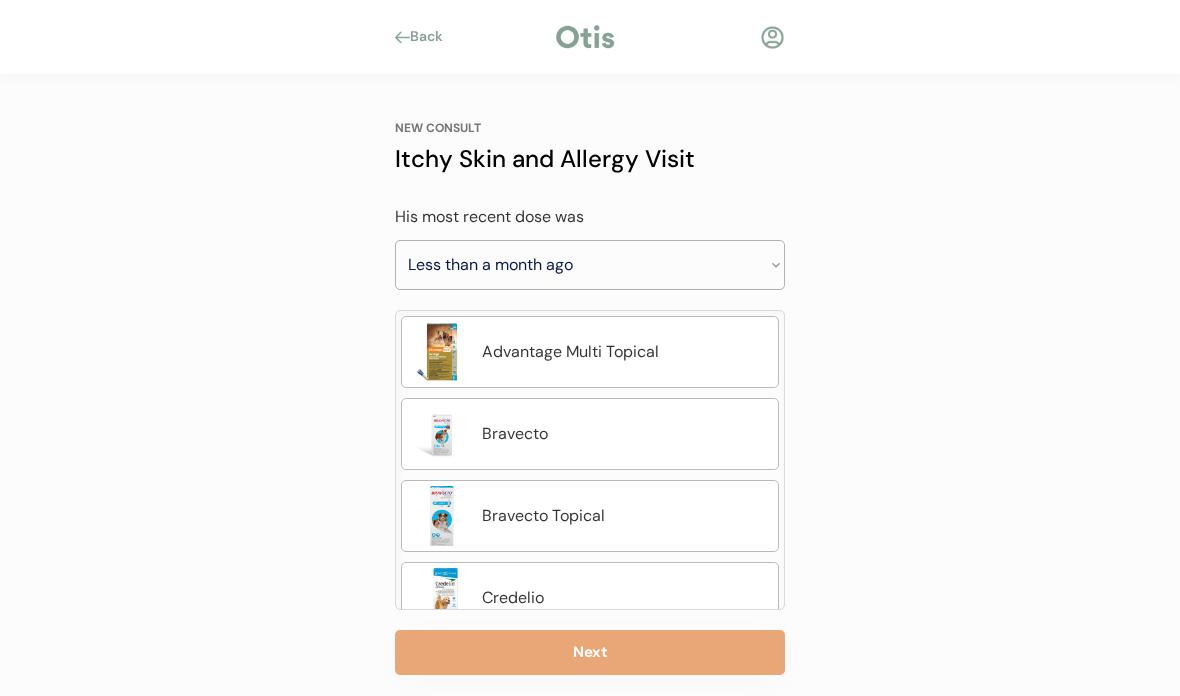 scroll, scrollTop: 26, scrollLeft: 0, axis: vertical 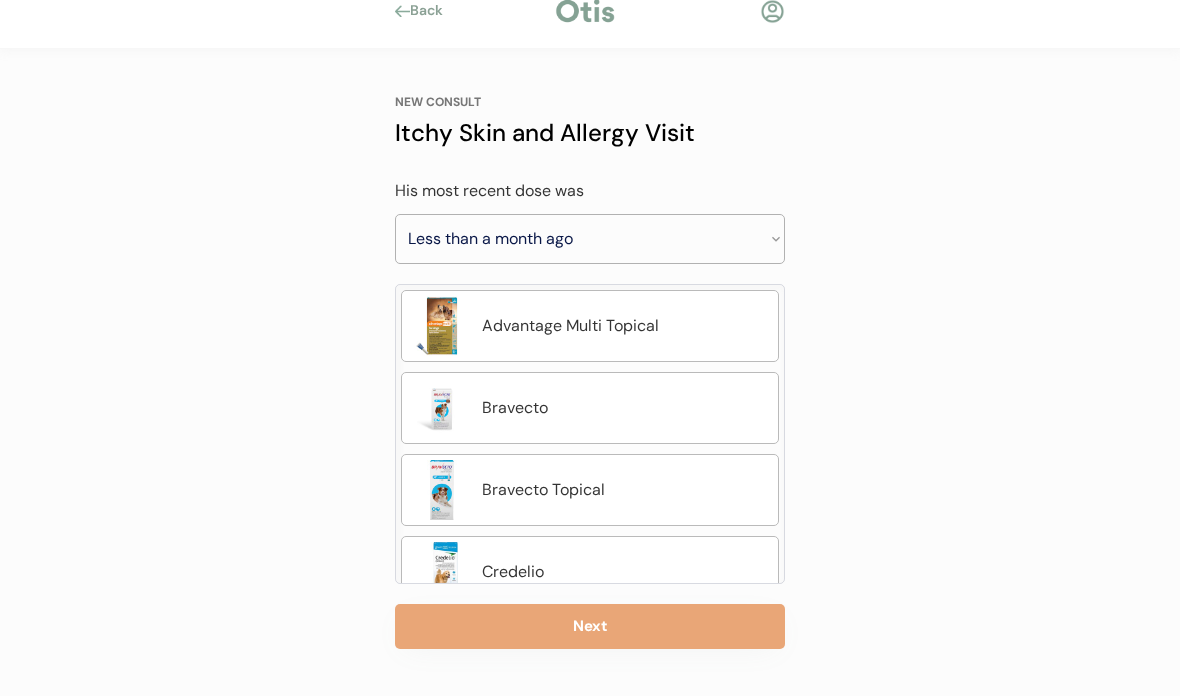 click on "Next" at bounding box center (590, 626) 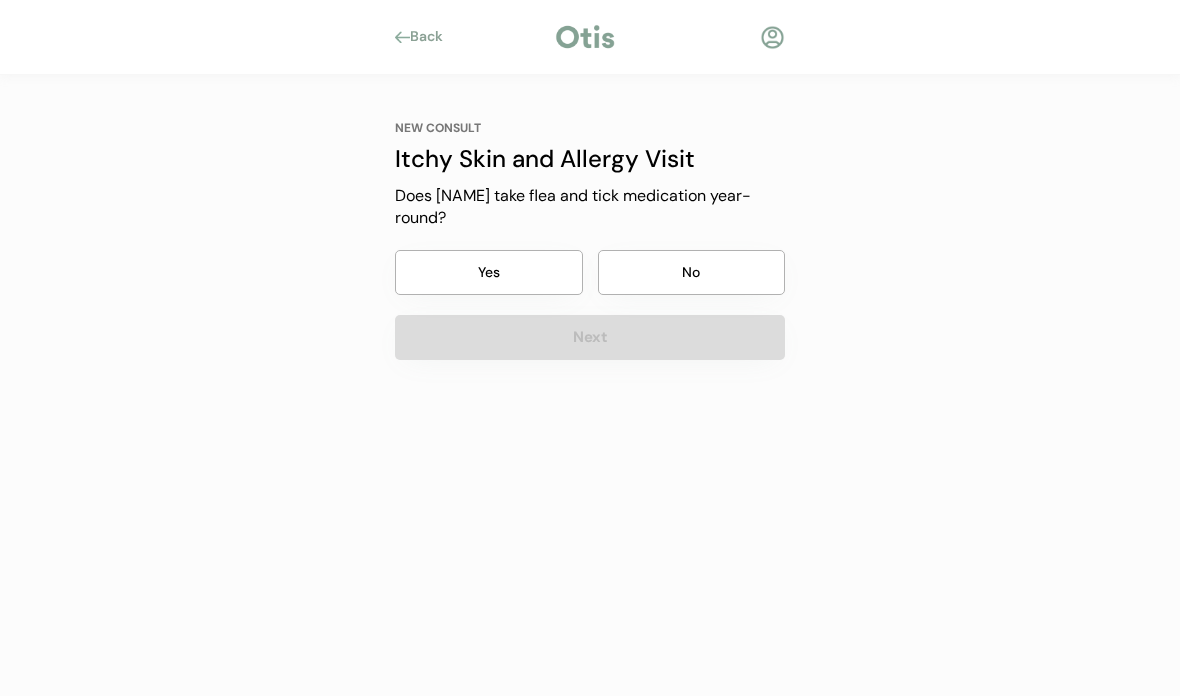 scroll, scrollTop: 0, scrollLeft: 0, axis: both 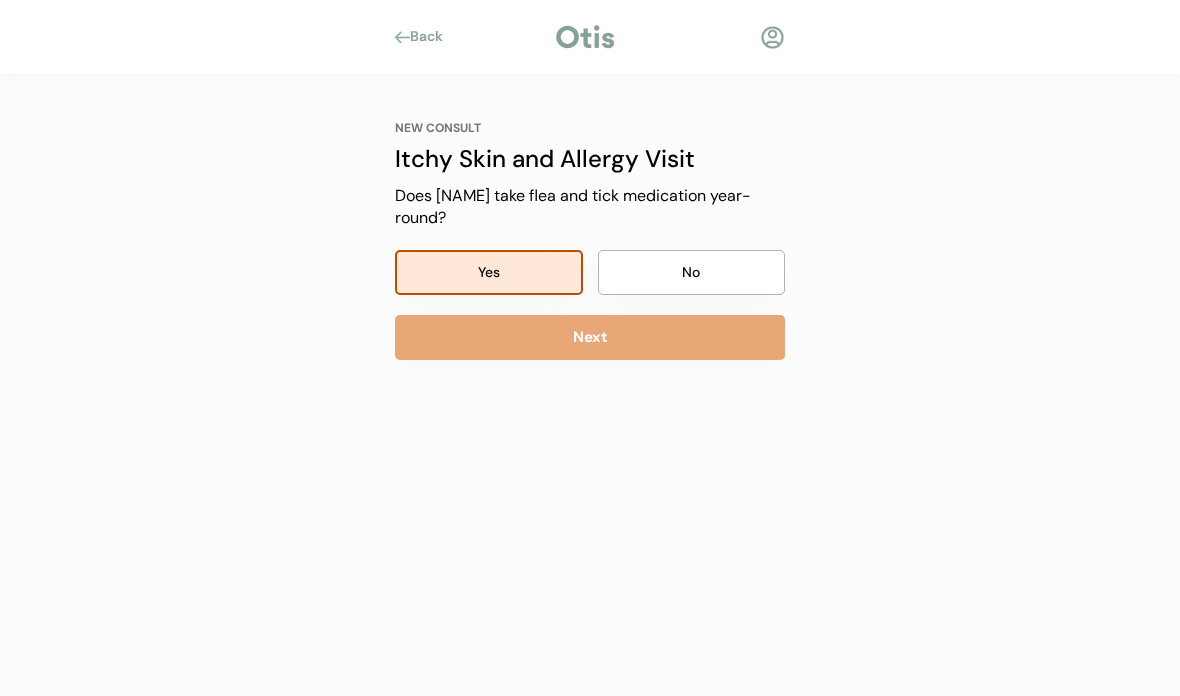 click on "Next" at bounding box center [590, 337] 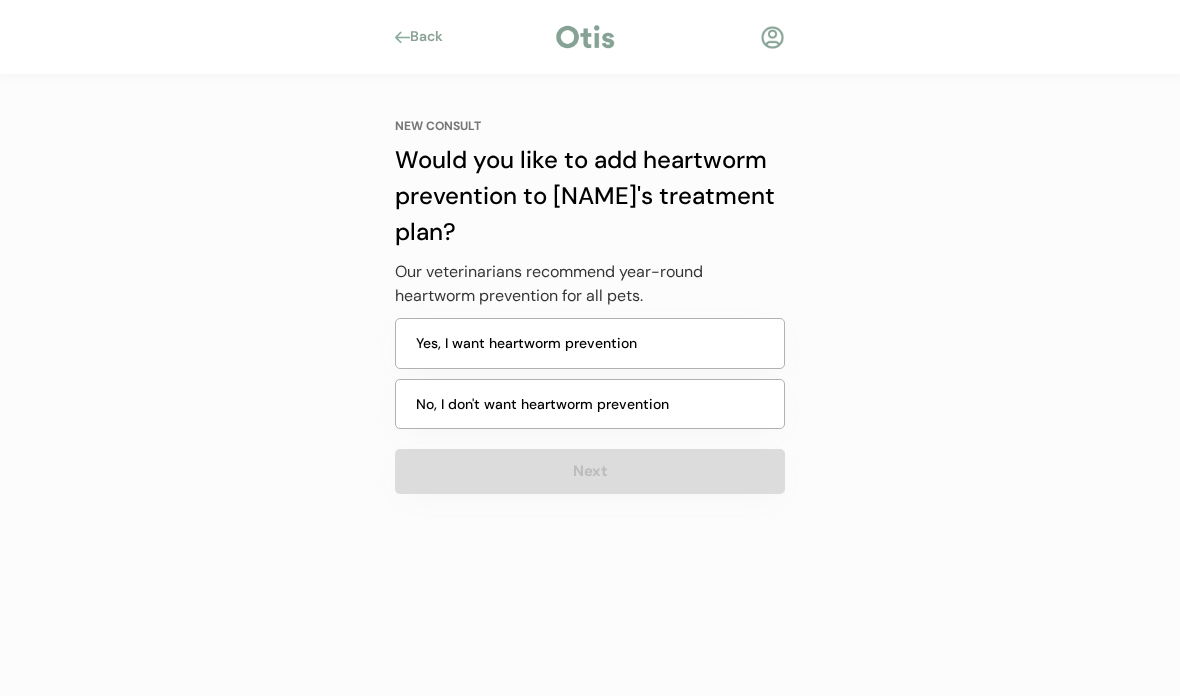 click on "Back" at bounding box center [432, 37] 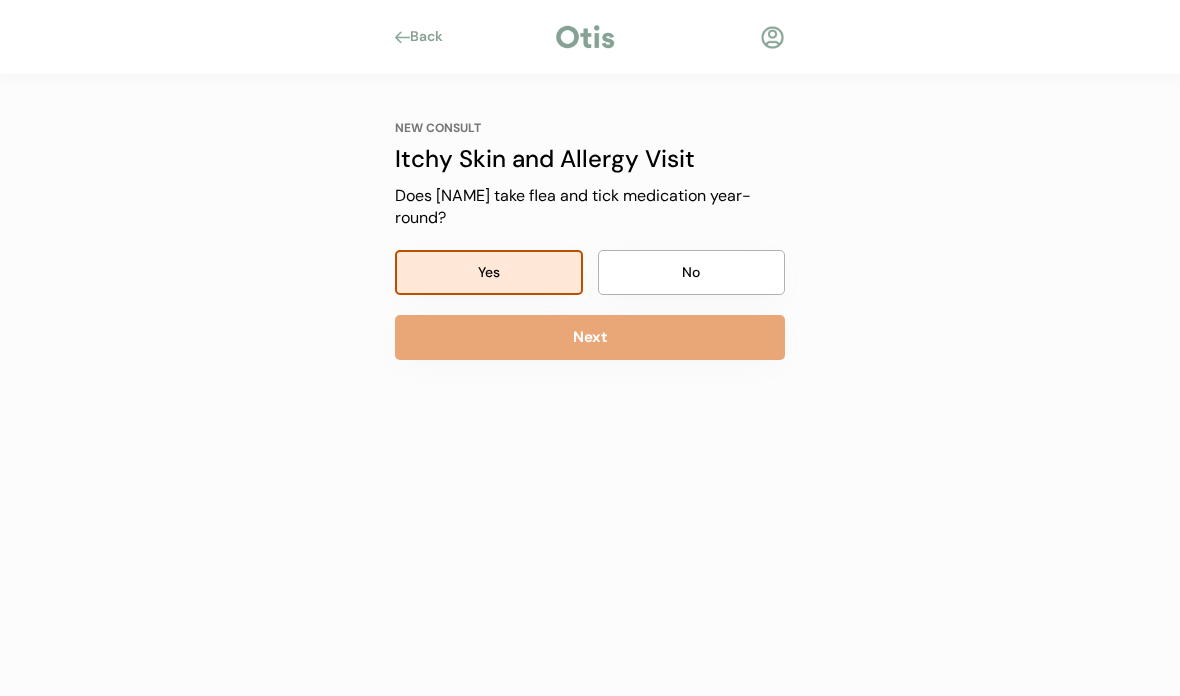 click on "Next" at bounding box center (590, 337) 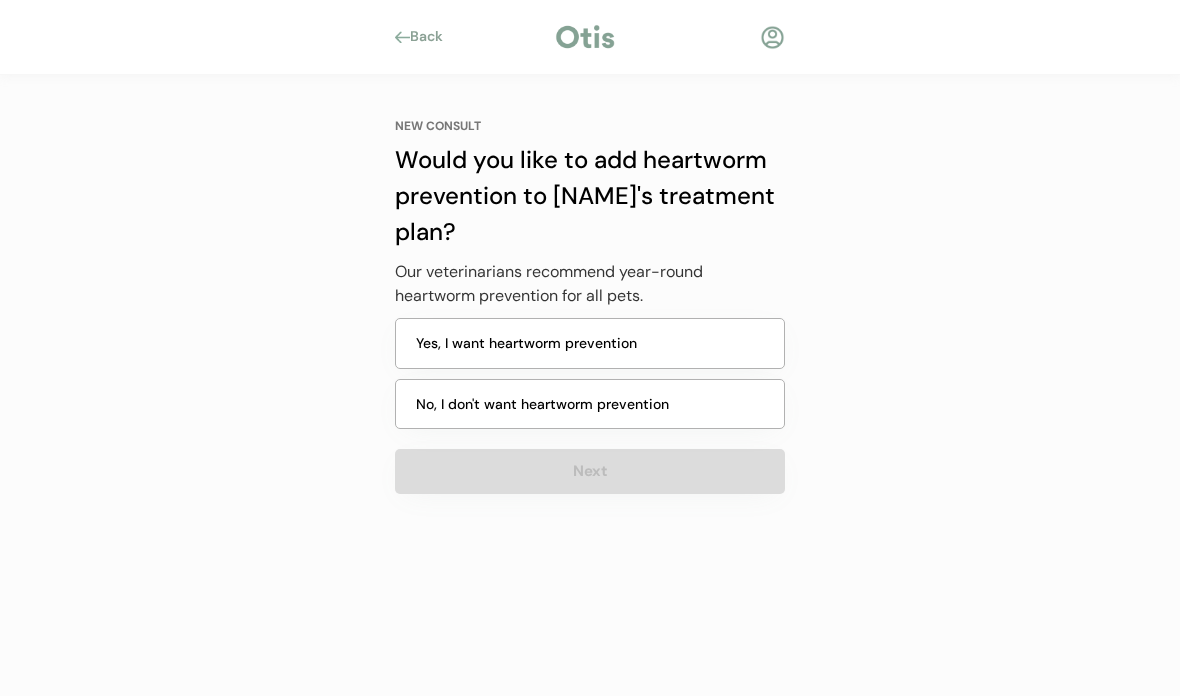 click on "Back" at bounding box center (432, 37) 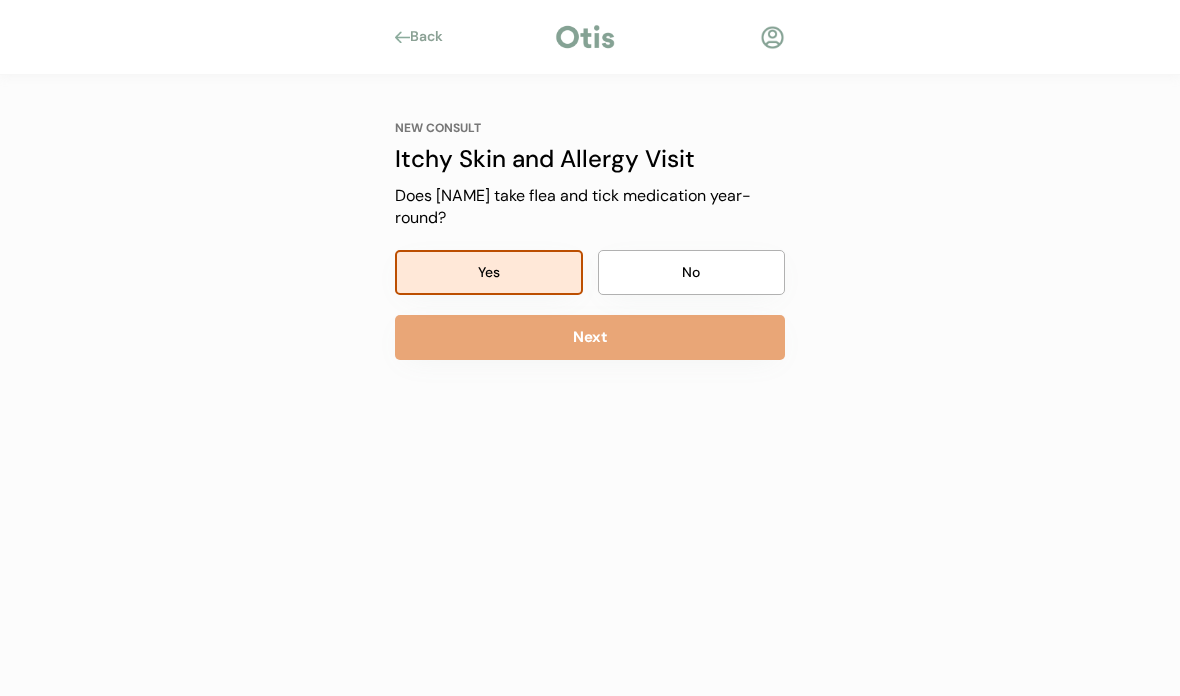 click on "Back" at bounding box center (432, 37) 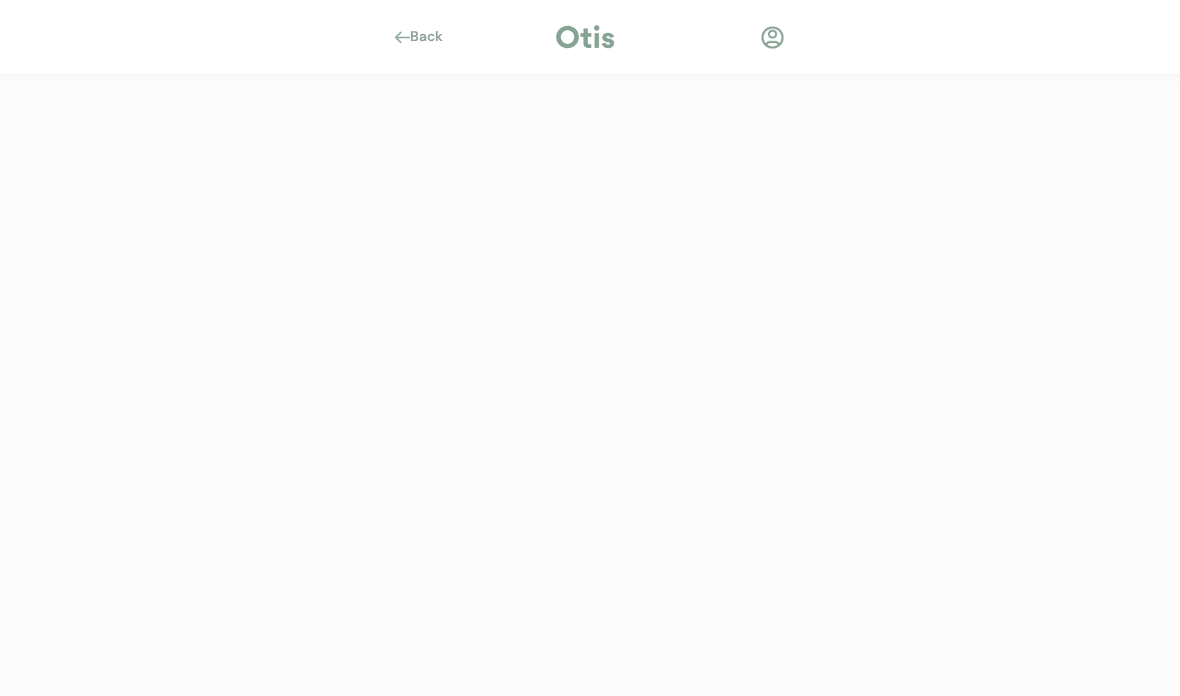 scroll, scrollTop: 26, scrollLeft: 0, axis: vertical 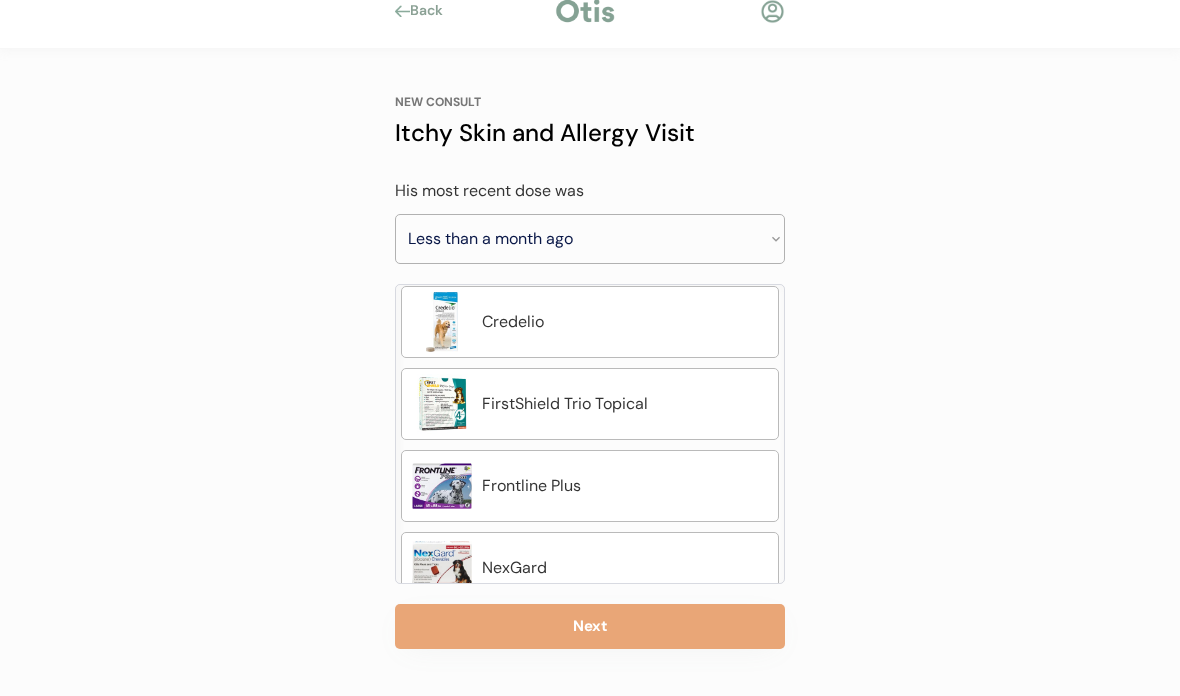 click on "Next" at bounding box center (590, 626) 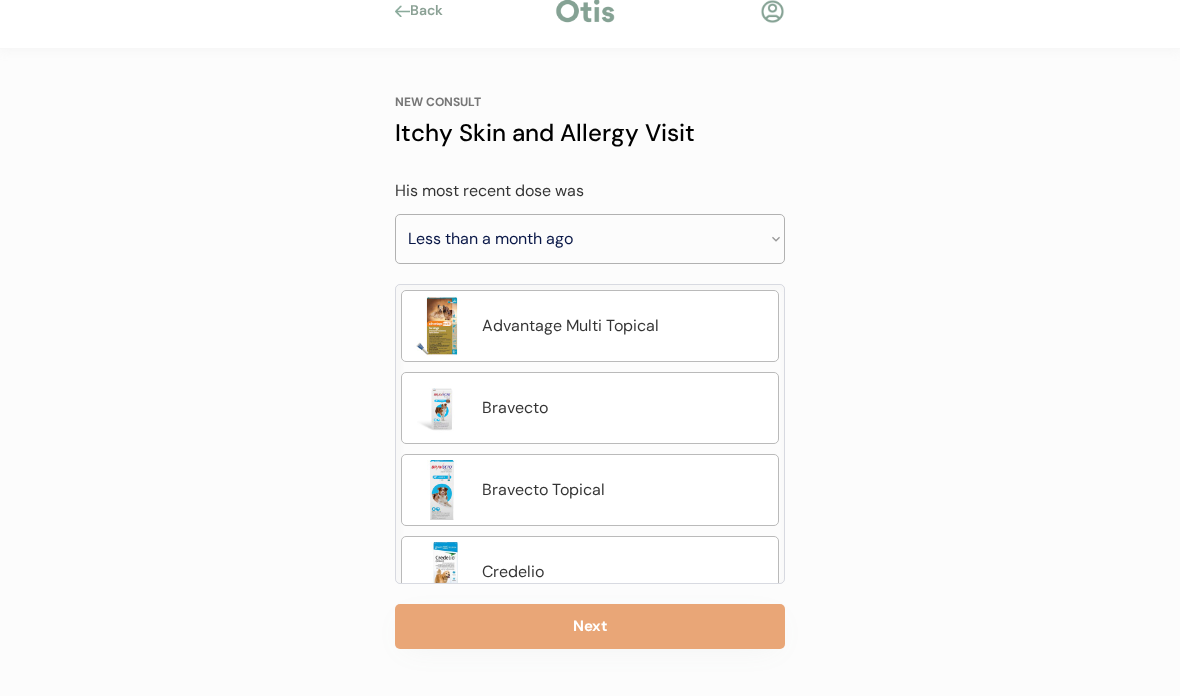 scroll, scrollTop: 0, scrollLeft: 0, axis: both 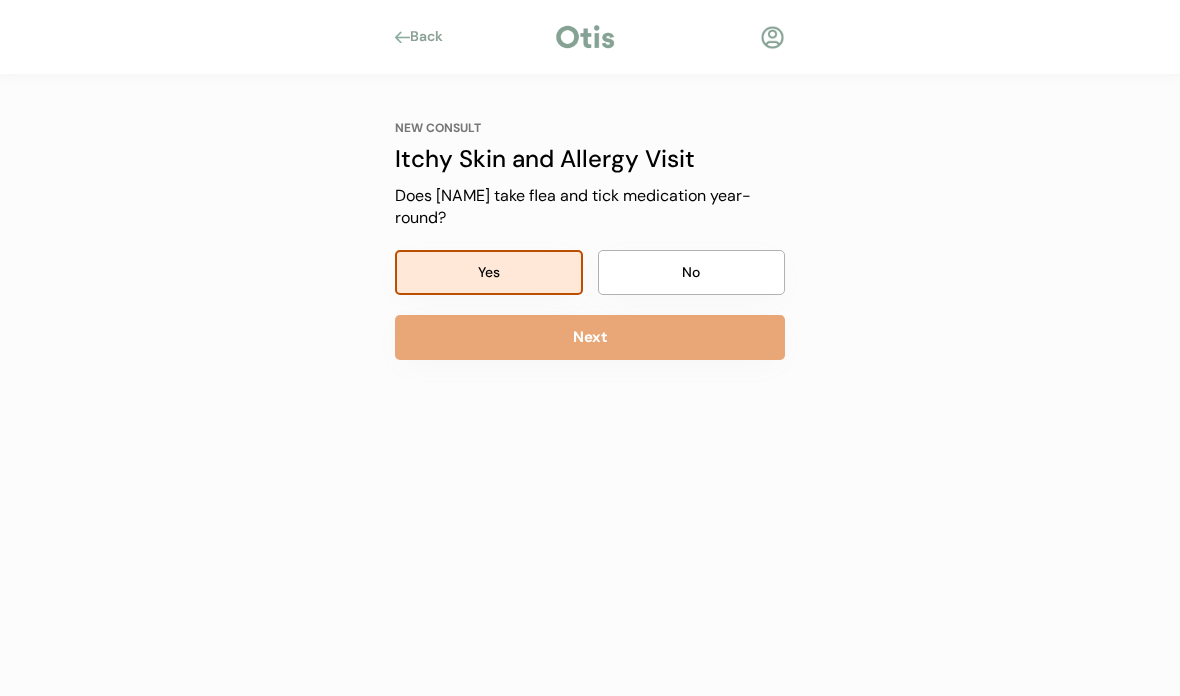 click on "Next" at bounding box center (590, 337) 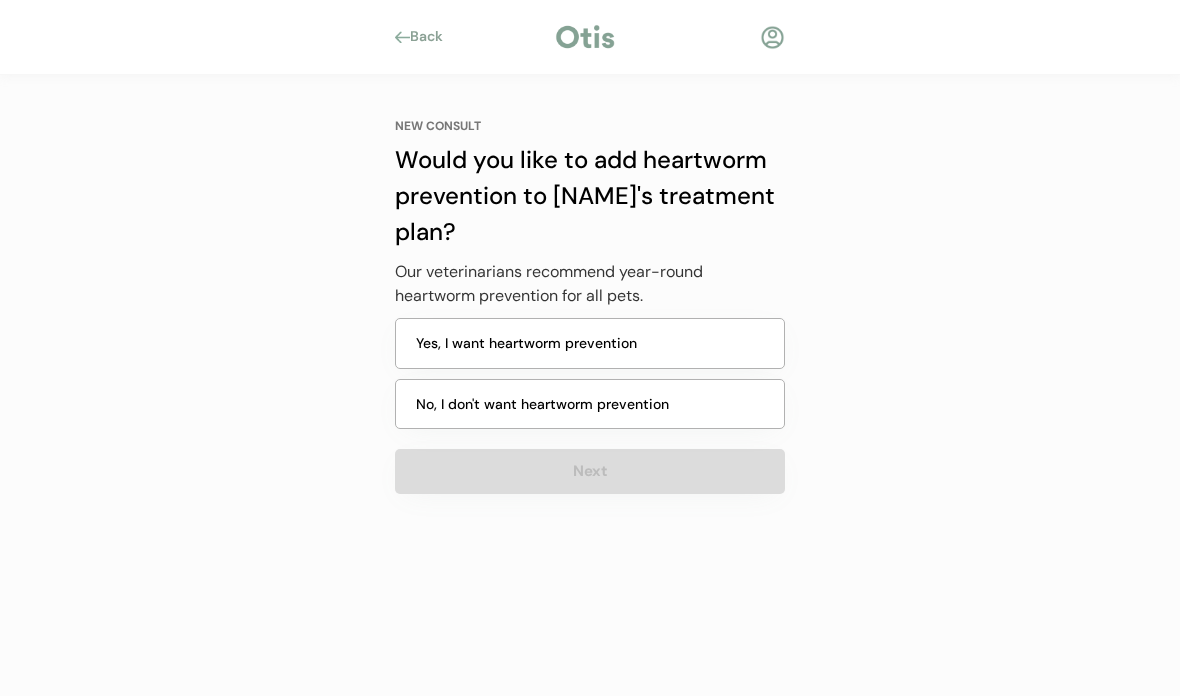 click on "No, I don't want heartworm prevention" at bounding box center (590, 404) 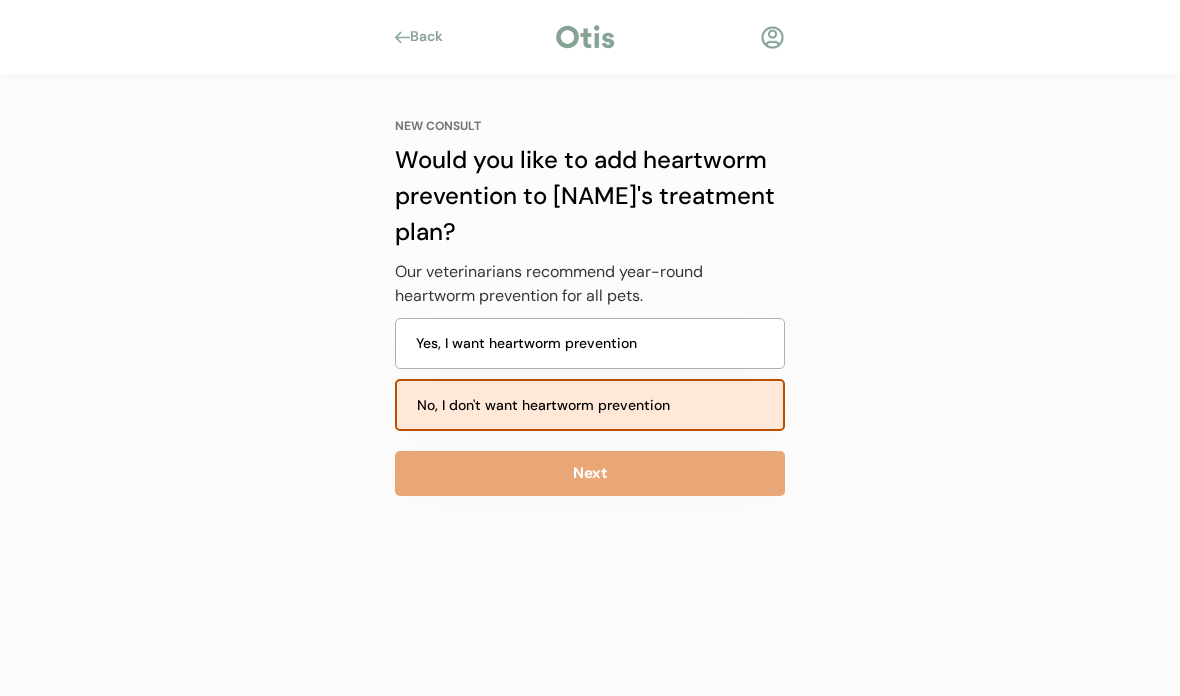 click on "Next" at bounding box center (590, 473) 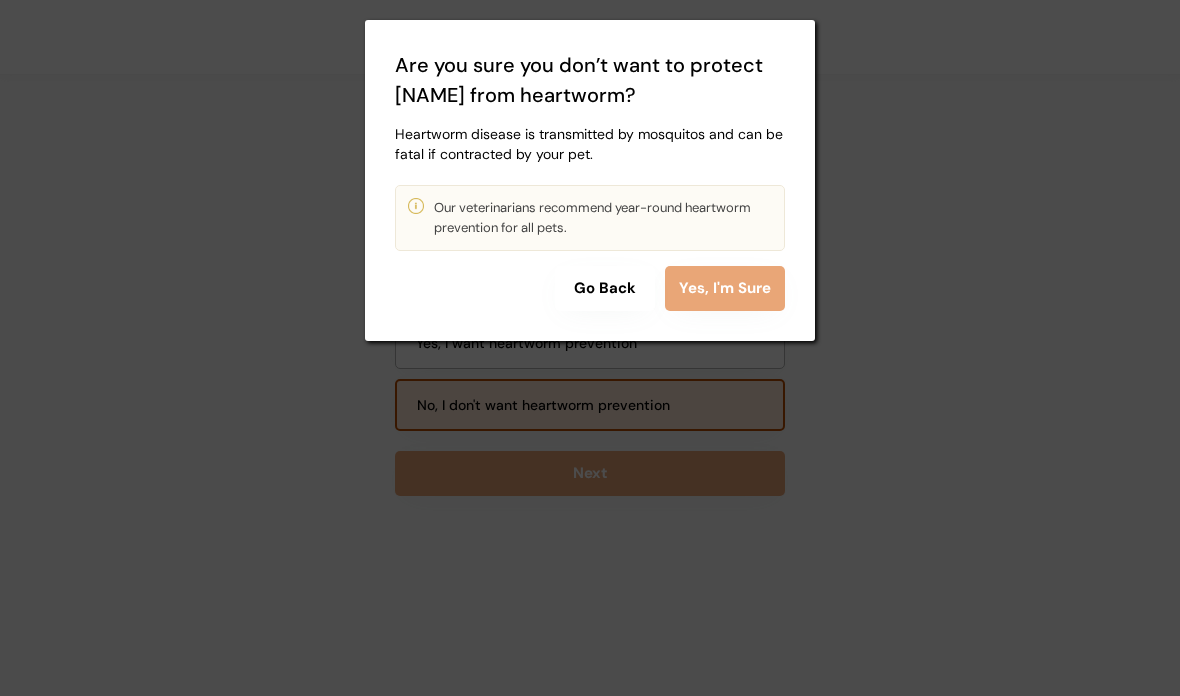 click on "Yes, I'm Sure" at bounding box center [725, 288] 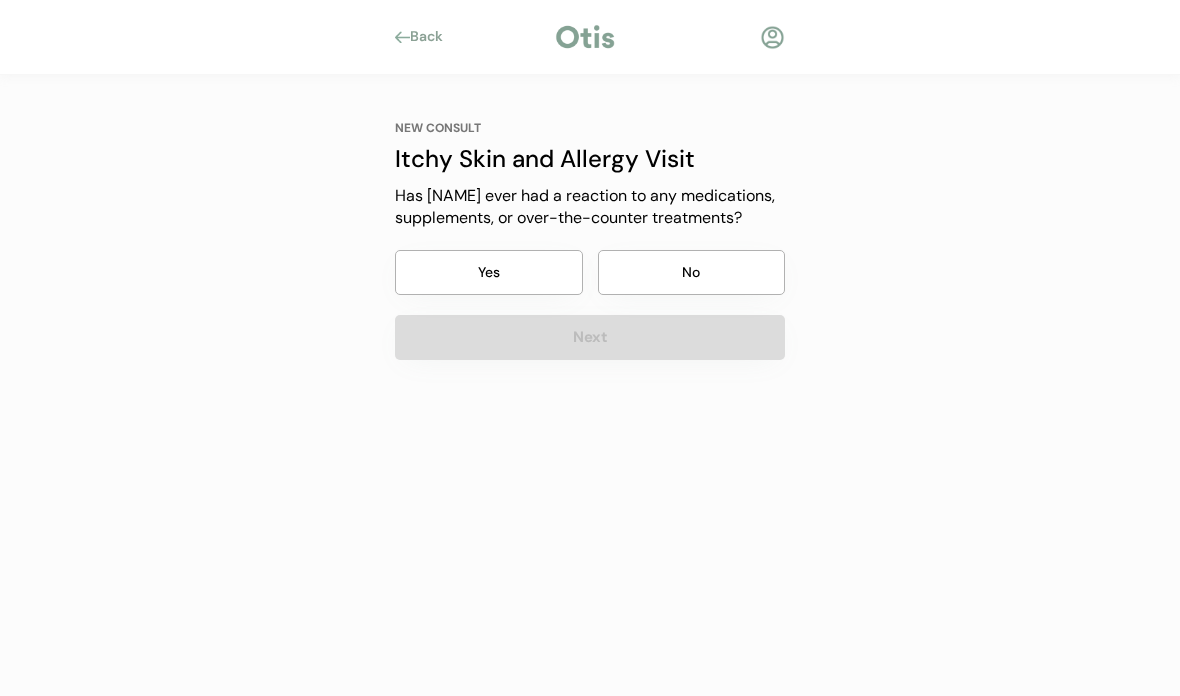 click on "No" at bounding box center [692, 272] 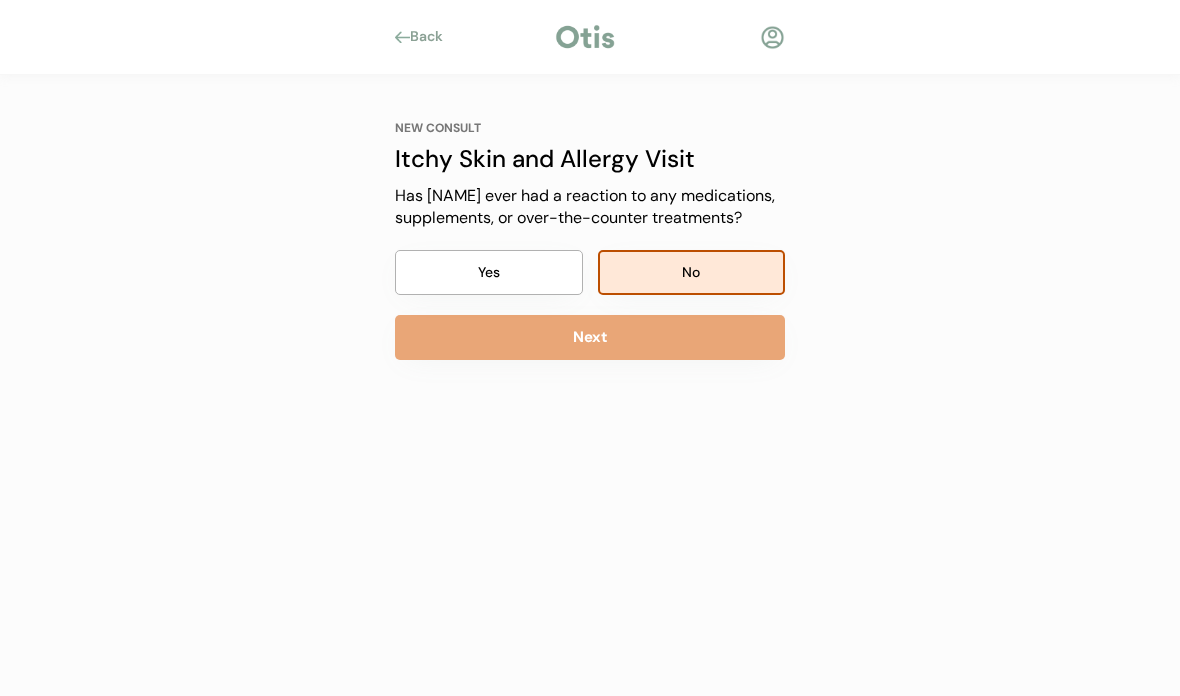 click on "Next" at bounding box center [590, 337] 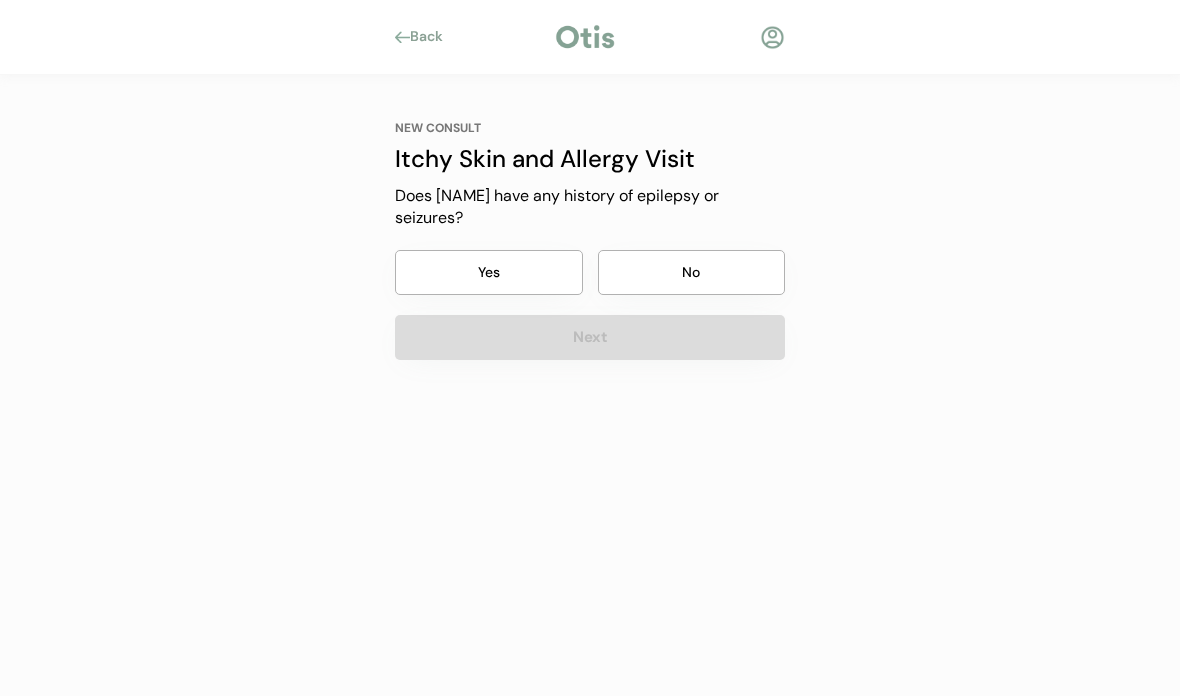 click on "No" at bounding box center (692, 272) 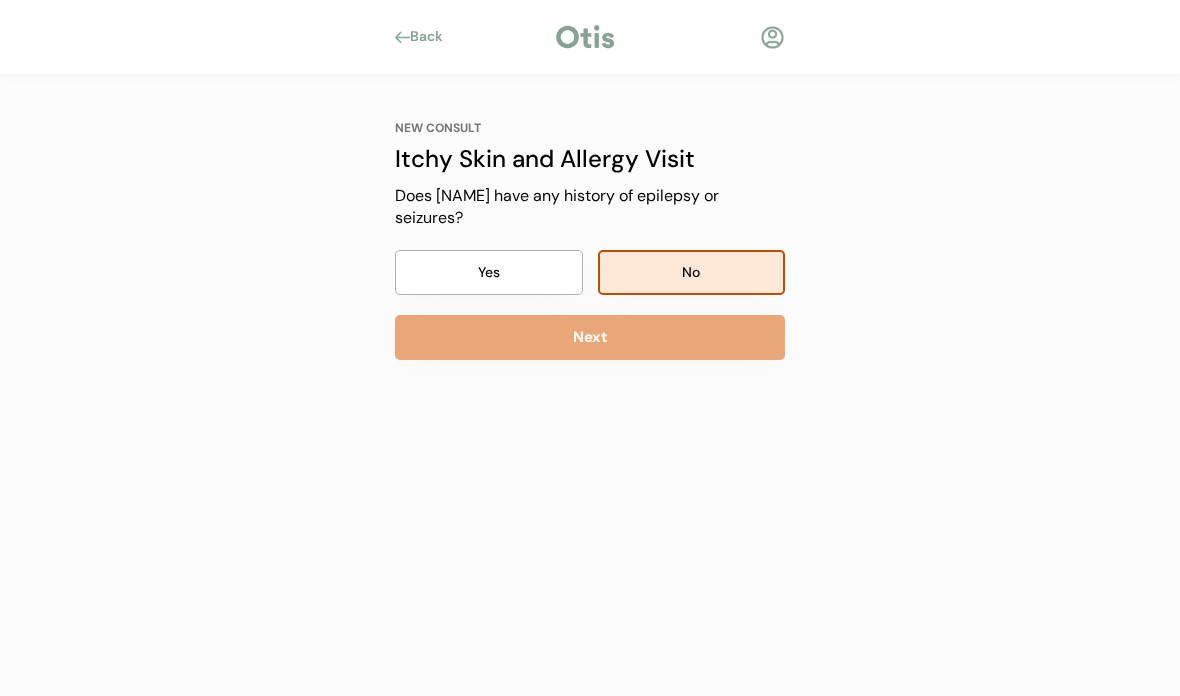 click on "Next" at bounding box center (590, 337) 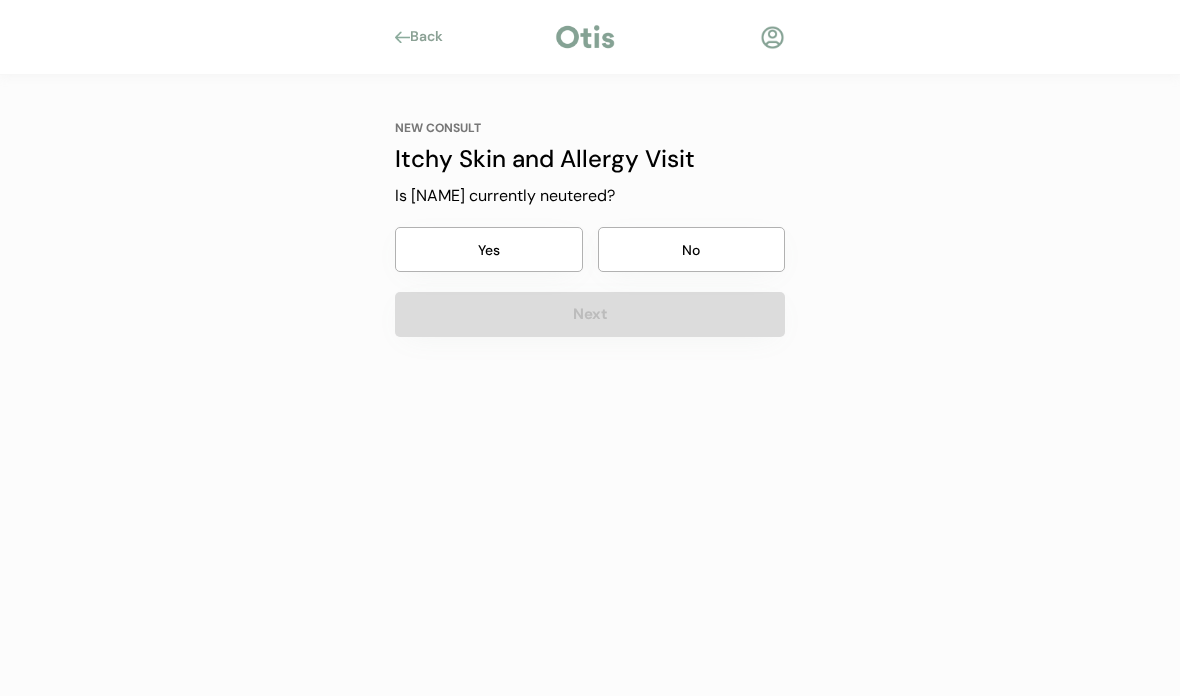 click on "No" at bounding box center (692, 249) 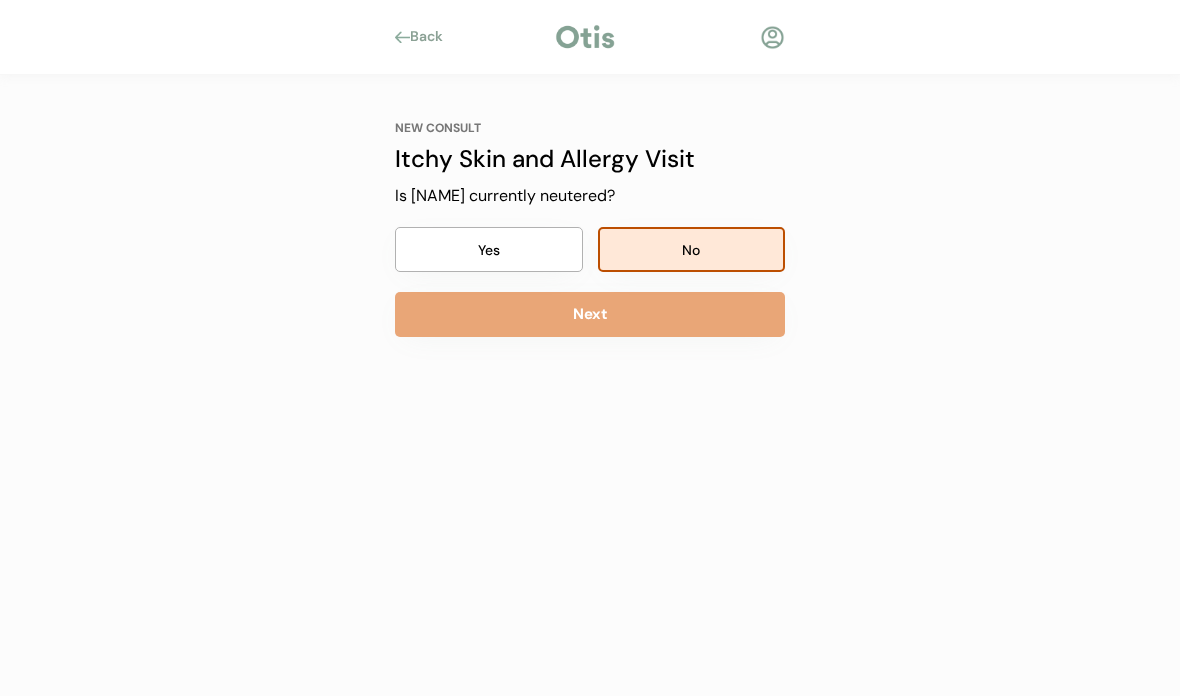 click on "Next" at bounding box center (590, 314) 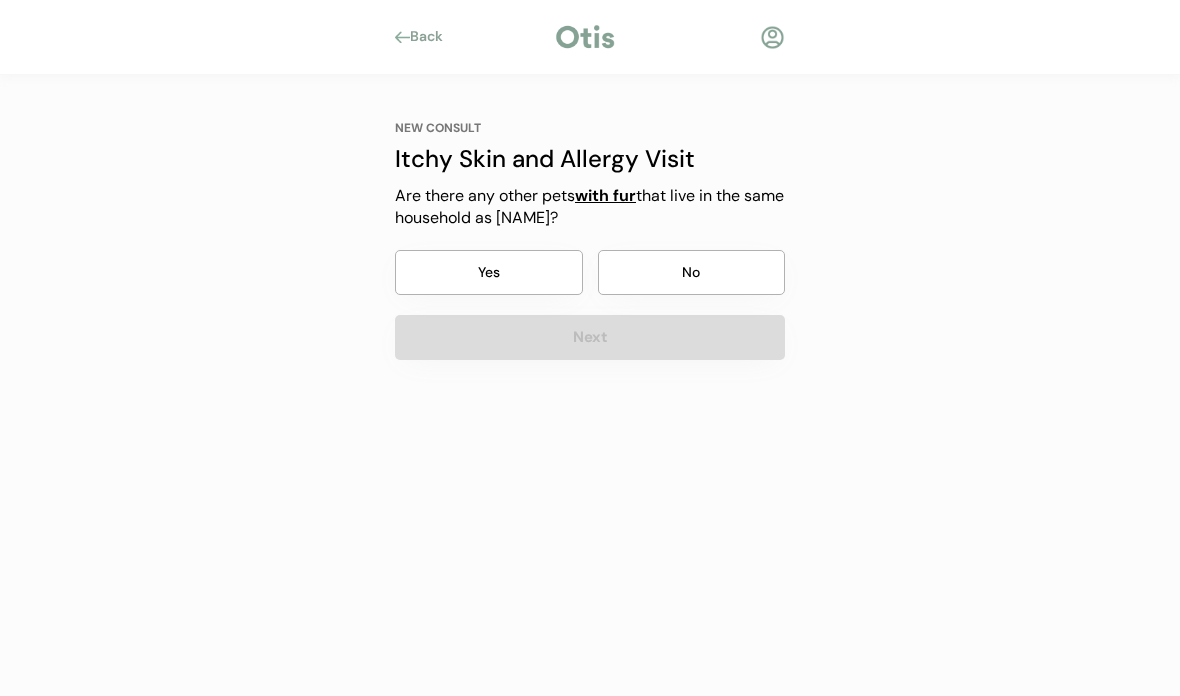 click on "Yes" at bounding box center (489, 272) 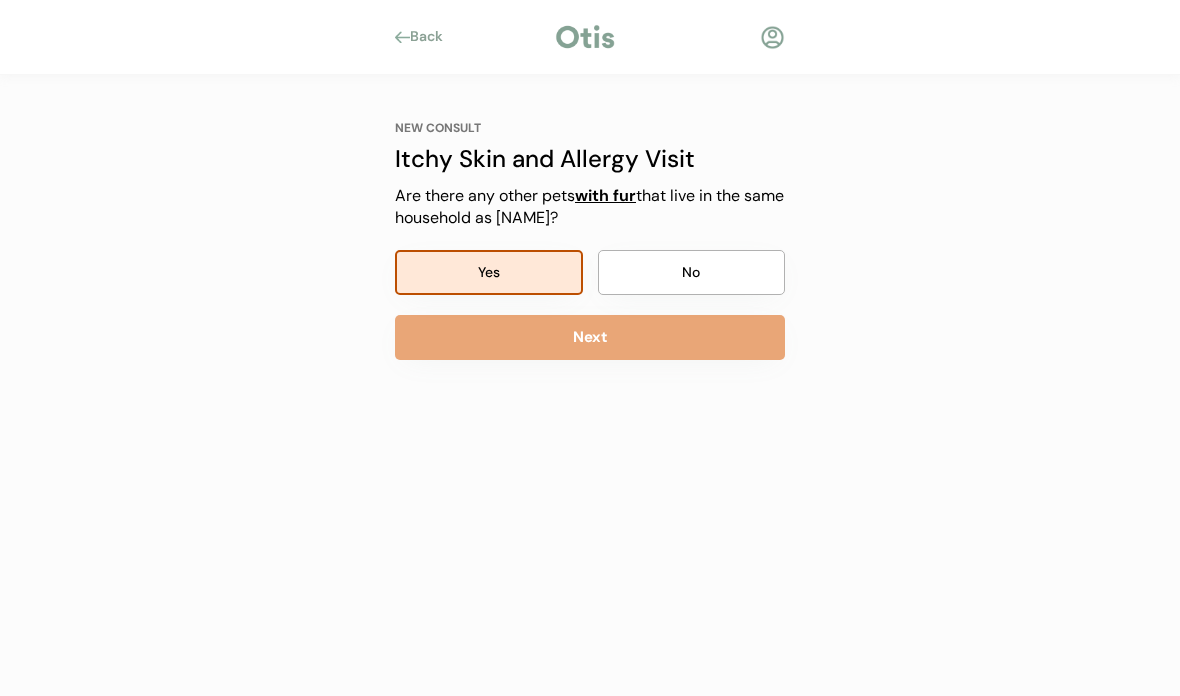 click on "Next" at bounding box center [590, 337] 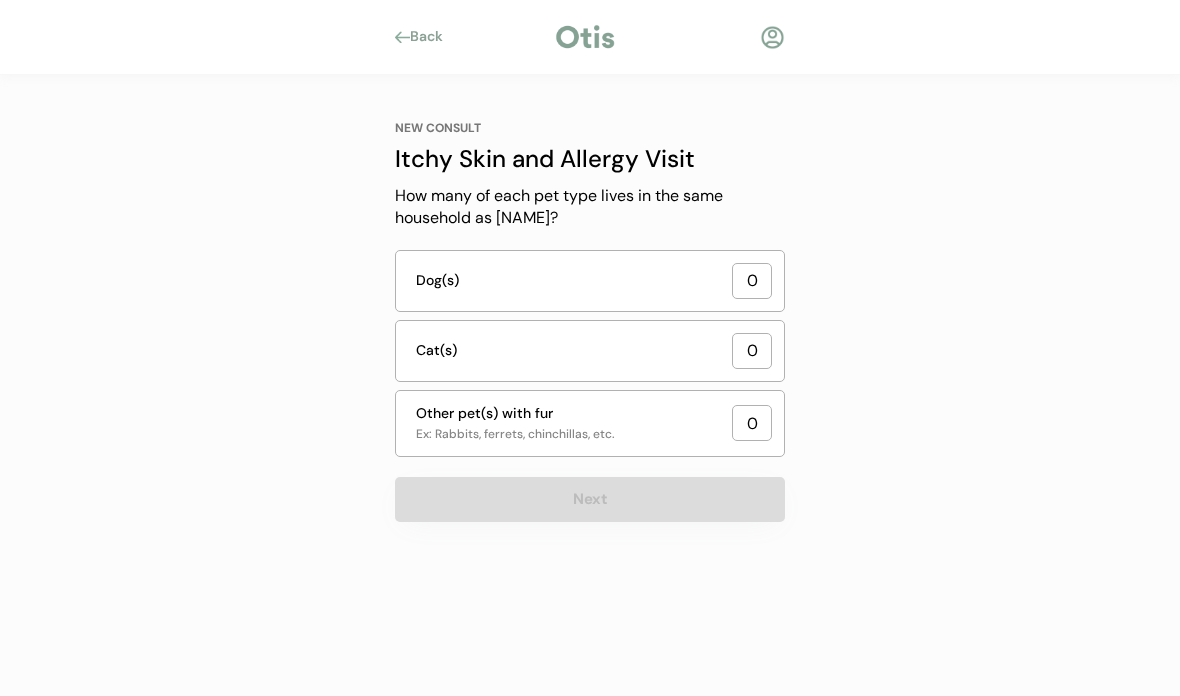 click on "Dog(s) 0" at bounding box center (590, 281) 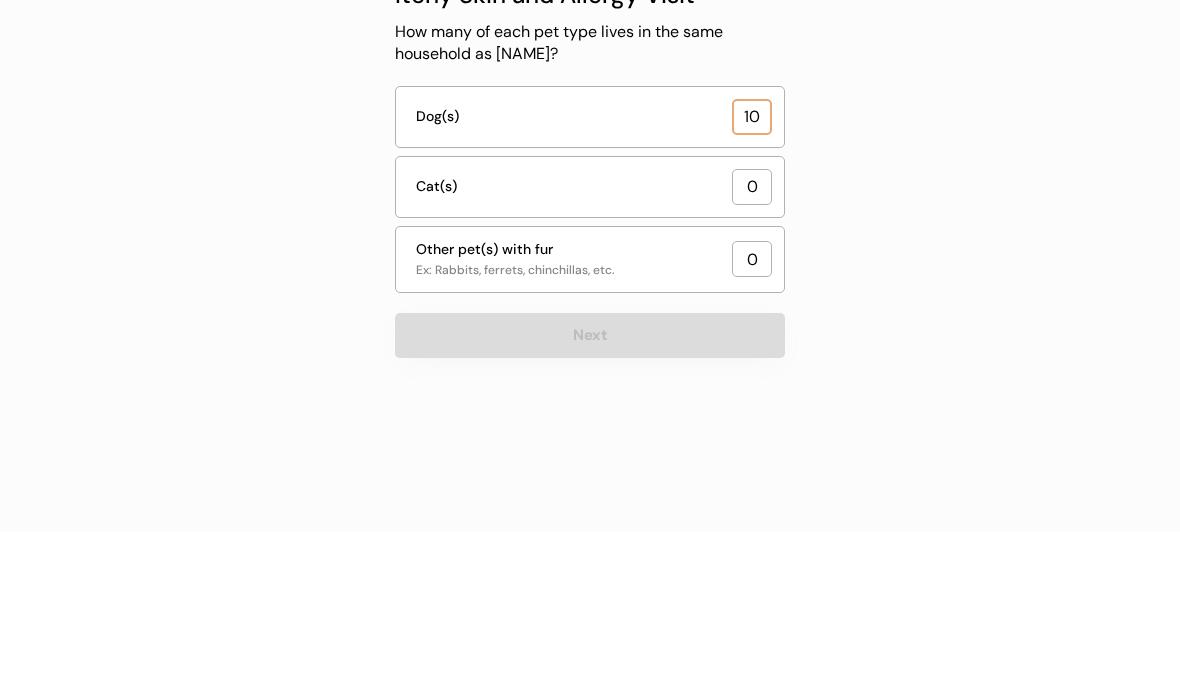 type on "0" 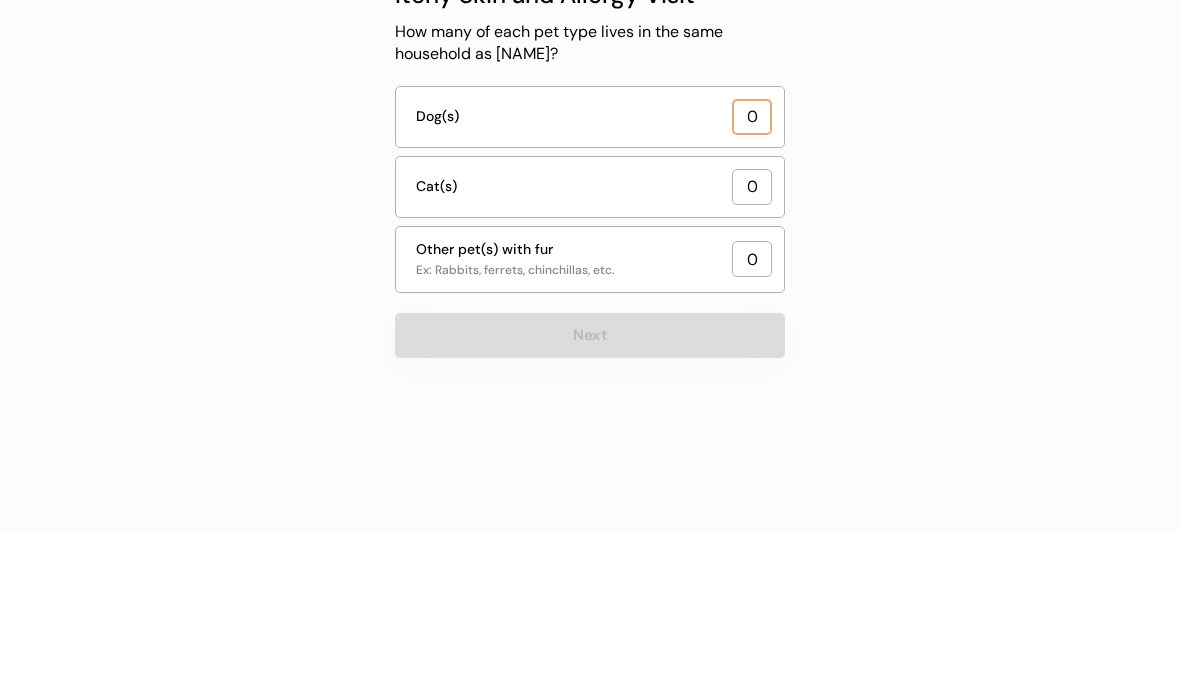 click on "0" at bounding box center [752, 281] 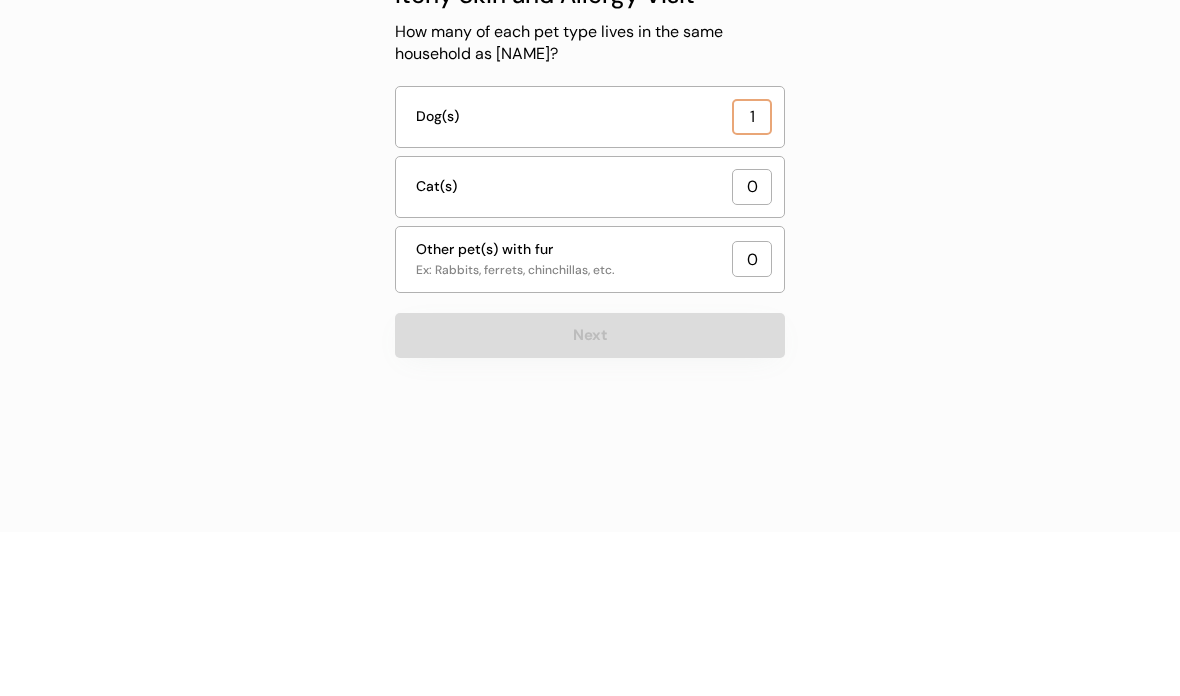 type on "1" 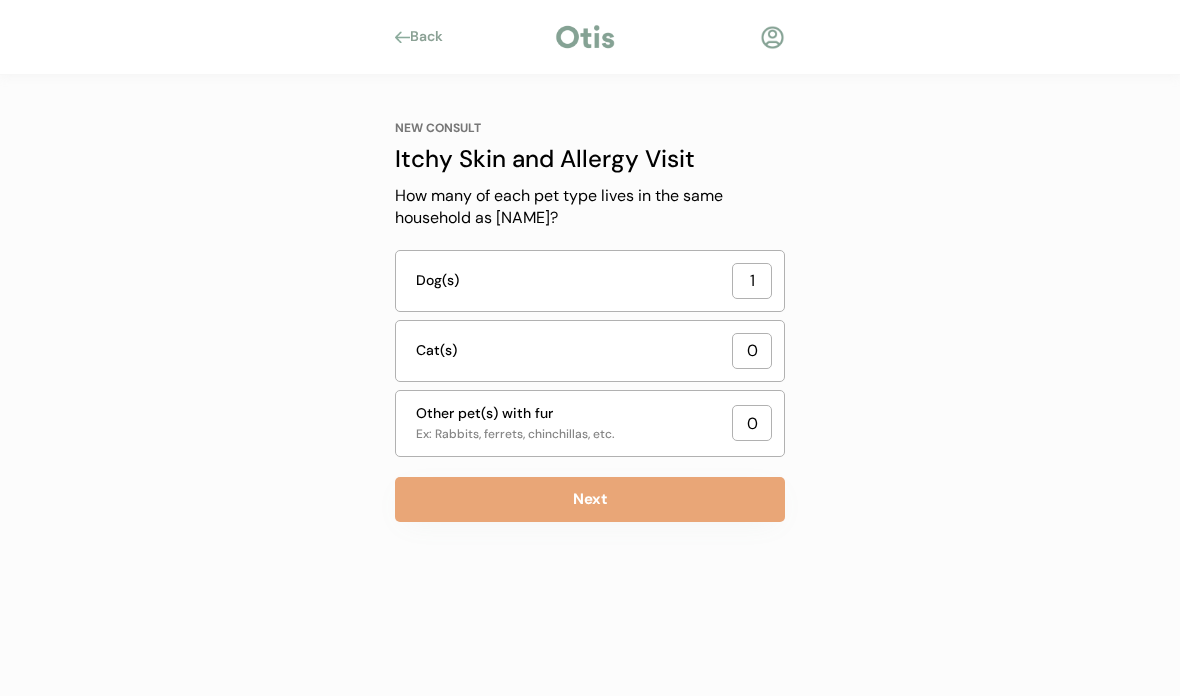 click on "Next" at bounding box center (590, 499) 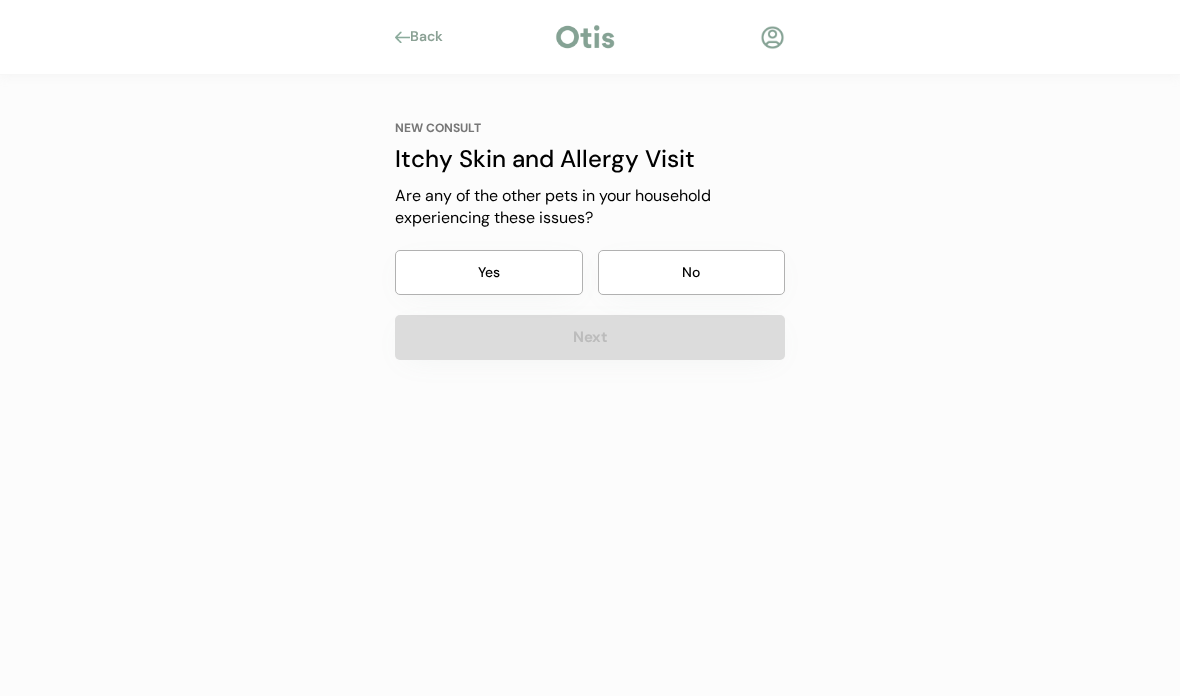click on "No" at bounding box center (692, 272) 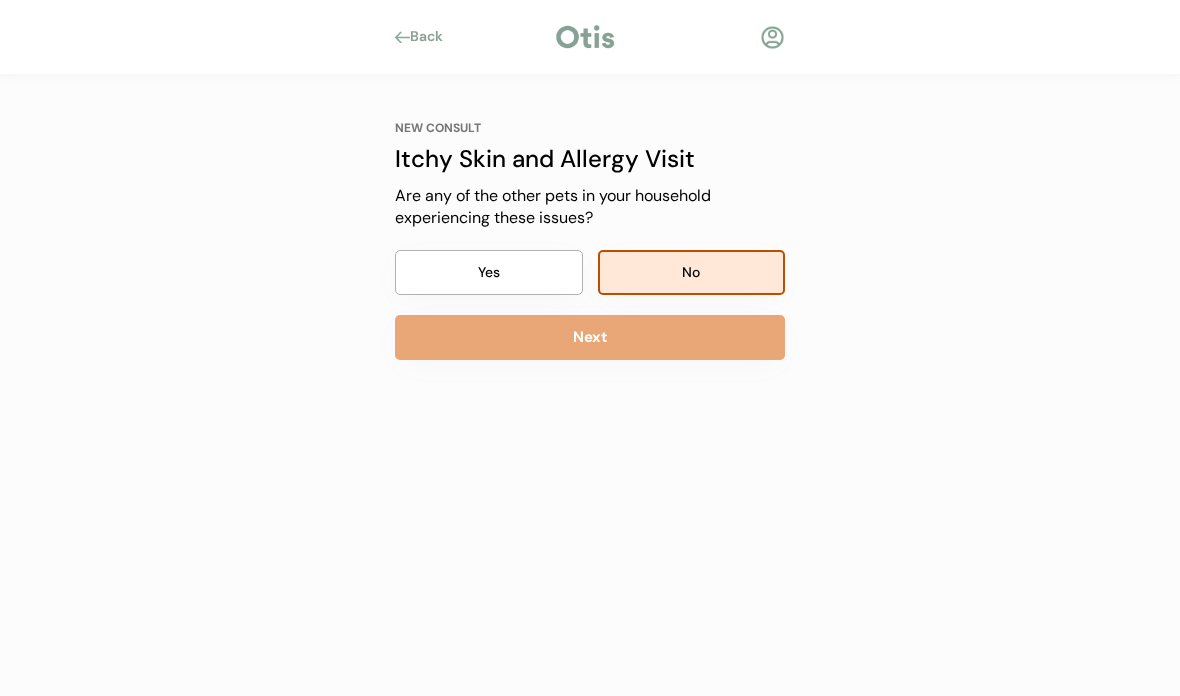 click on "Next" at bounding box center [590, 337] 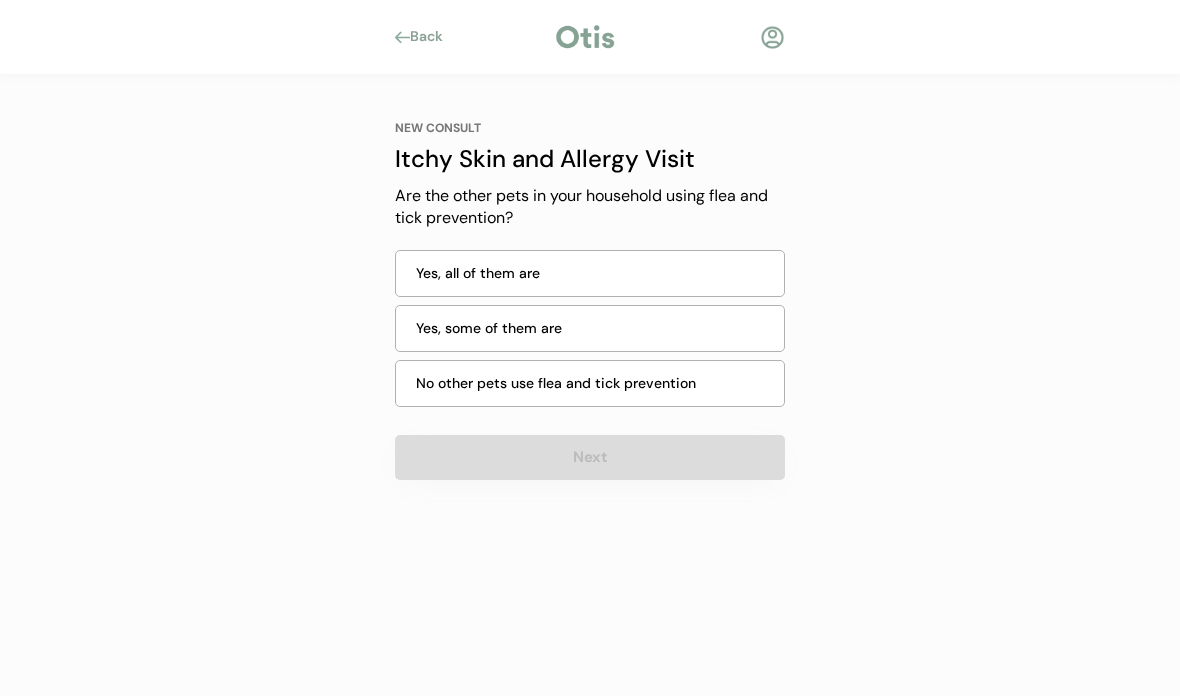 click on "Yes, all of them are" at bounding box center (594, 273) 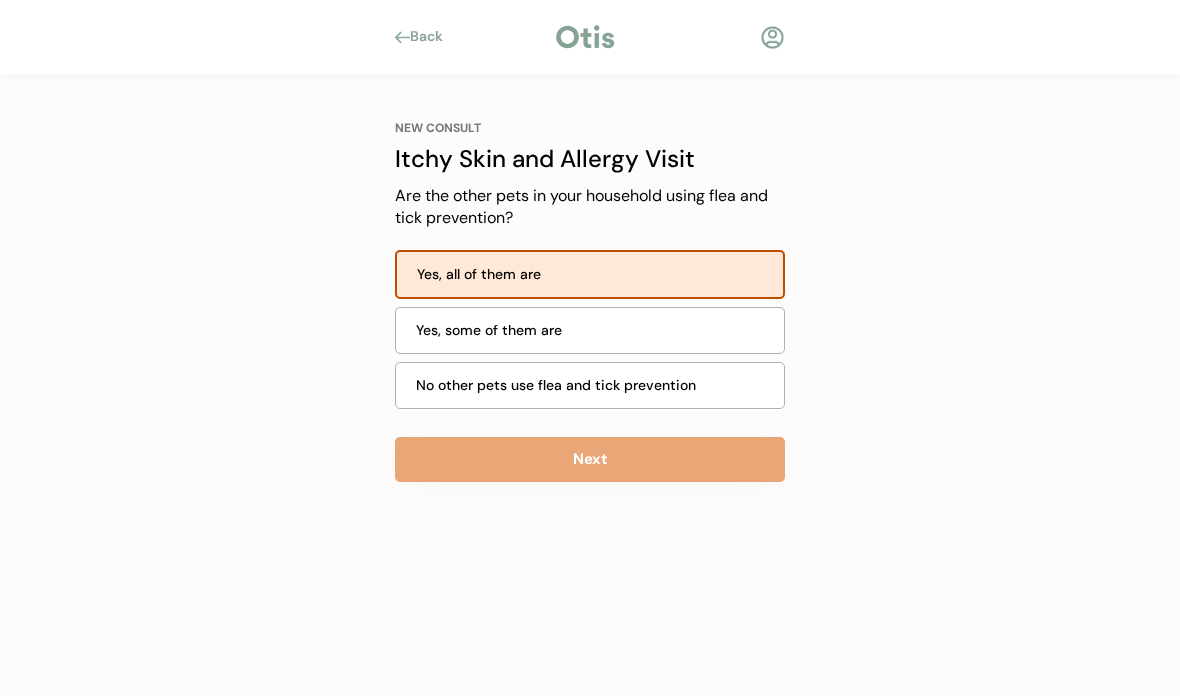 click on "Next" at bounding box center [590, 459] 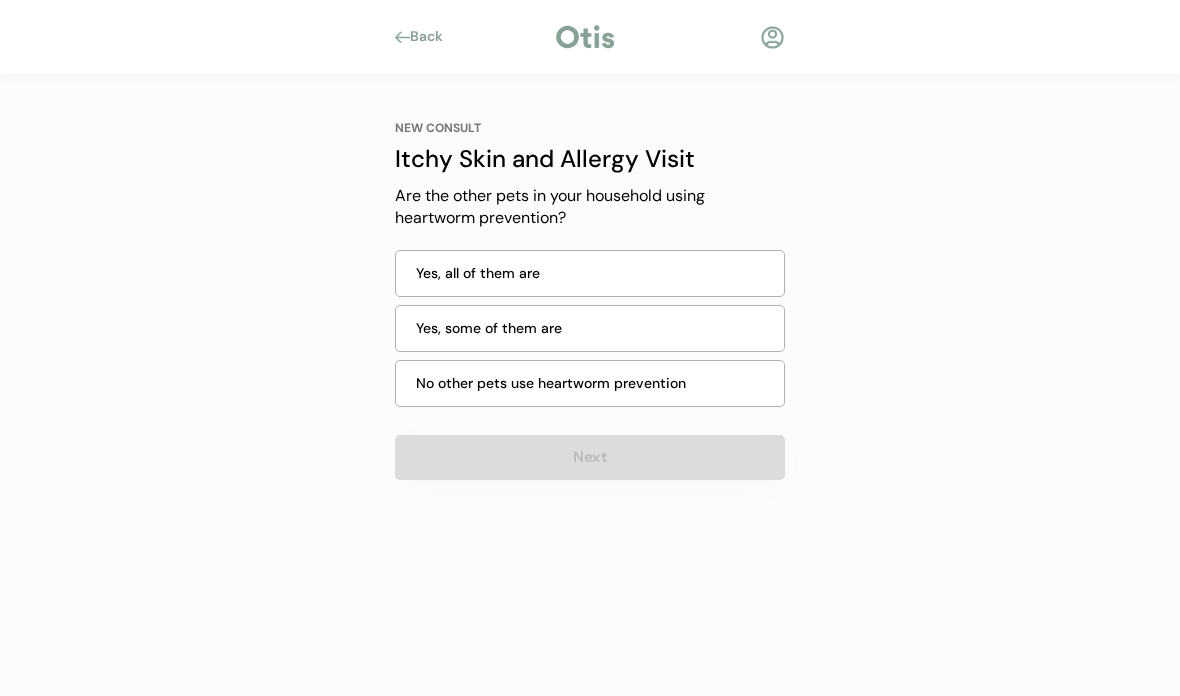 click on "Yes, all of them are" at bounding box center [594, 273] 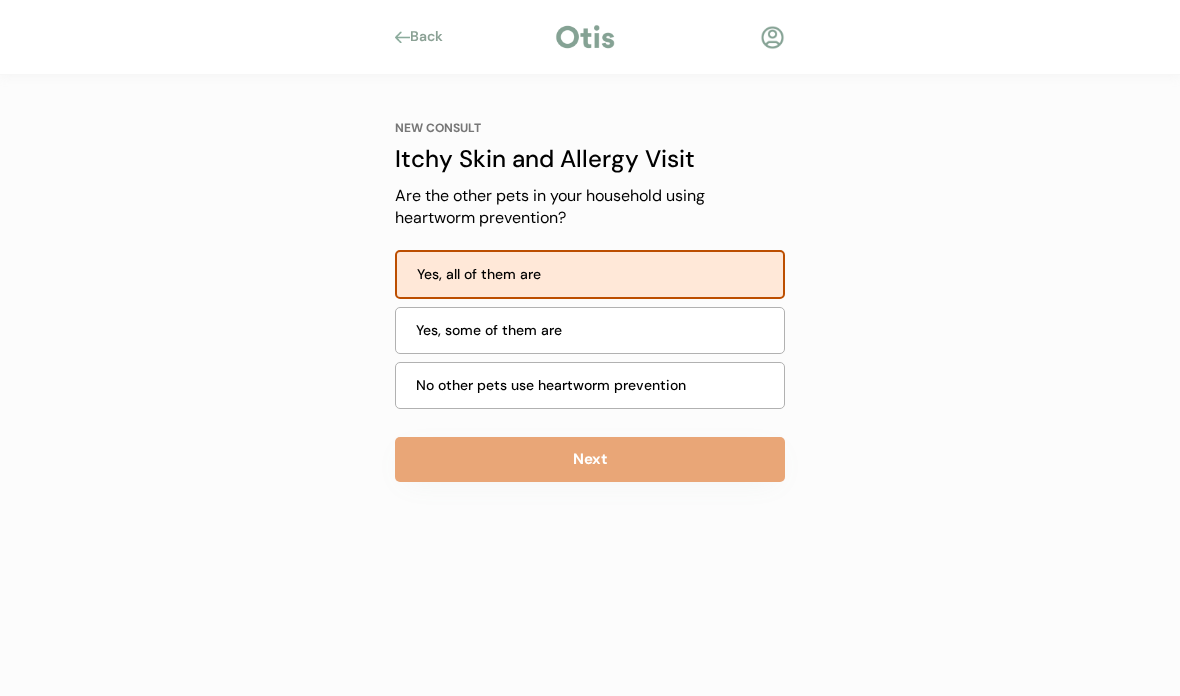 click on "Next" at bounding box center [590, 459] 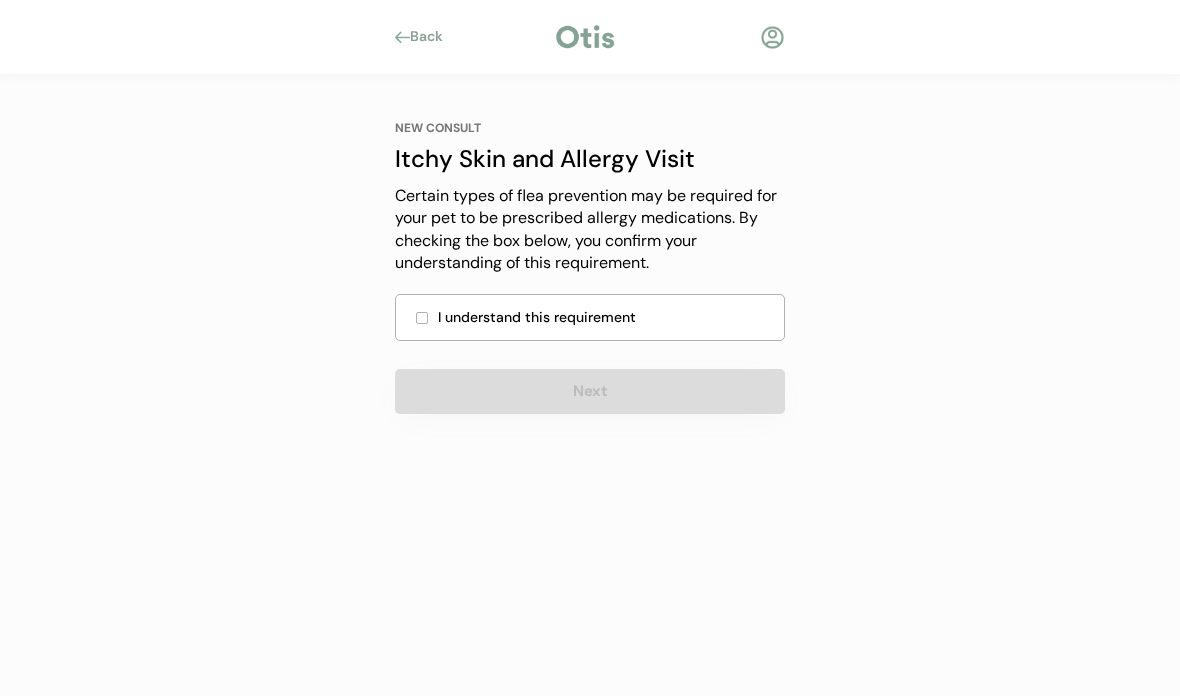 click on "I understand this requirement" at bounding box center [605, 317] 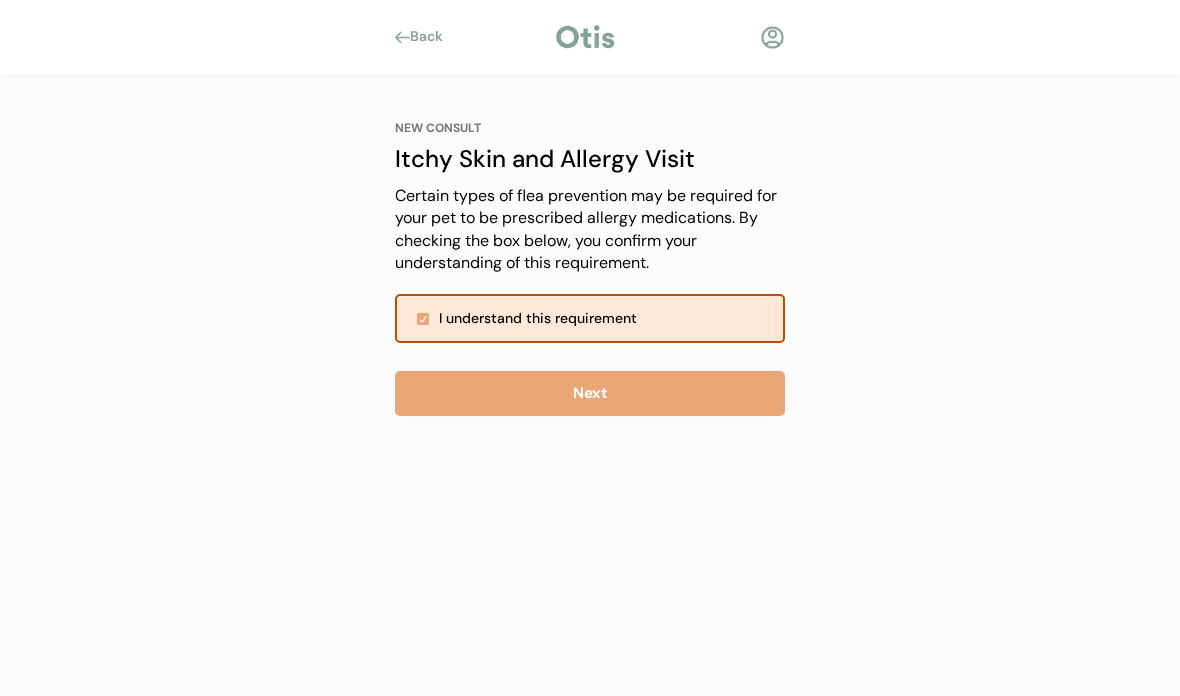 click on "Next" at bounding box center [590, 393] 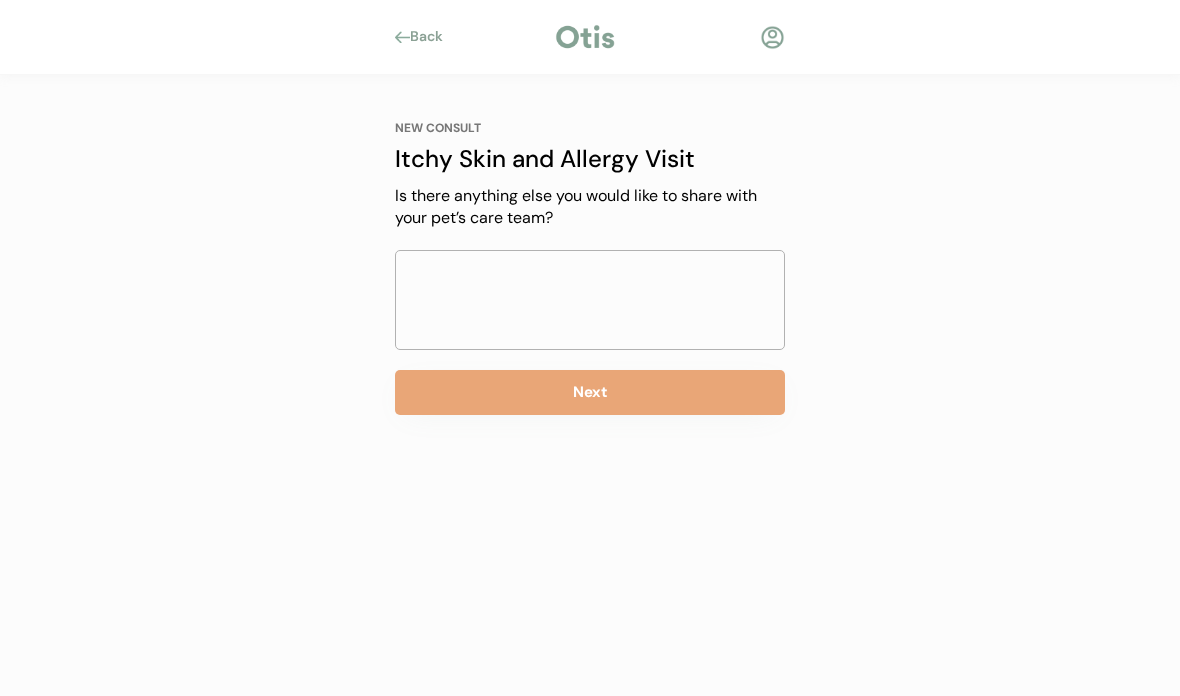 click at bounding box center (590, 300) 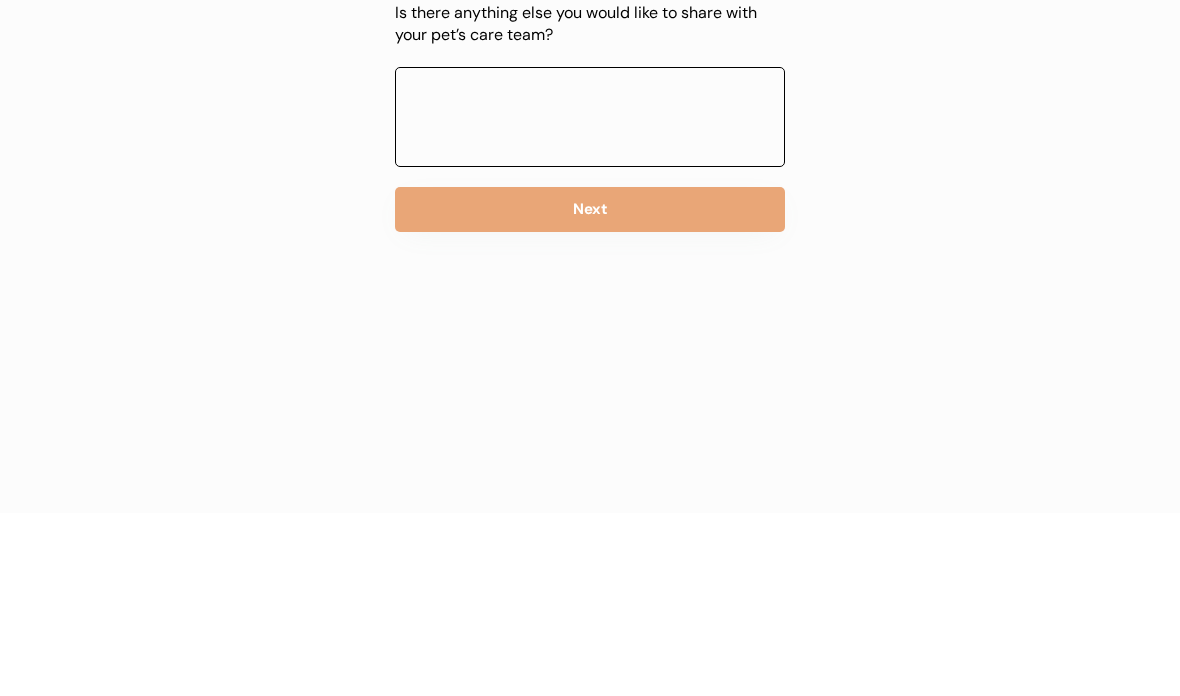 click on "Next" at bounding box center [590, 392] 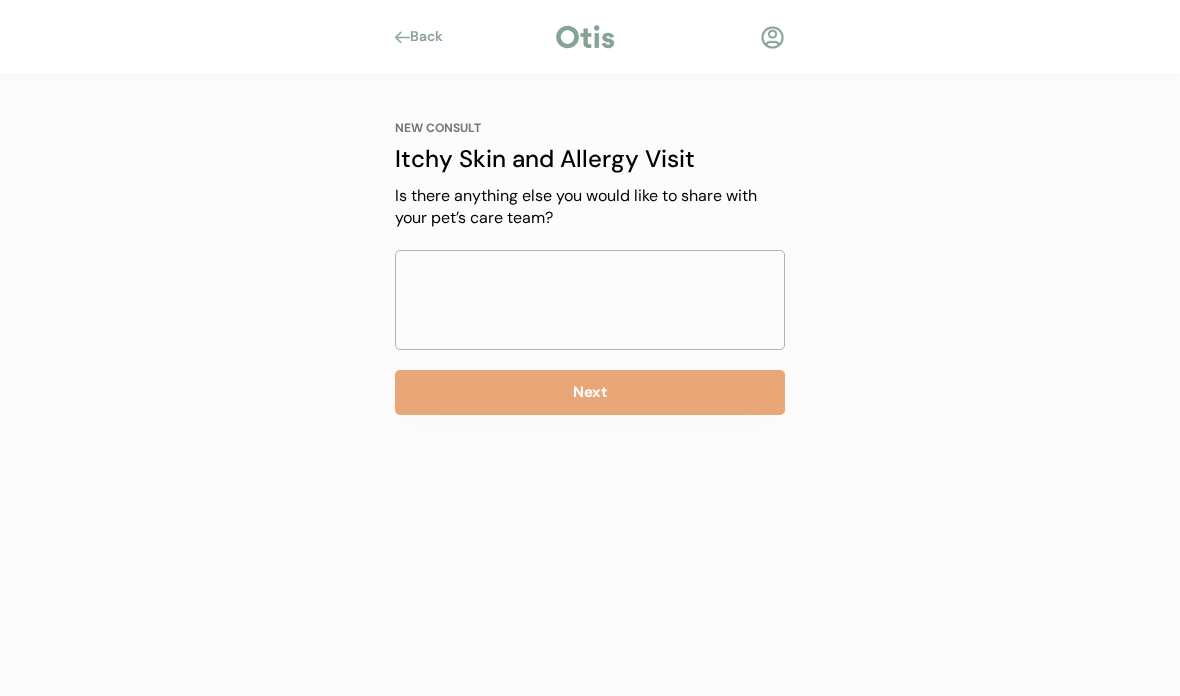 click on "Next" at bounding box center (590, 392) 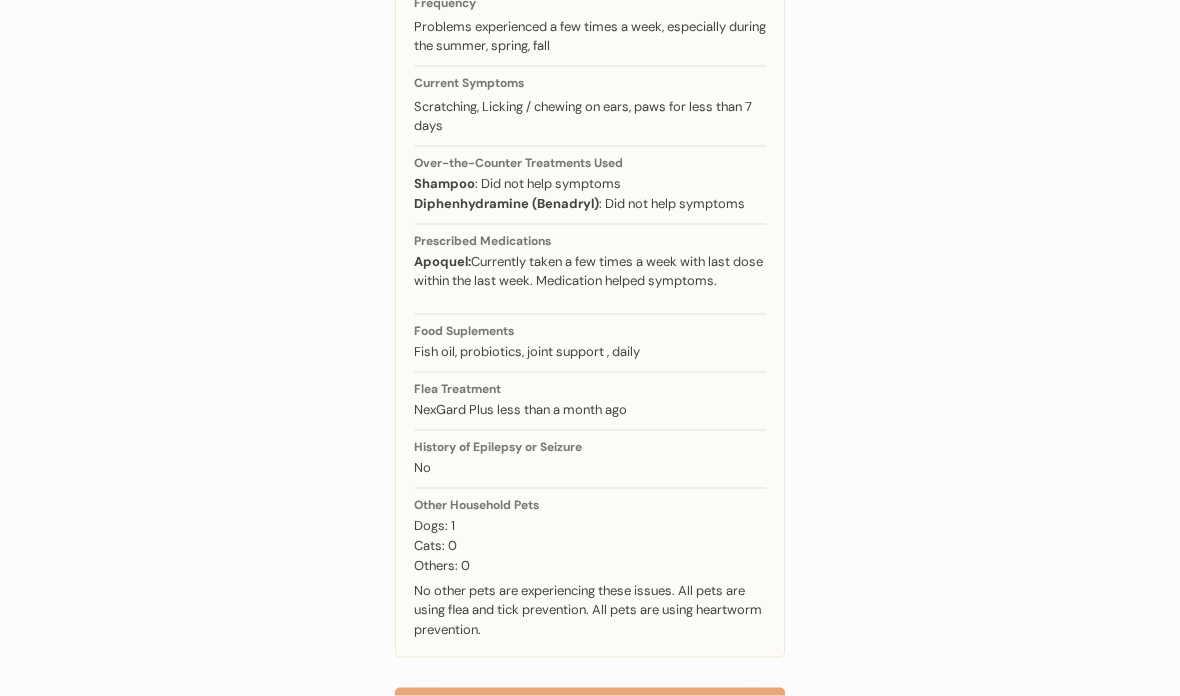 scroll, scrollTop: 353, scrollLeft: 0, axis: vertical 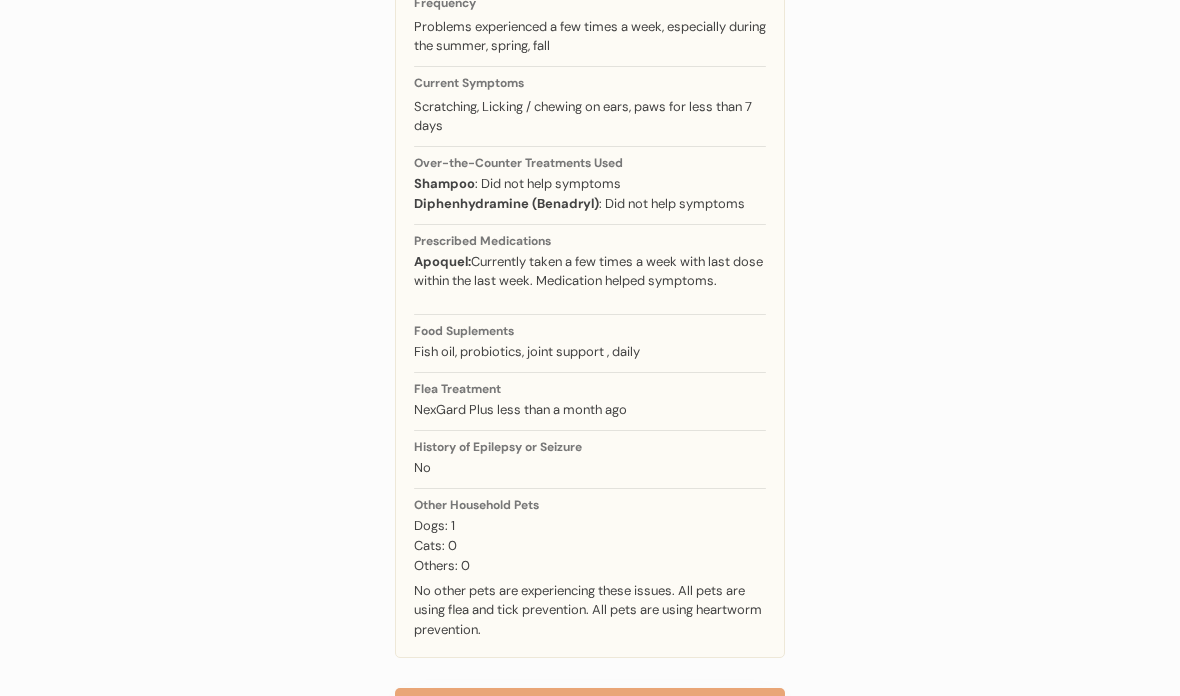 click on "Continue" at bounding box center [590, 710] 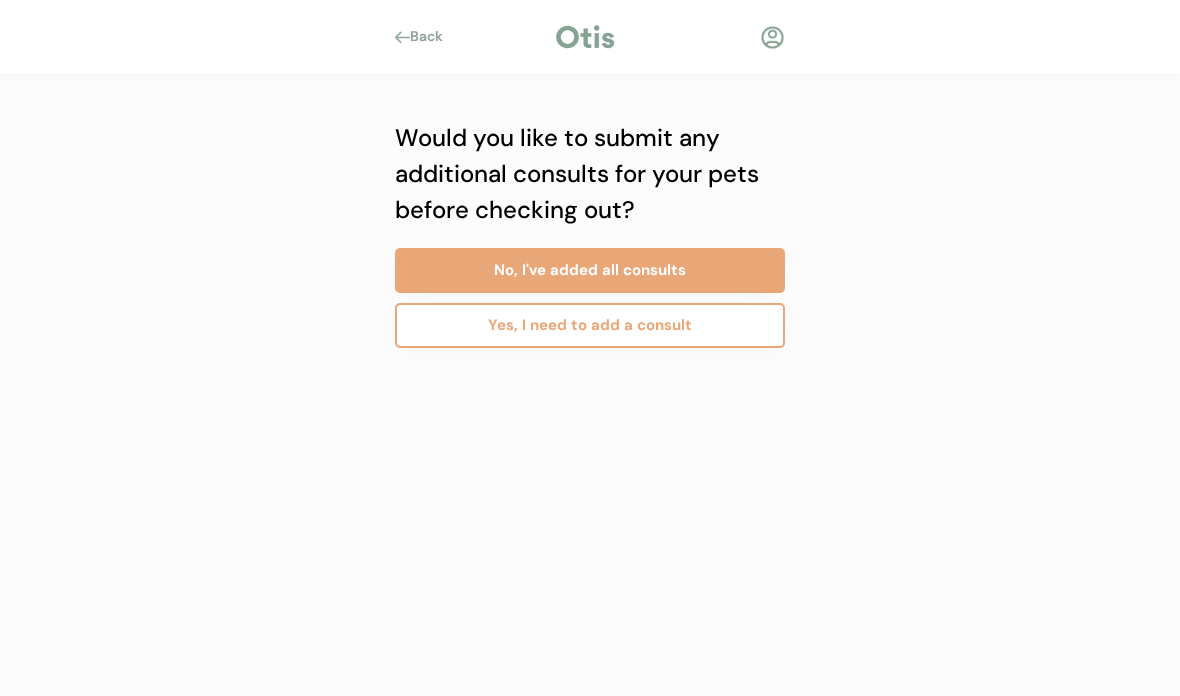 click on "No, I've added all consults" at bounding box center [590, 270] 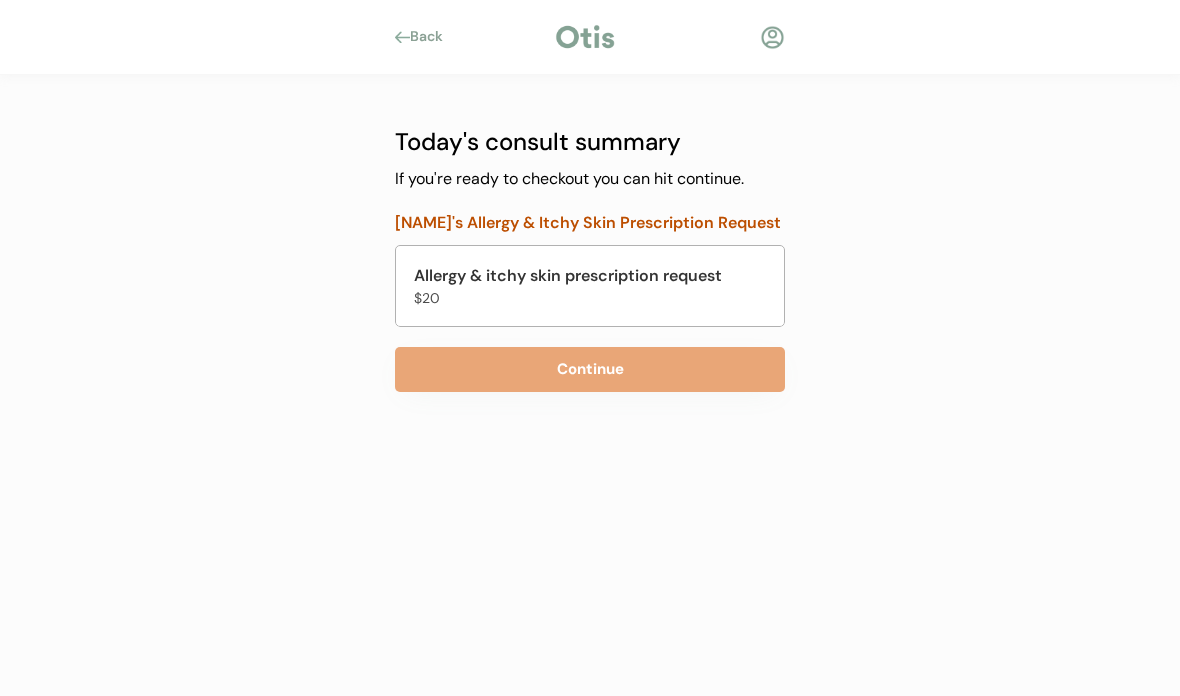 click on "Continue" at bounding box center (590, 369) 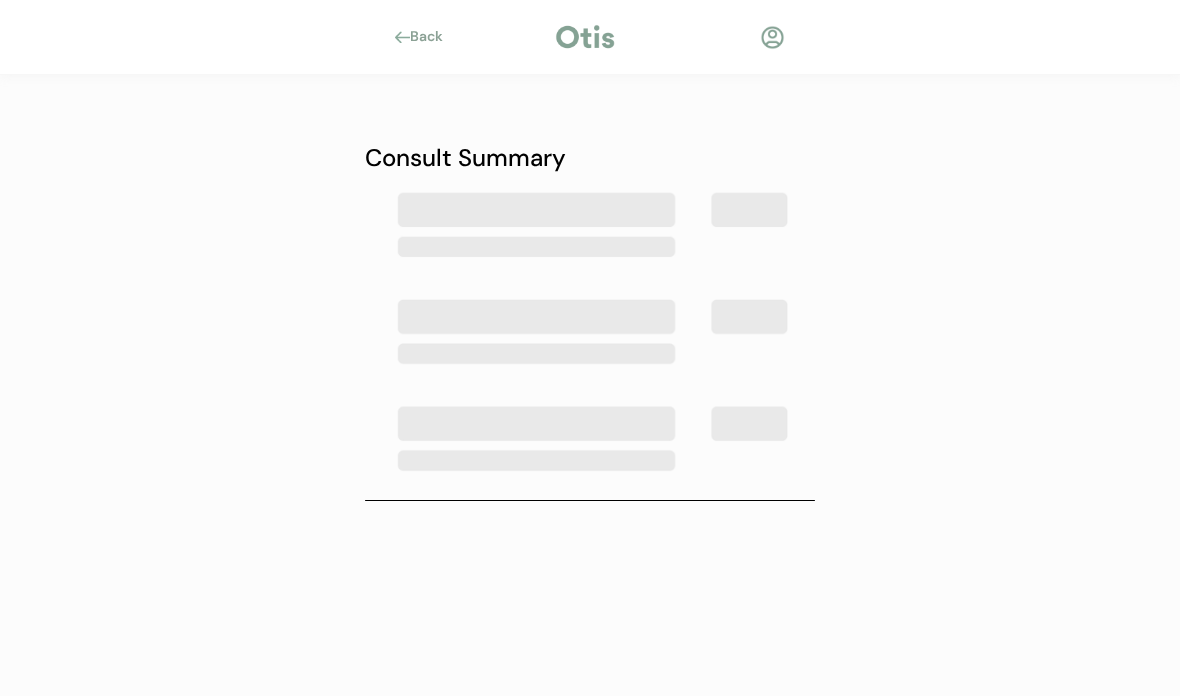 scroll, scrollTop: 0, scrollLeft: 0, axis: both 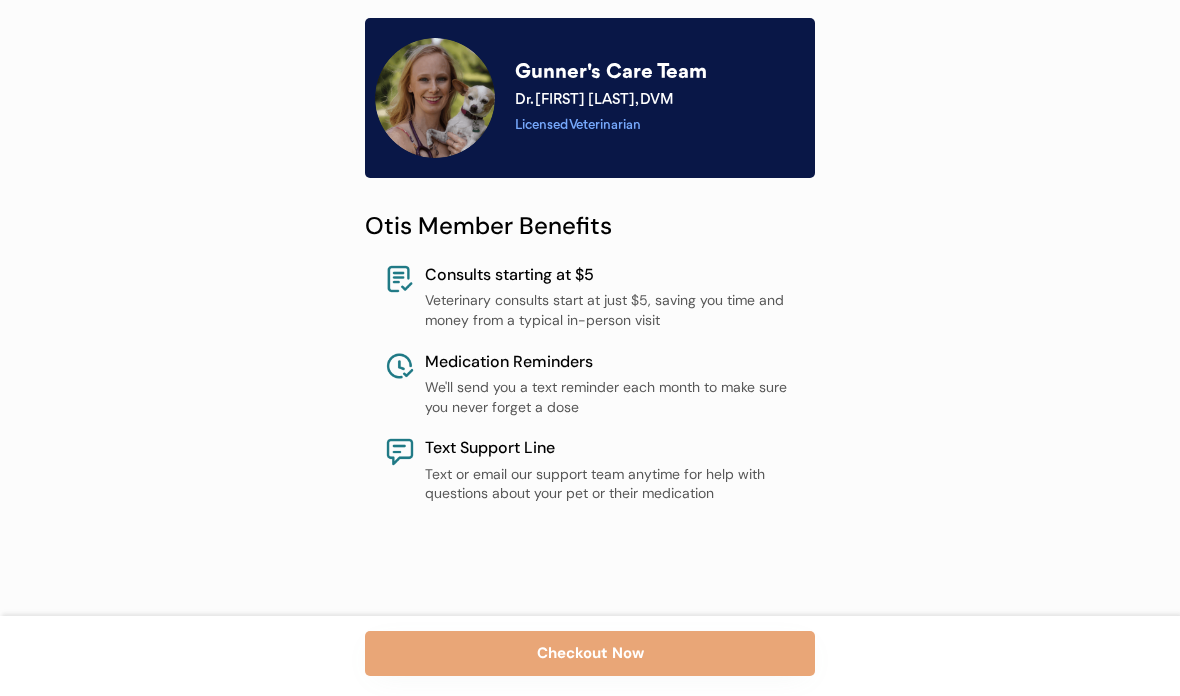 click on "Checkout Now" at bounding box center (590, 653) 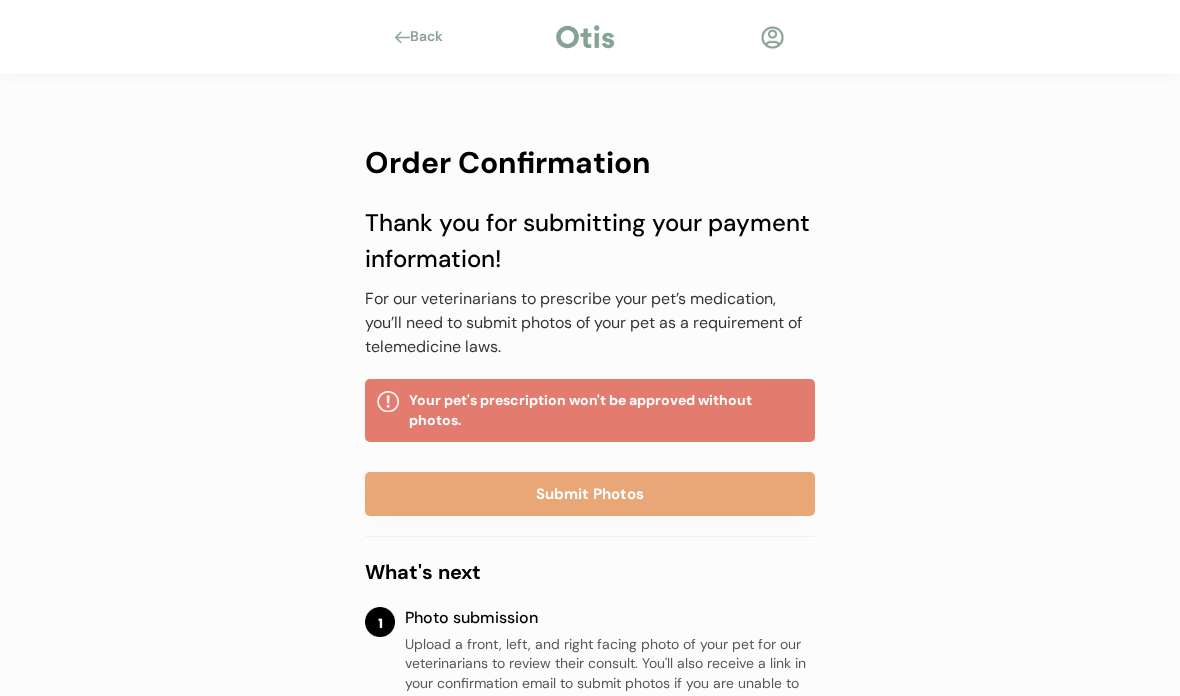 scroll, scrollTop: 0, scrollLeft: 0, axis: both 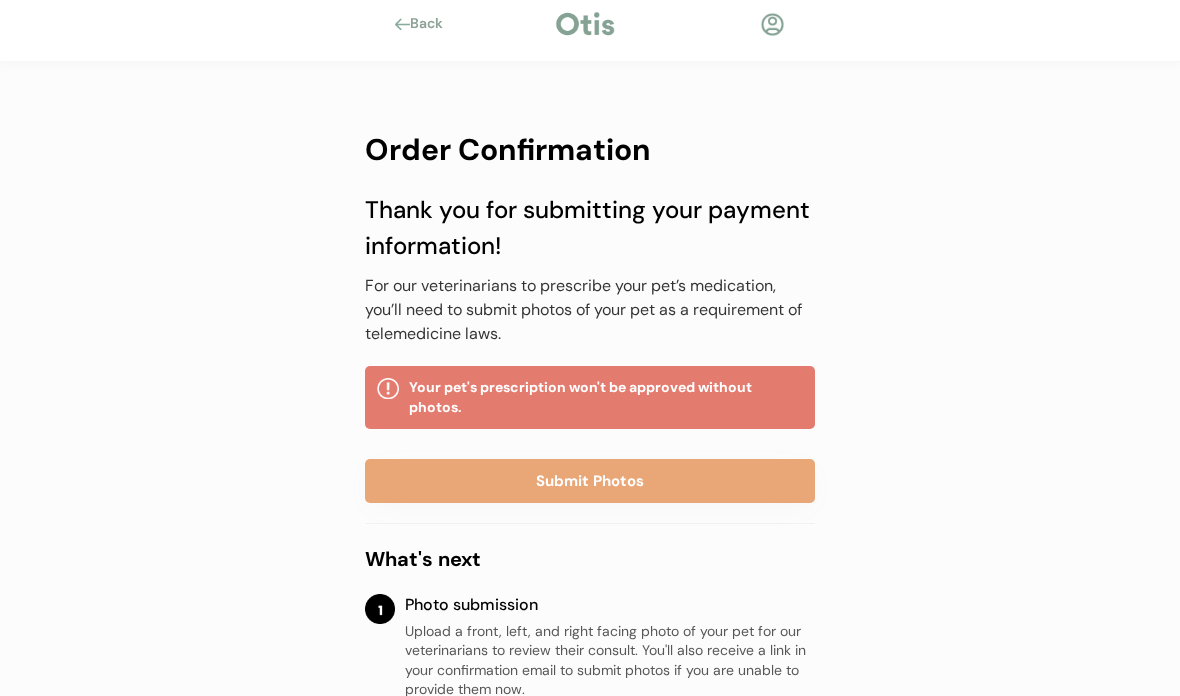 click on "Submit Photos" at bounding box center (590, 481) 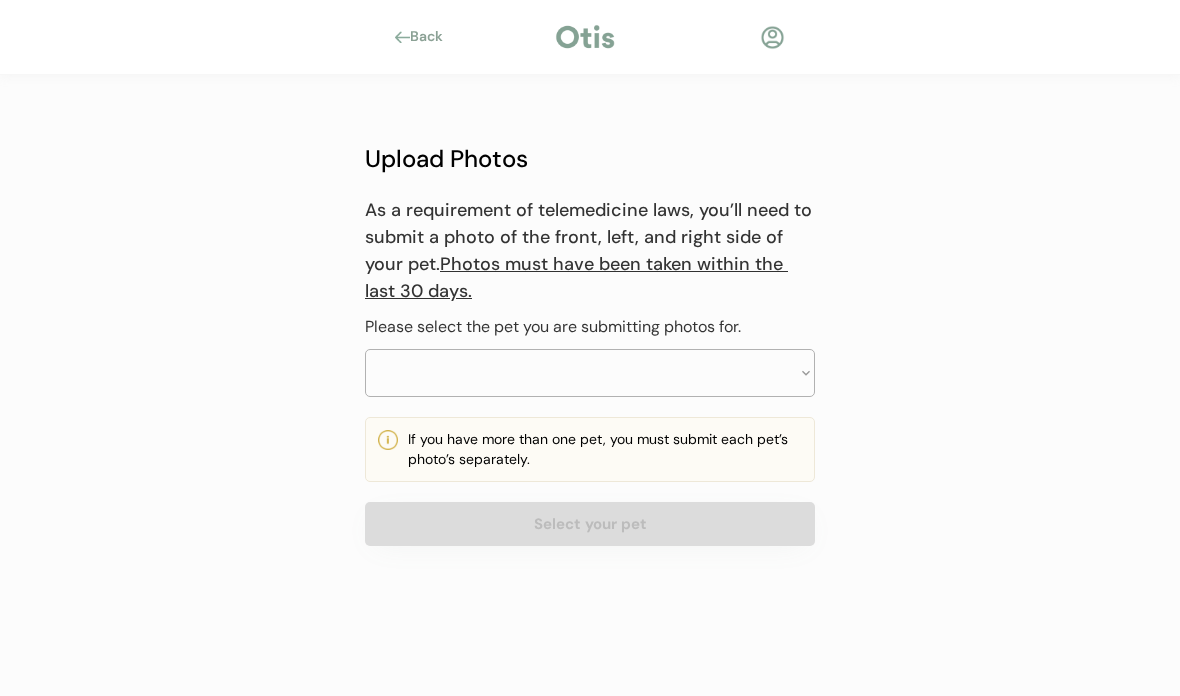 scroll, scrollTop: 0, scrollLeft: 0, axis: both 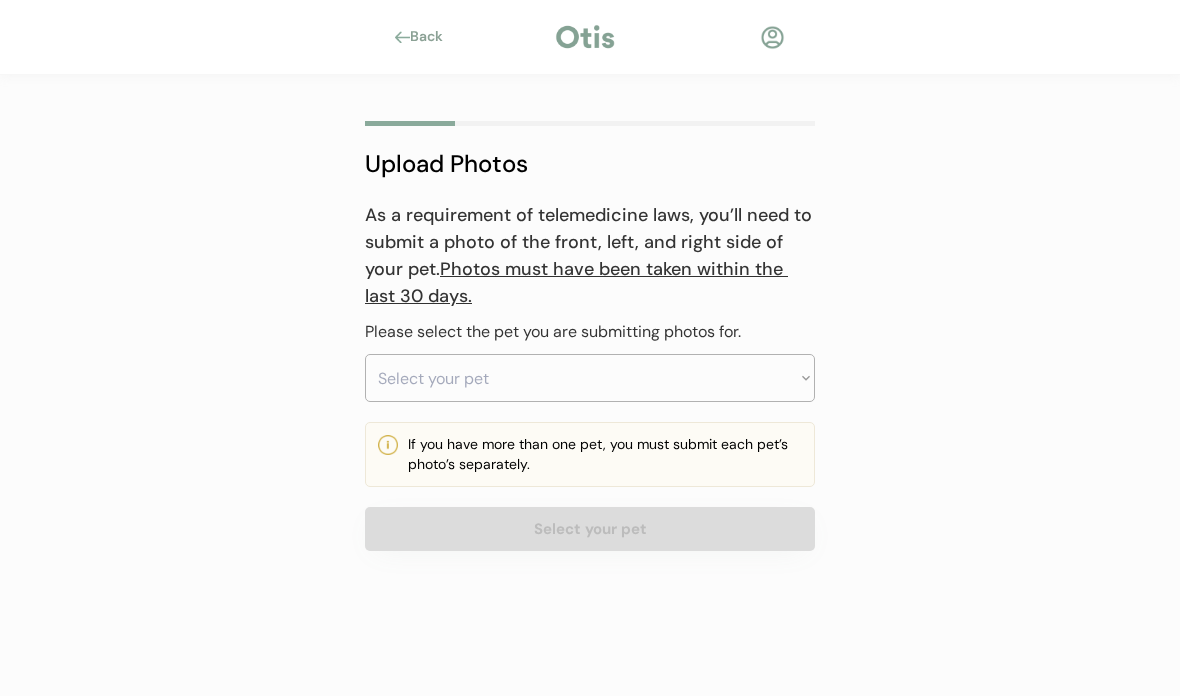 click on "Select your pet [NAME]" at bounding box center (590, 378) 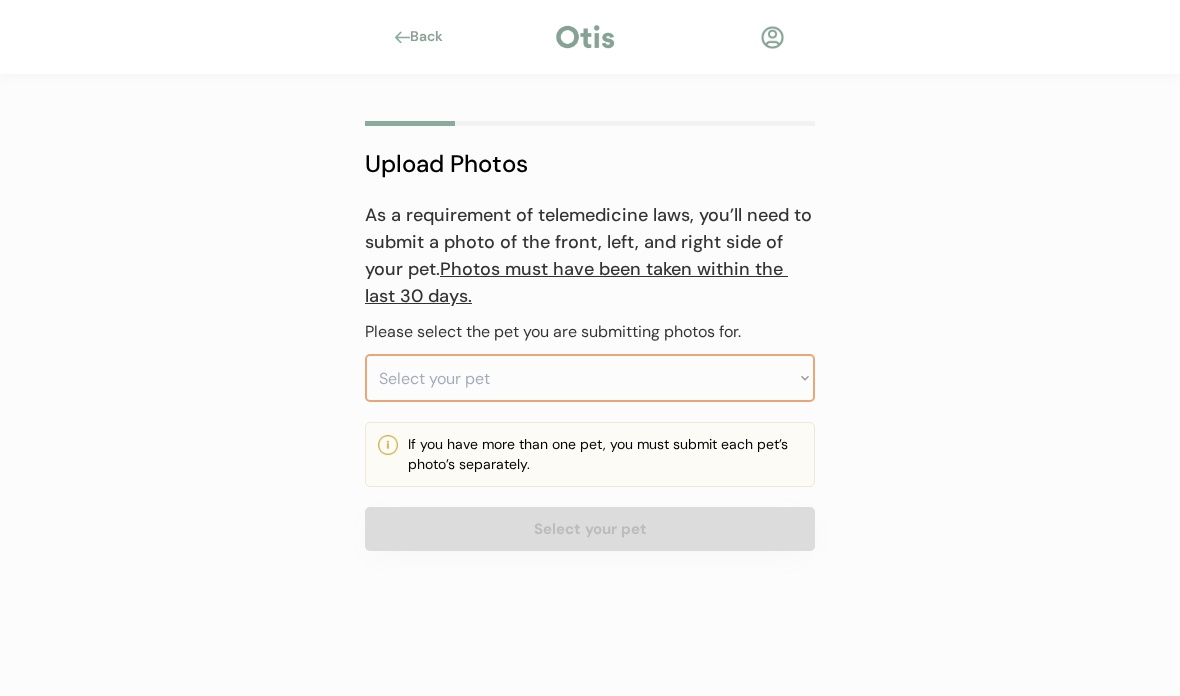 select on ""1348695171700984260__LOOKUP__1754021590085x941129641759866900"" 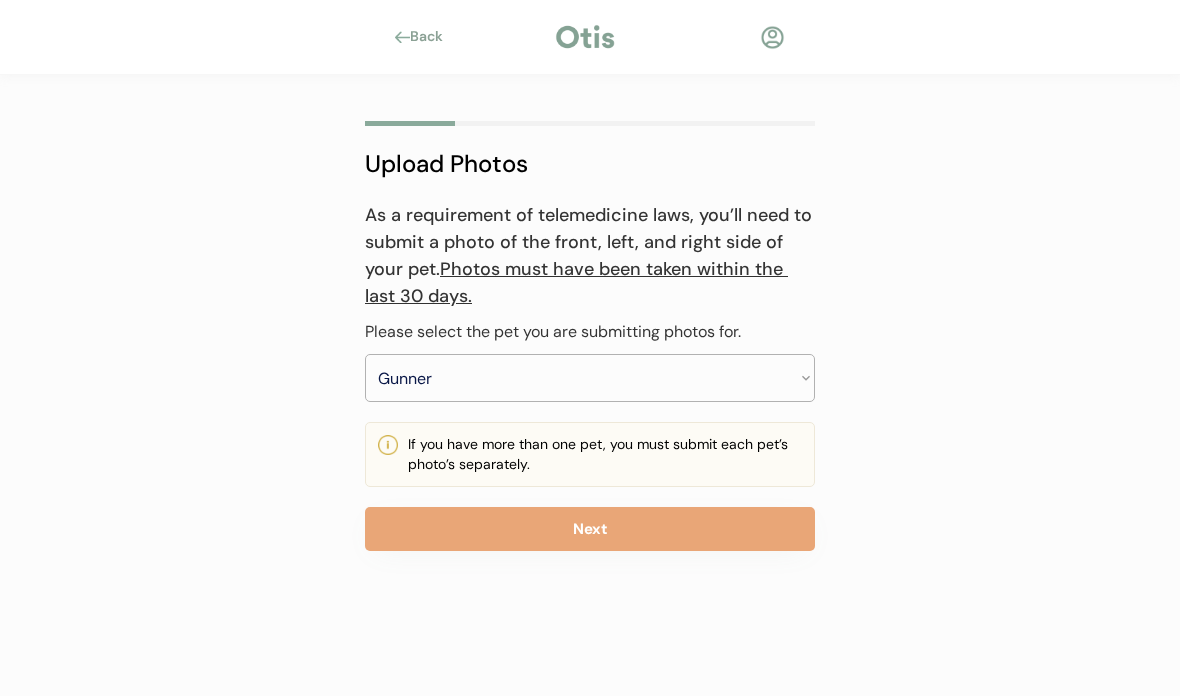 click on "Next" at bounding box center [590, 529] 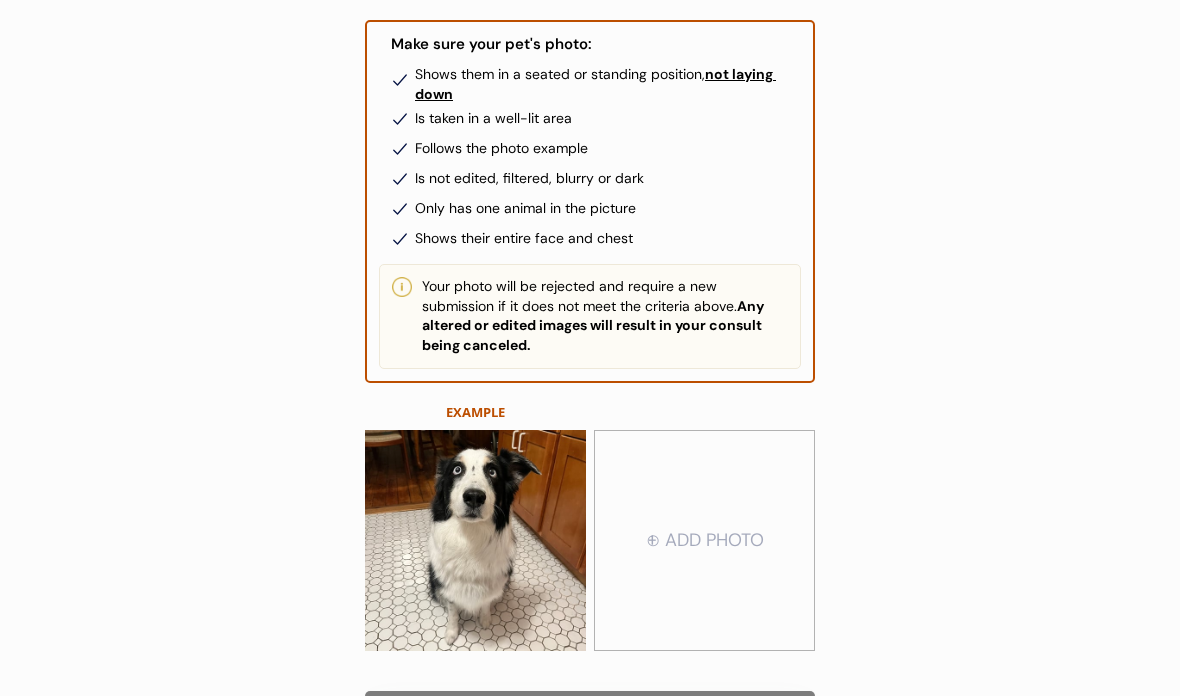 scroll, scrollTop: 311, scrollLeft: 0, axis: vertical 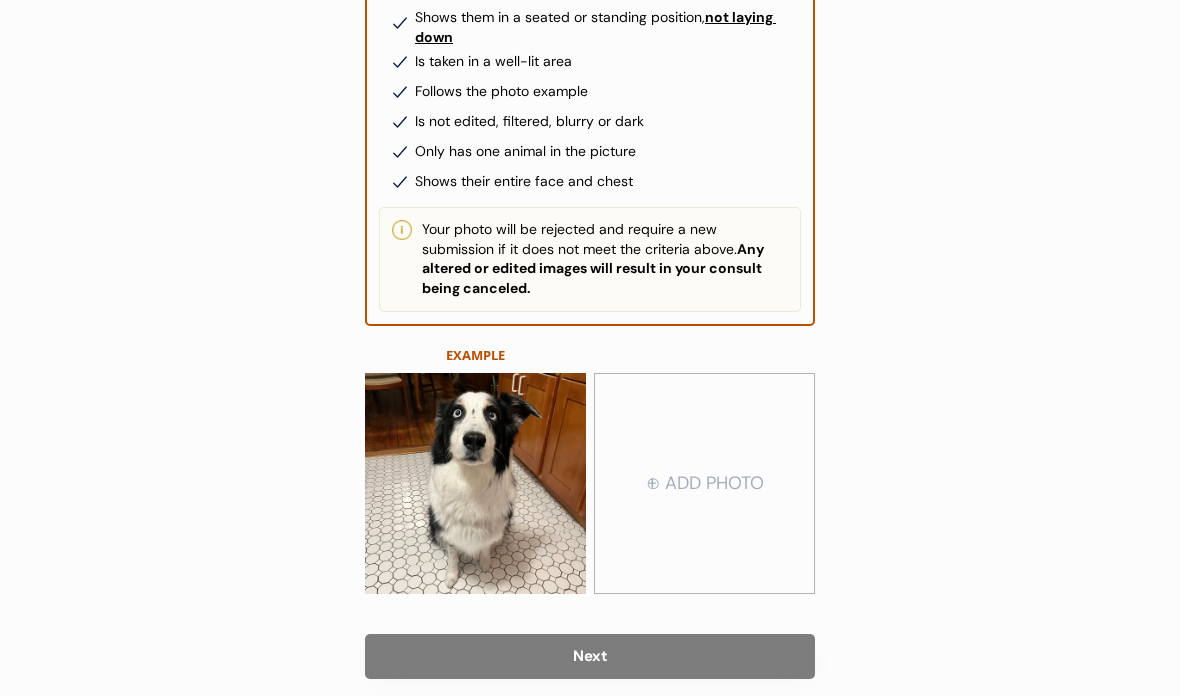 click at bounding box center (475, 484) 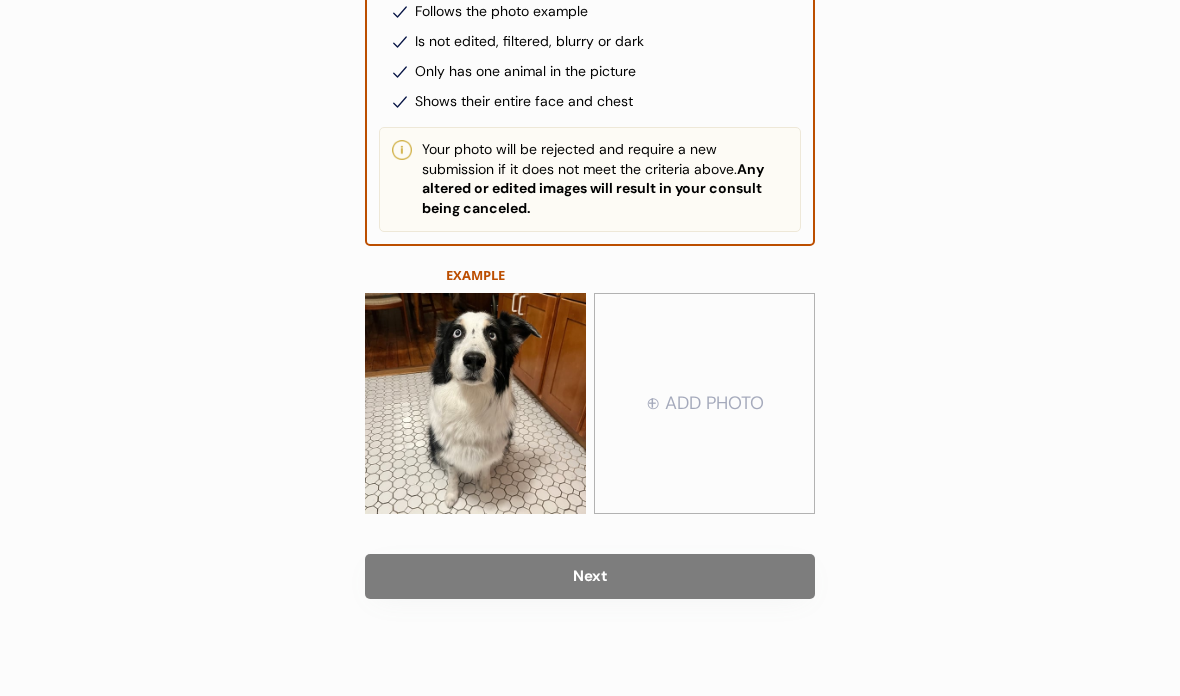 click on "Back Upload Photos (1/5) As a requirement of telemedicine laws, you’ll need to submit a photo of the front, left, and right side of your pet.  Photos must have been taken within the last 30 days. Please select the pet you are submitting photos for.  Select your pet [NAME] If you have more than one pet, you must submit each pet’s photo’s separately. Next Front Facing Photo Please provide a clear photo of the front of [NAME]. Make sure your pet's photo: Shows them in a seated or standing position,  not laying down Is taken in a well-lit area Follows the photo example Is not edited, filtered, blurry or dark Only has one animal in the picture Shows their entire face and chest Your photo will be rejected and require a new submission if it does not meet the criteria above.  Any altered or edited images will result in your consult being canceled. EXAMPLE ⊕ ADD PHOTO Next" at bounding box center (590, 154) 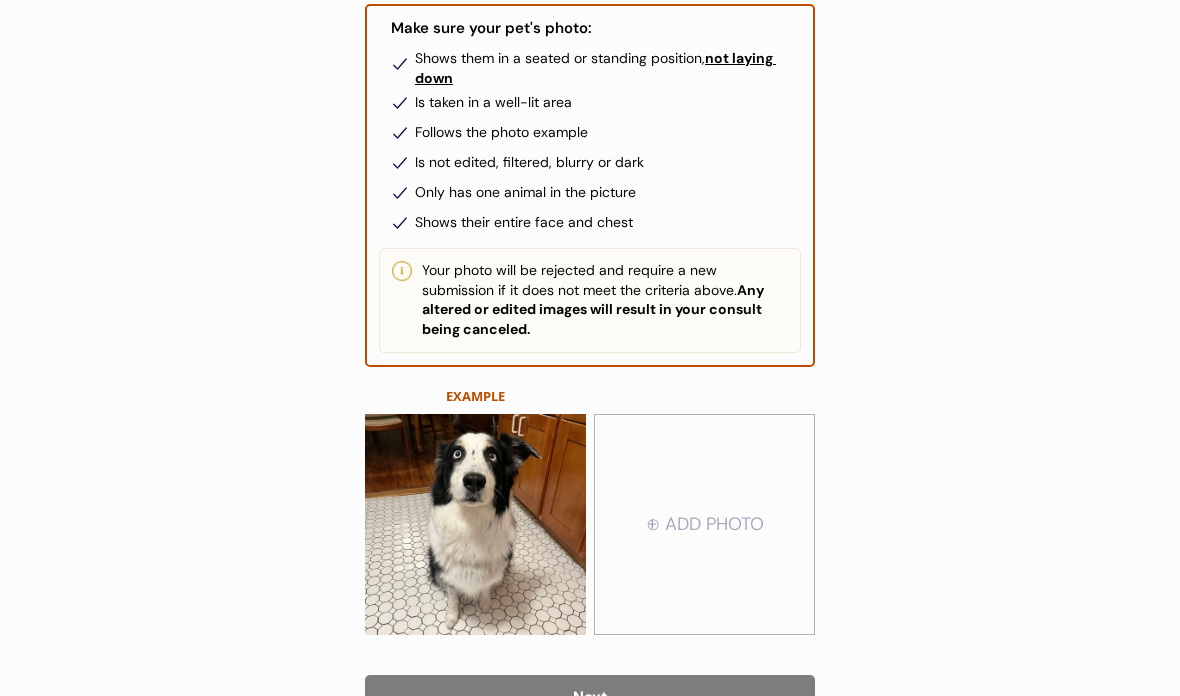 scroll, scrollTop: 258, scrollLeft: 0, axis: vertical 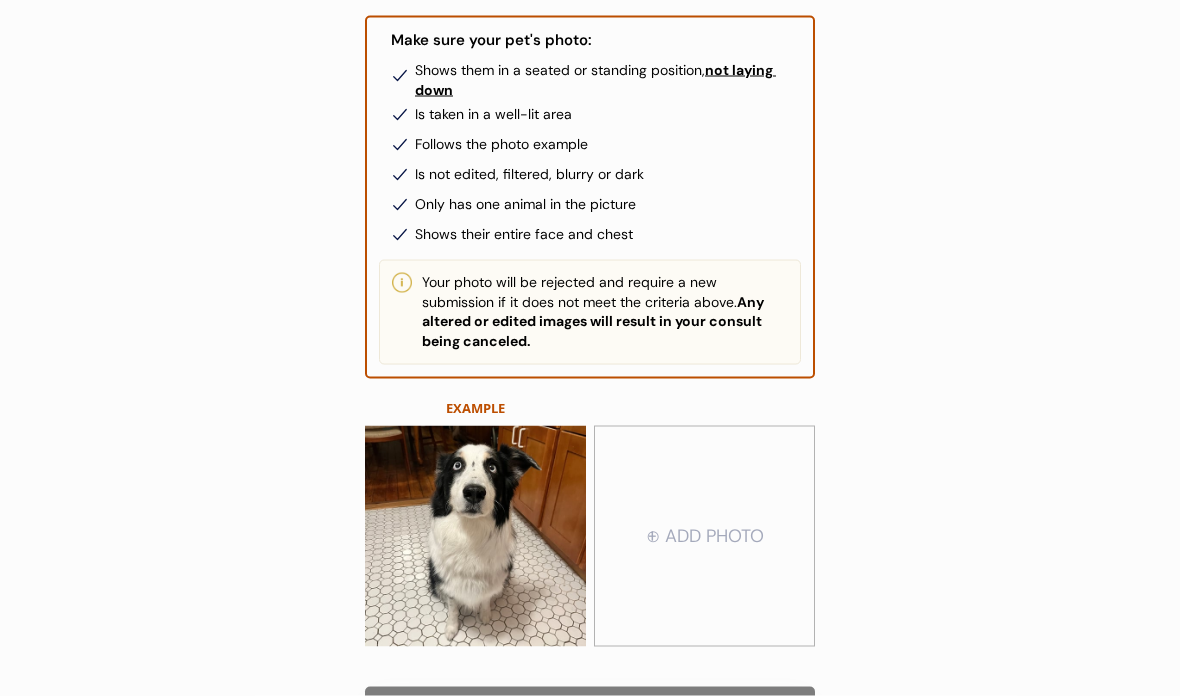 click at bounding box center (704, 537) 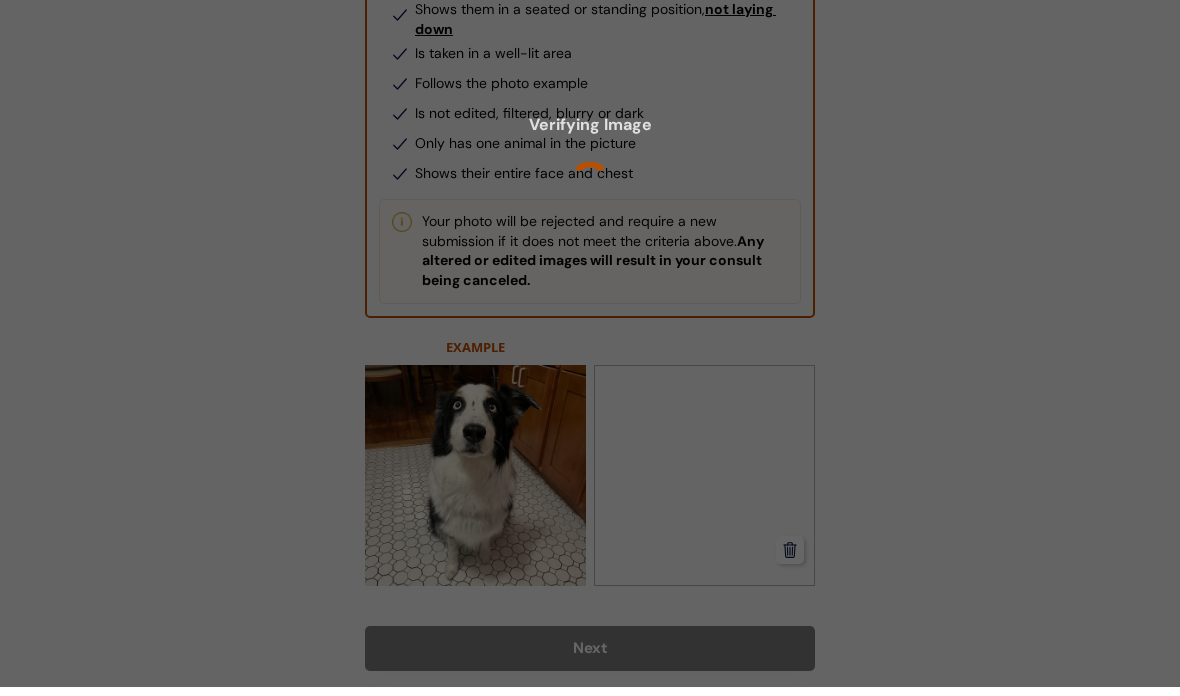 scroll, scrollTop: 391, scrollLeft: 0, axis: vertical 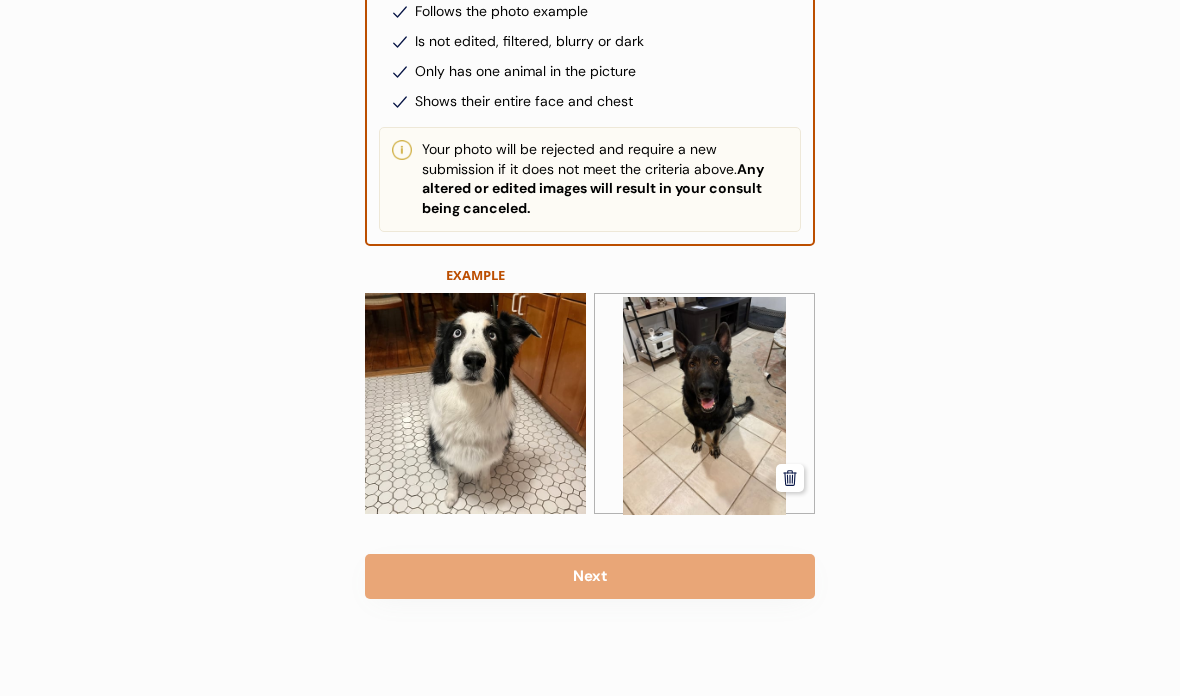click on "Next" at bounding box center (590, 576) 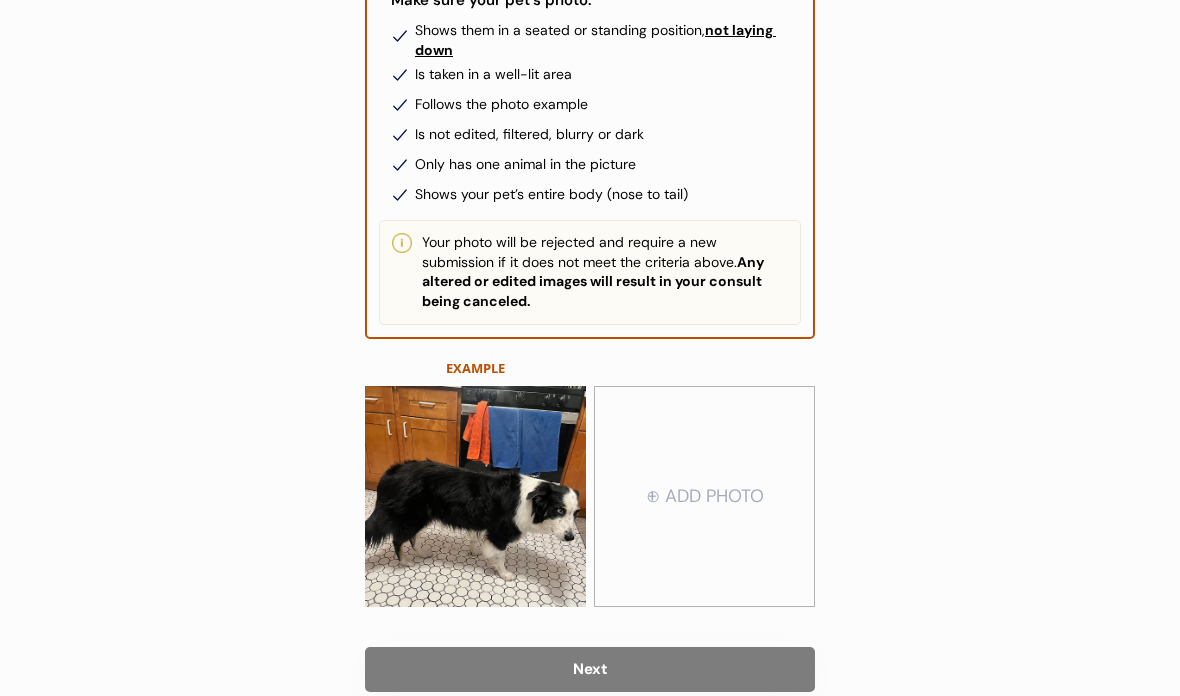 scroll, scrollTop: 328, scrollLeft: 0, axis: vertical 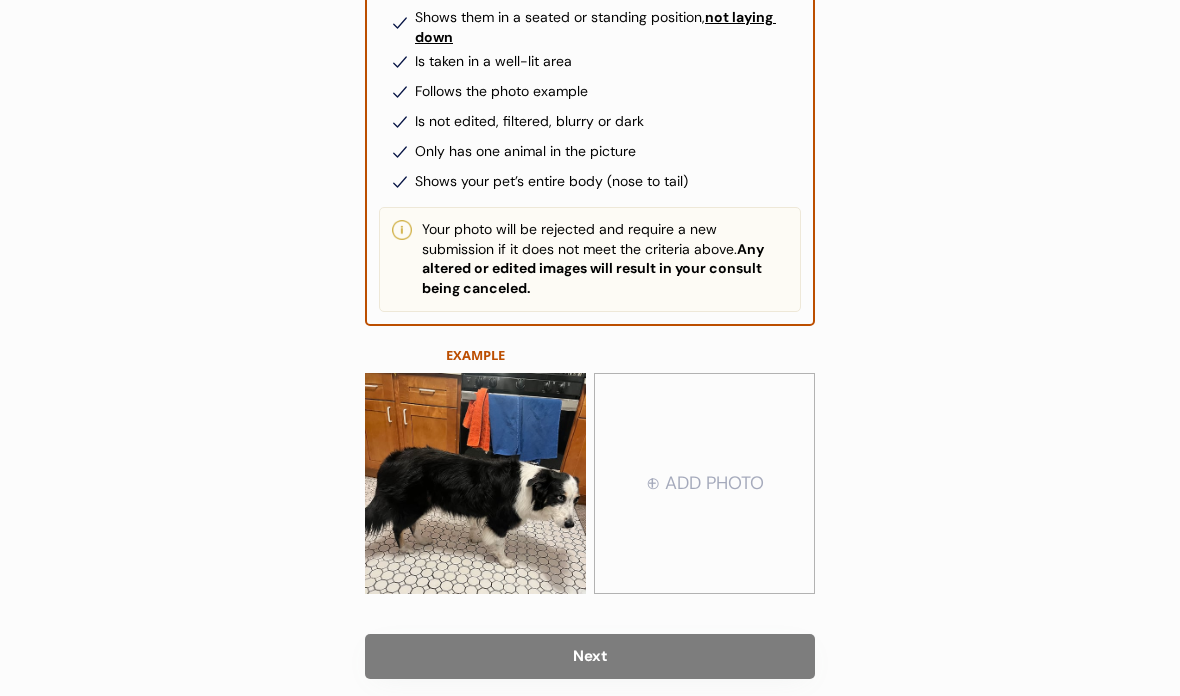 click at bounding box center [704, 484] 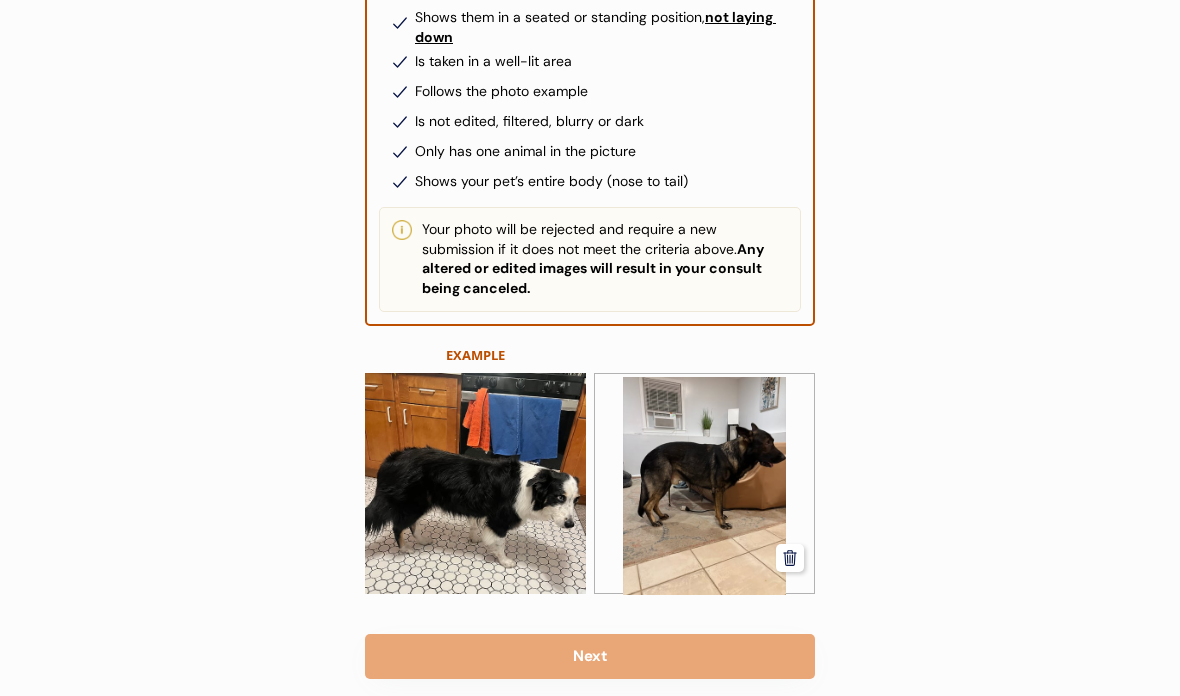 click on "Next" at bounding box center [590, 656] 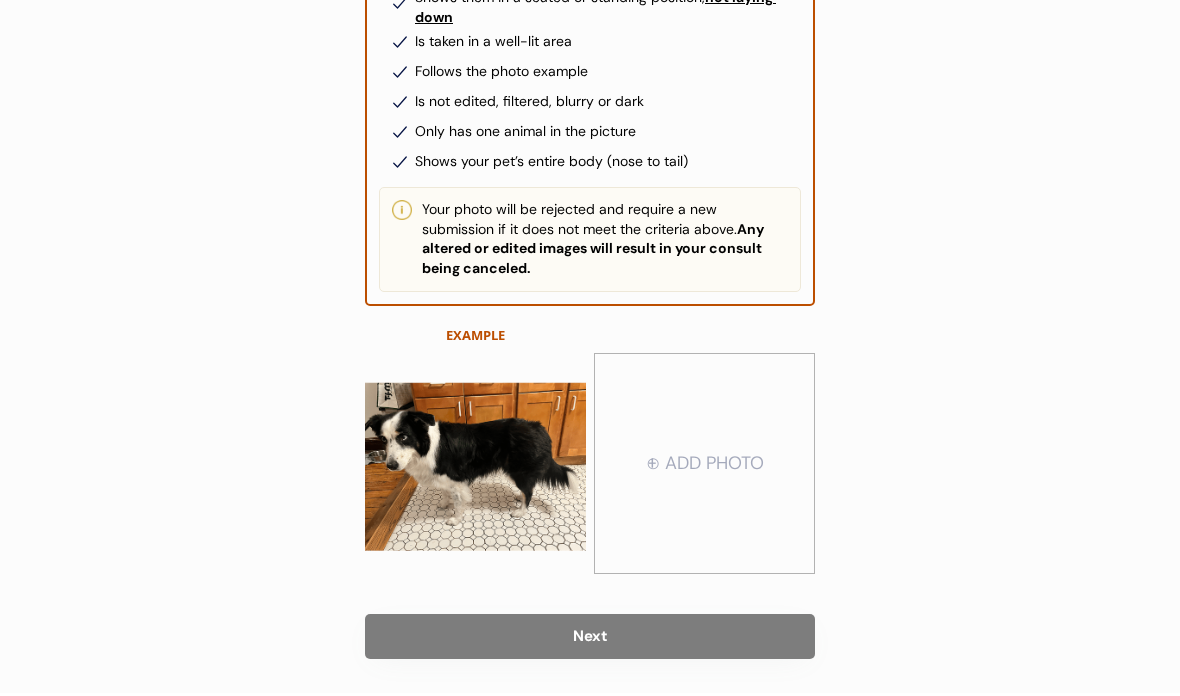 scroll, scrollTop: 328, scrollLeft: 0, axis: vertical 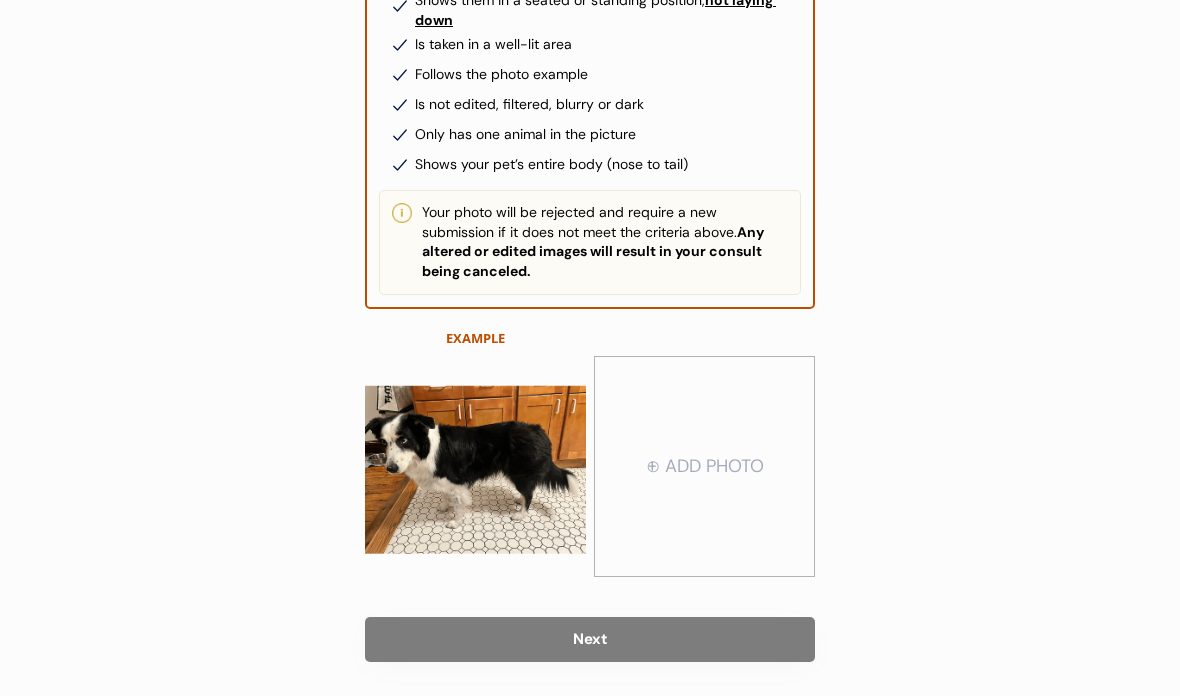 click at bounding box center [704, 467] 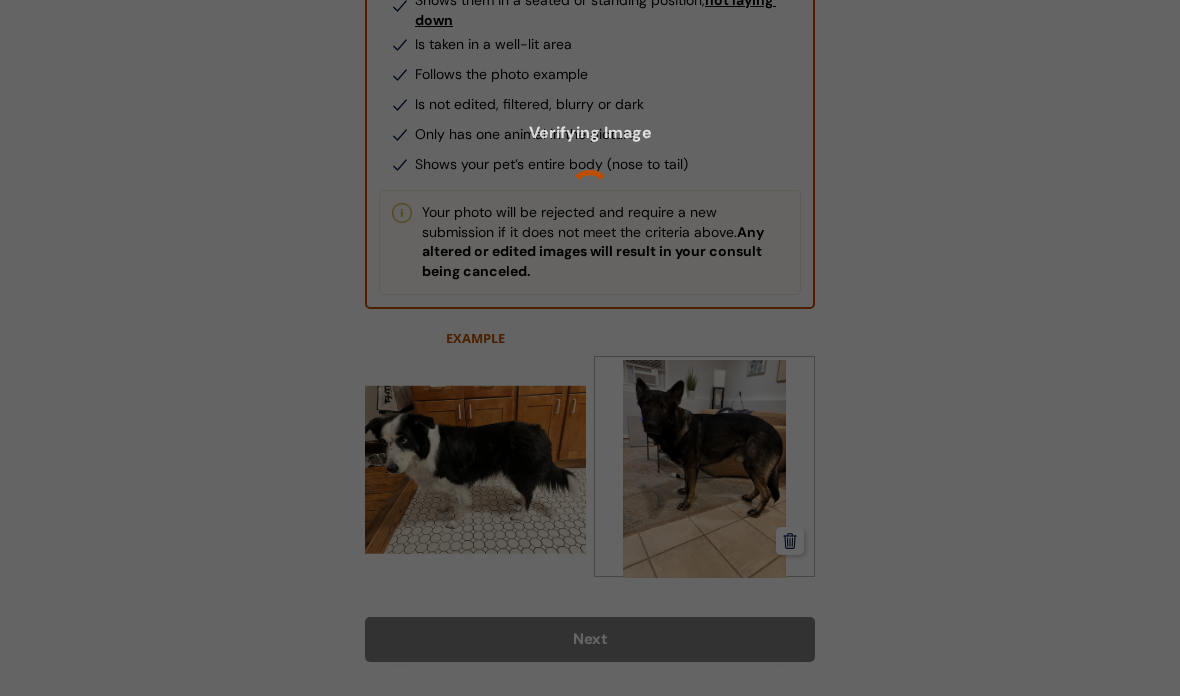 click at bounding box center [590, 348] 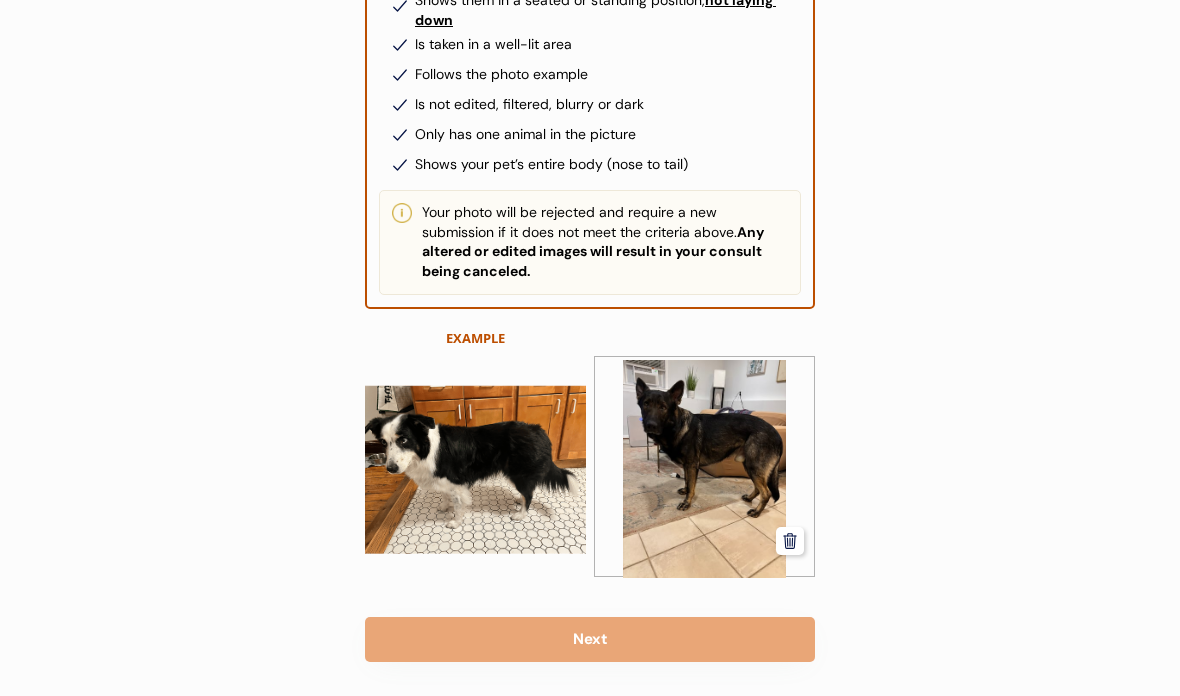 click on "Next" at bounding box center [590, 639] 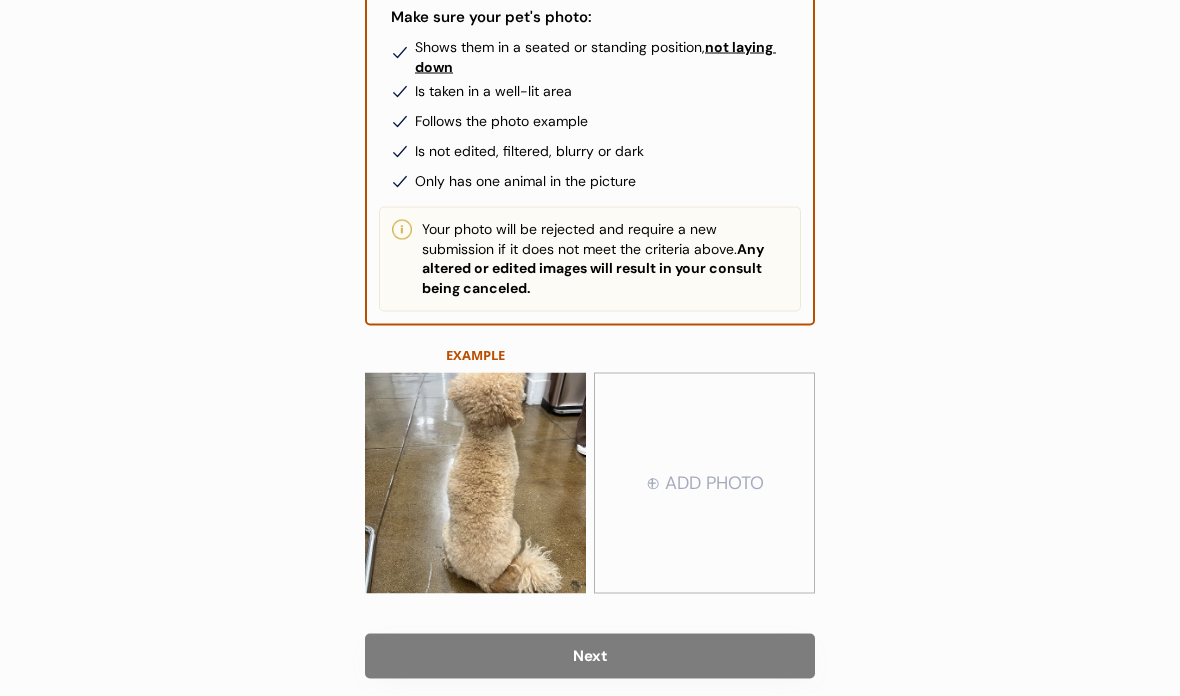 scroll, scrollTop: 281, scrollLeft: 0, axis: vertical 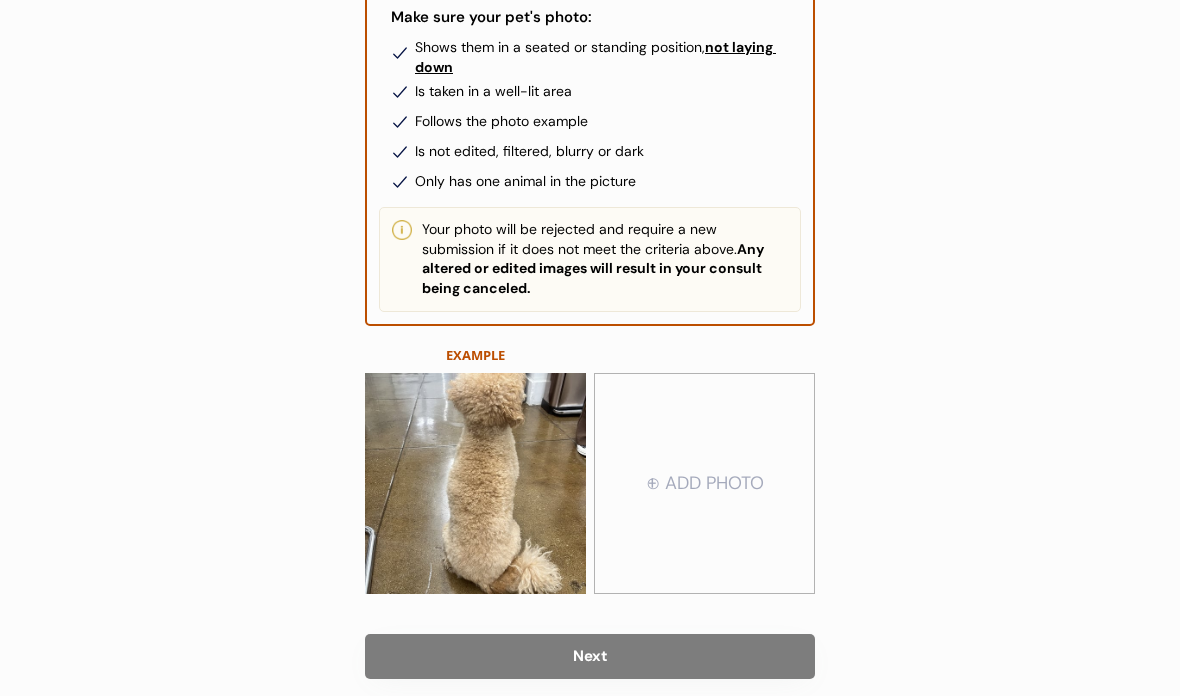 click at bounding box center [704, 484] 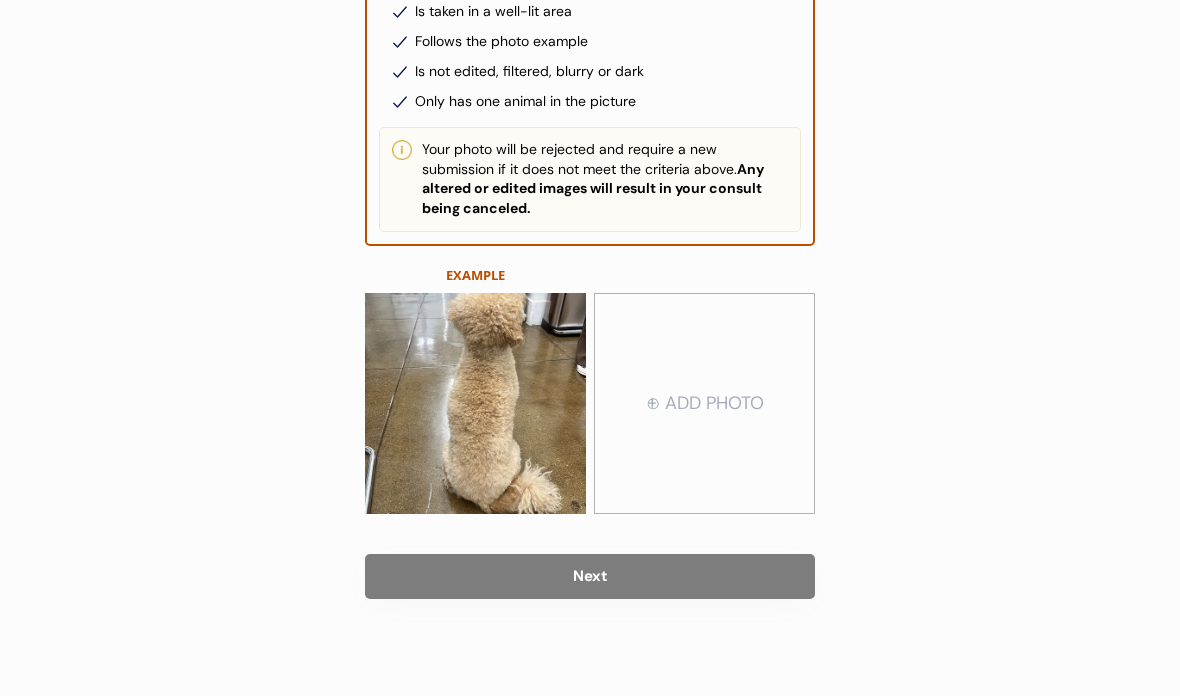 click at bounding box center [704, 404] 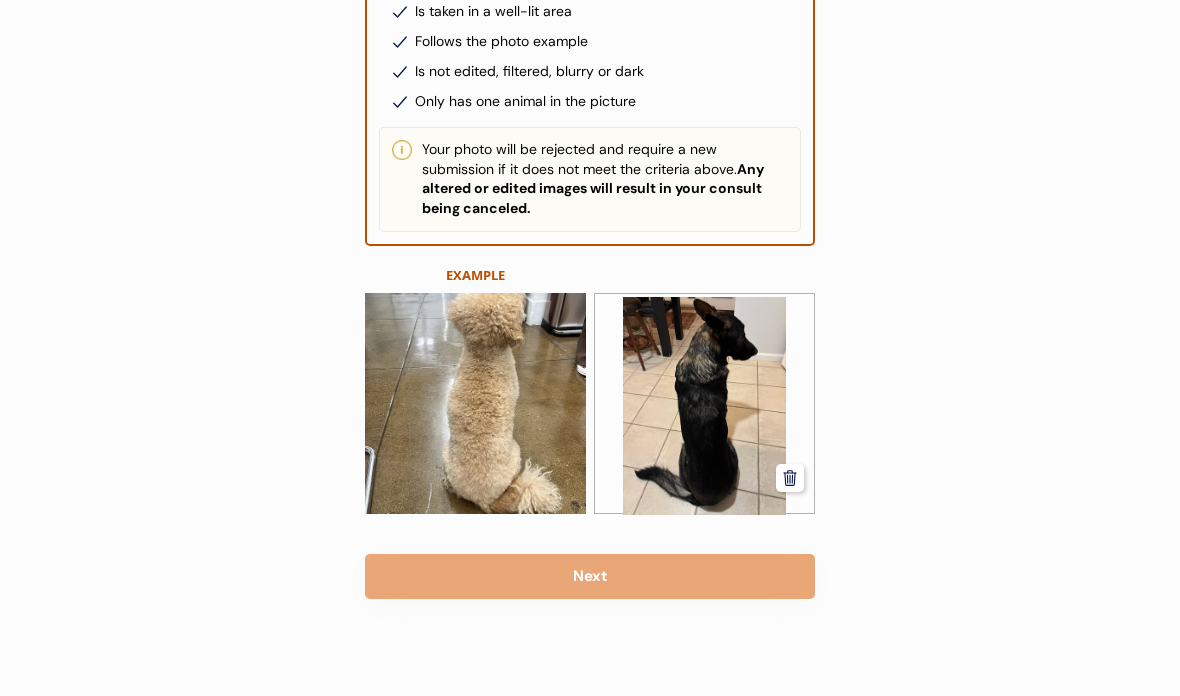 click on "Next" at bounding box center (590, 576) 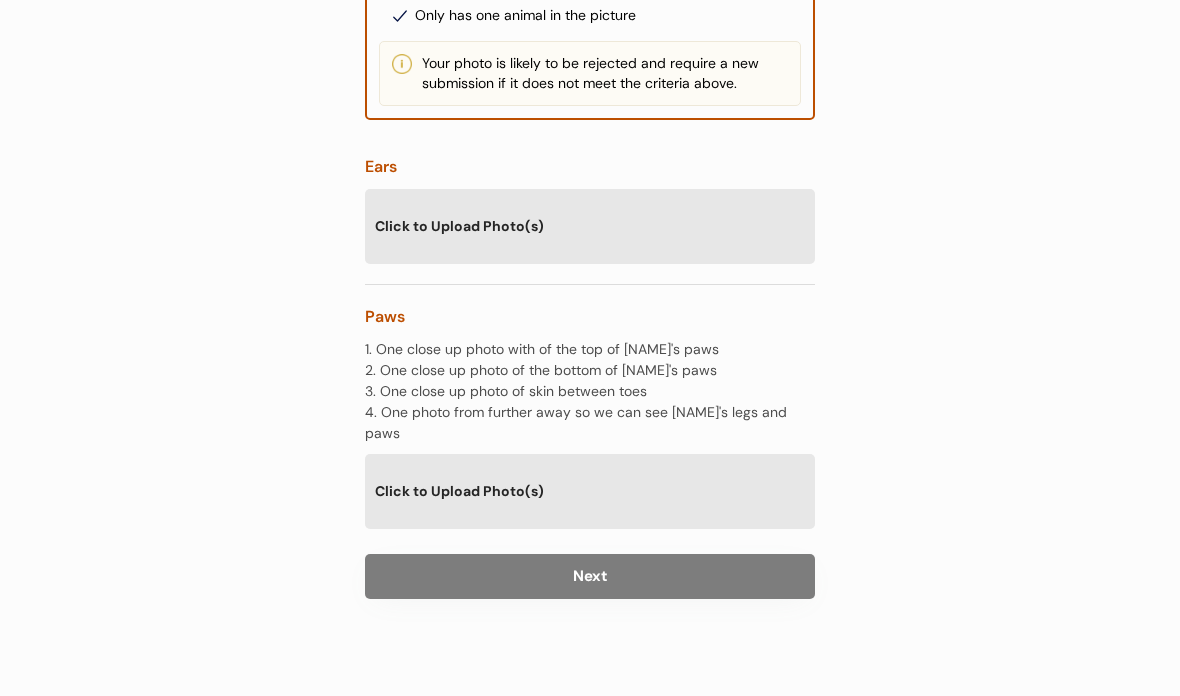 scroll, scrollTop: 388, scrollLeft: 0, axis: vertical 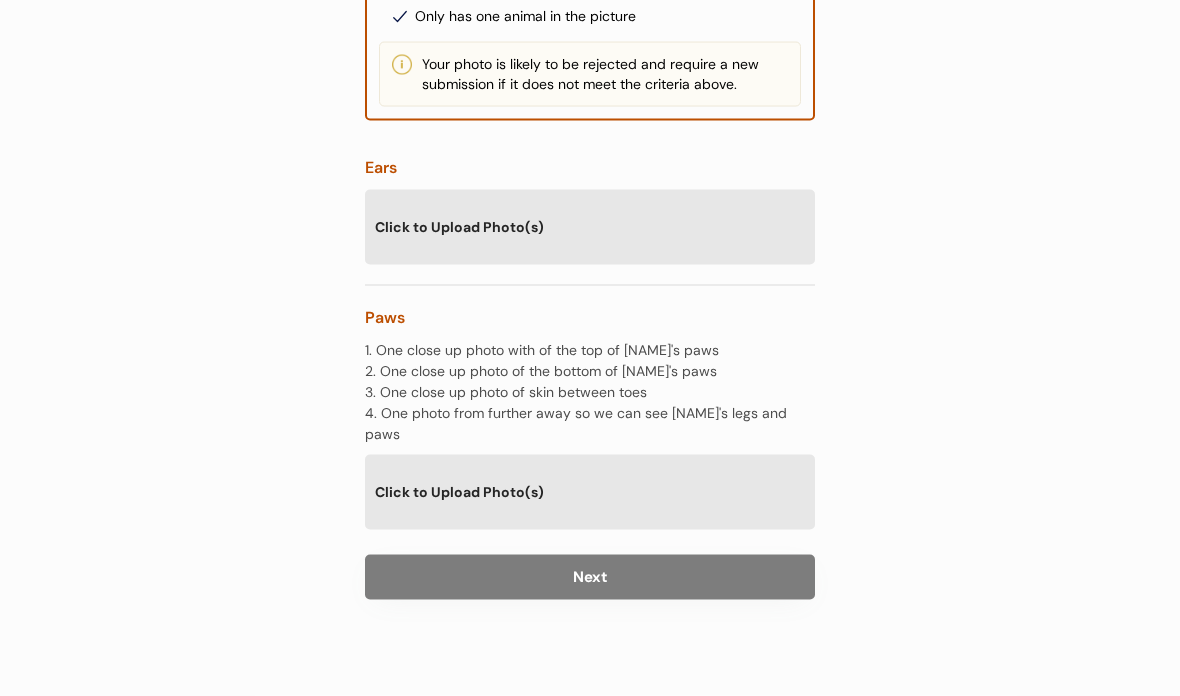 click on "Click to Upload Photo(s)" at bounding box center (590, 226) 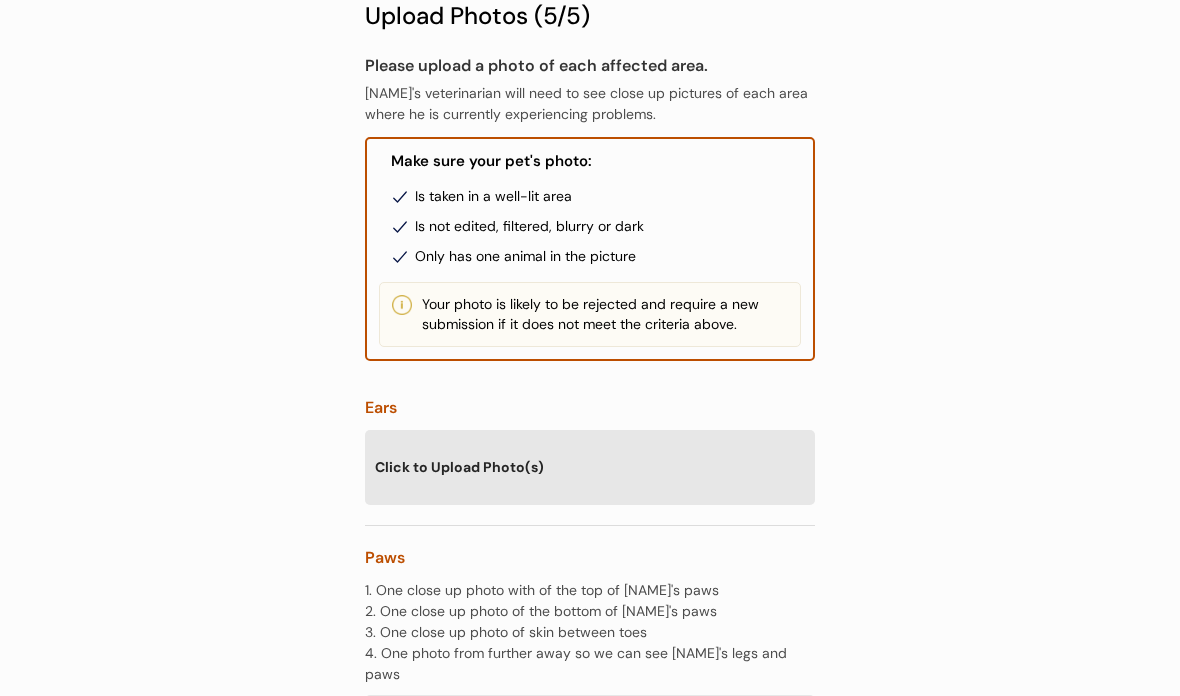 scroll, scrollTop: 228, scrollLeft: 0, axis: vertical 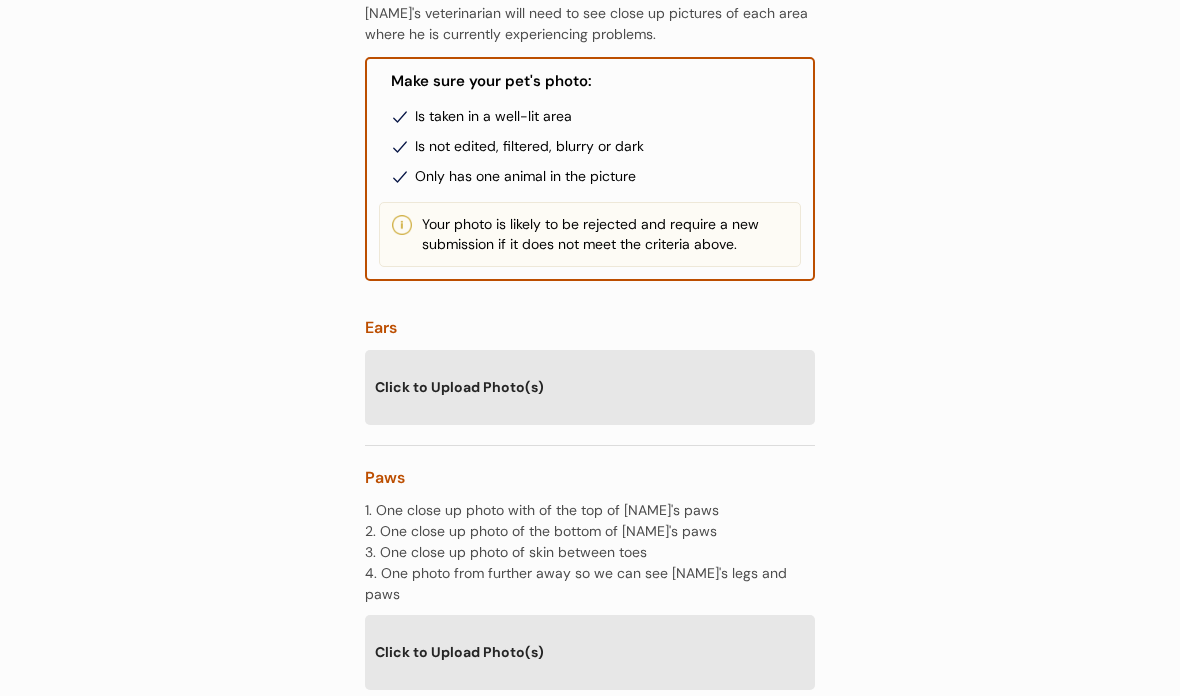 click on "Click to Upload Photo(s)" at bounding box center (590, 386) 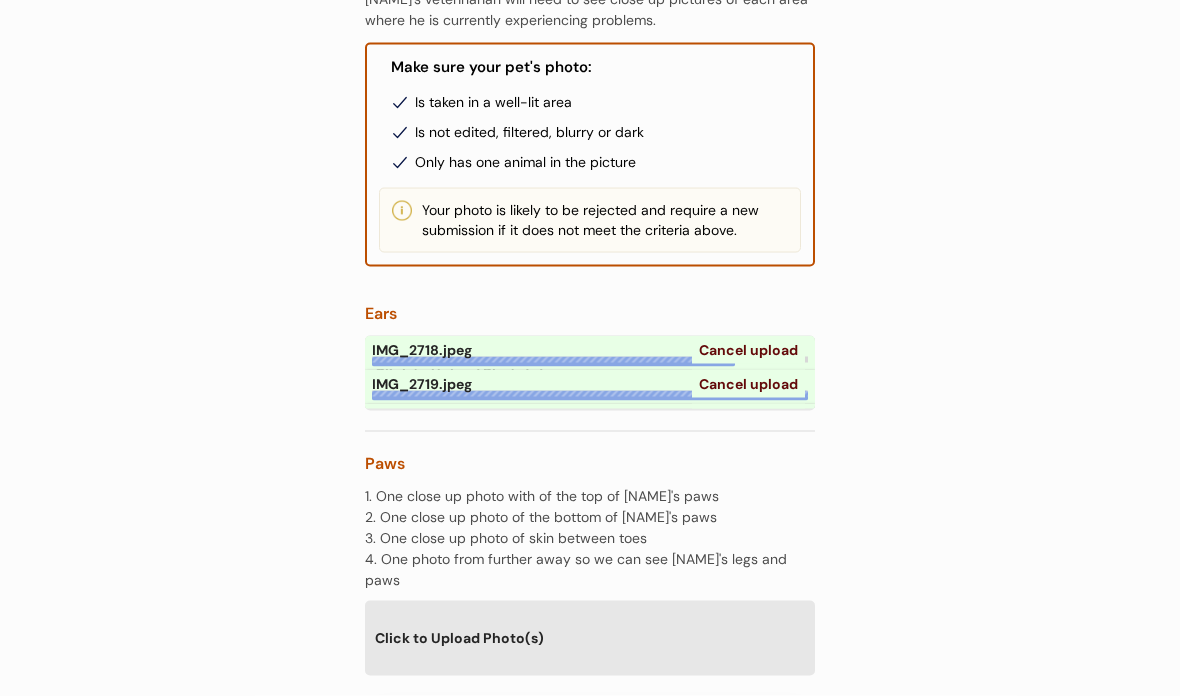 scroll, scrollTop: 244, scrollLeft: 0, axis: vertical 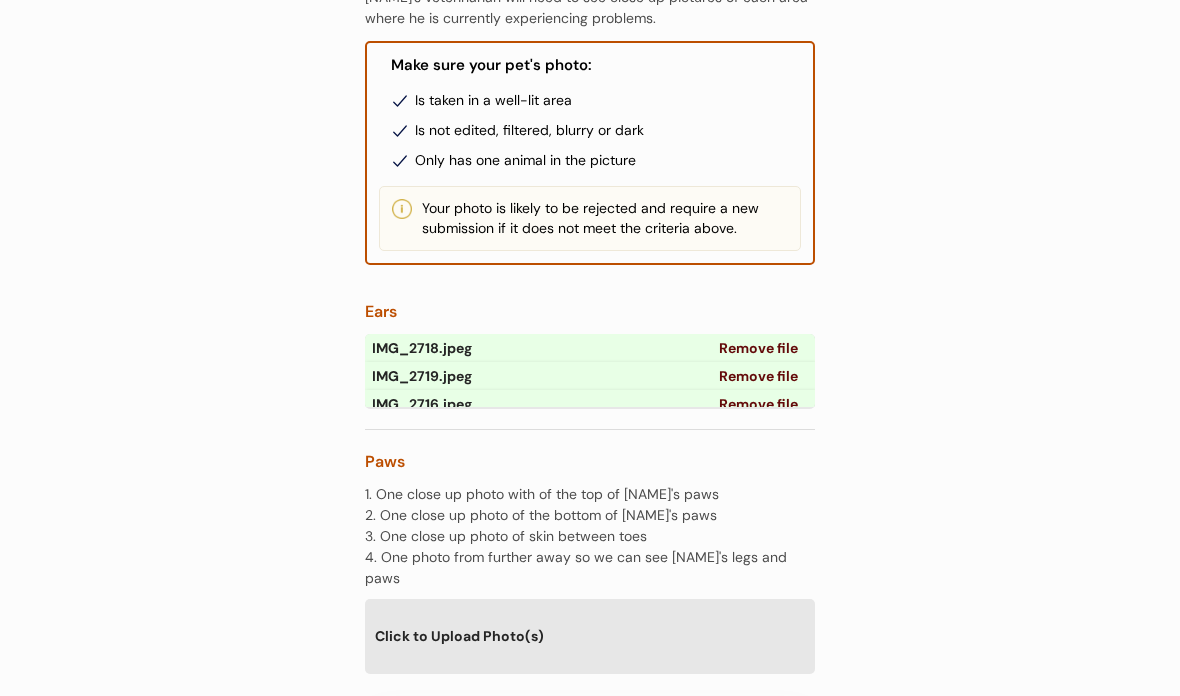 click on "Click to Upload Photo(s)" at bounding box center [590, 635] 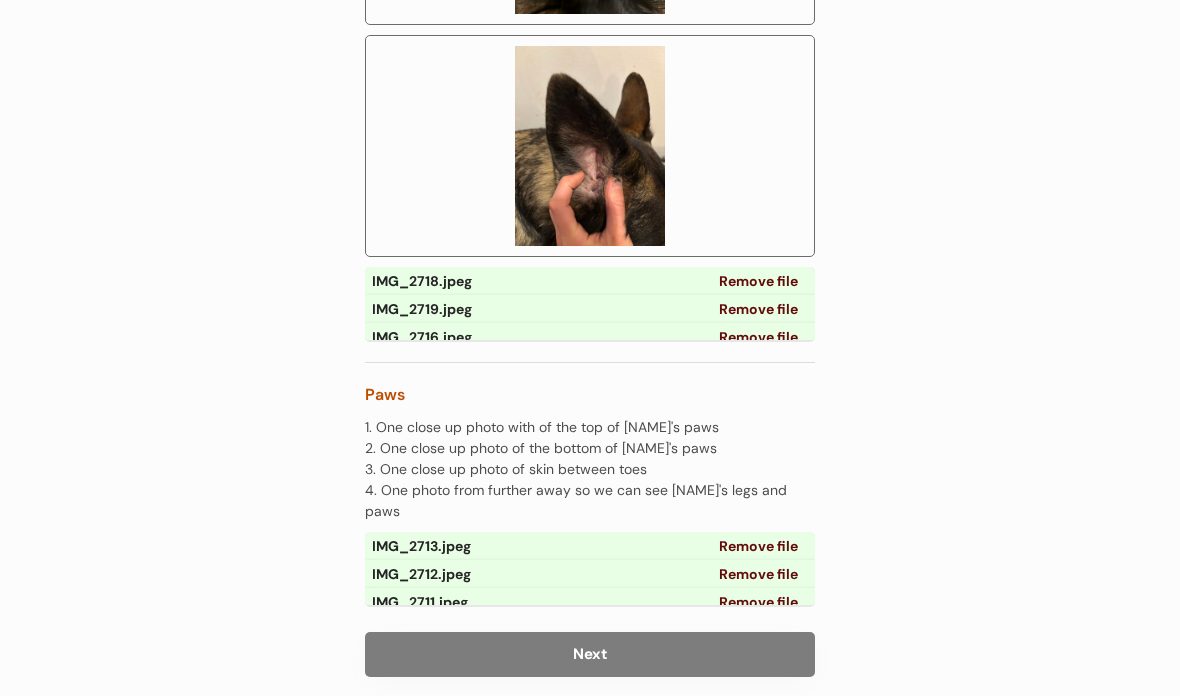 scroll, scrollTop: 1087, scrollLeft: 0, axis: vertical 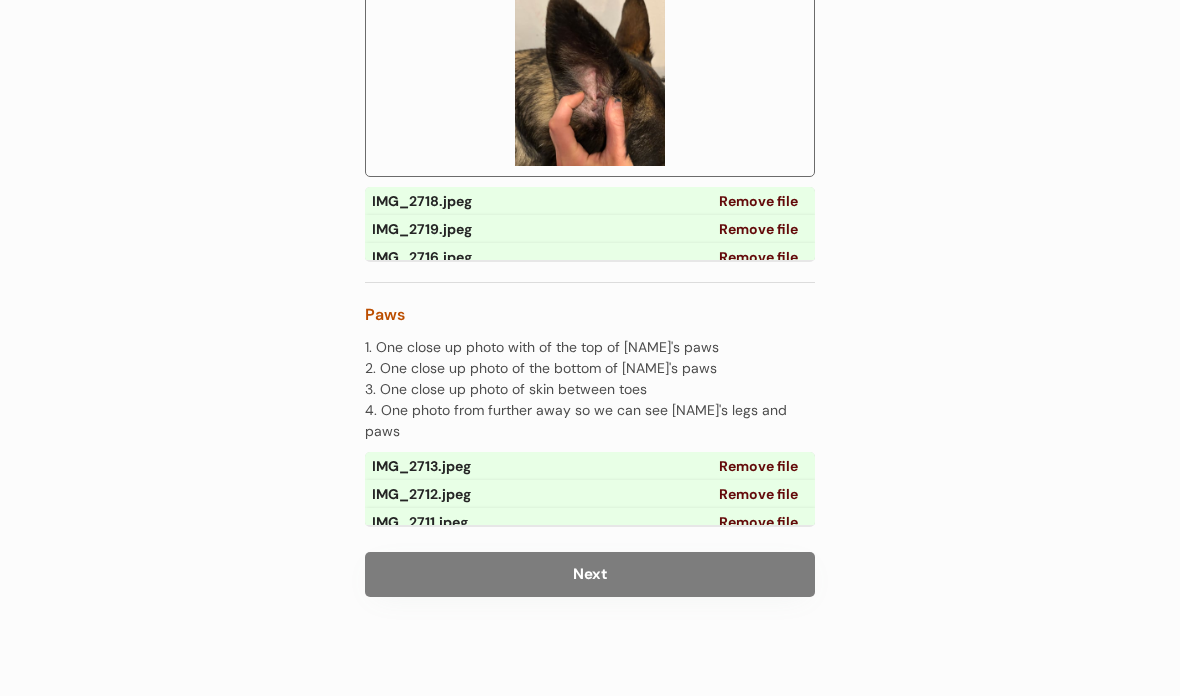 click on "Next" at bounding box center (590, 574) 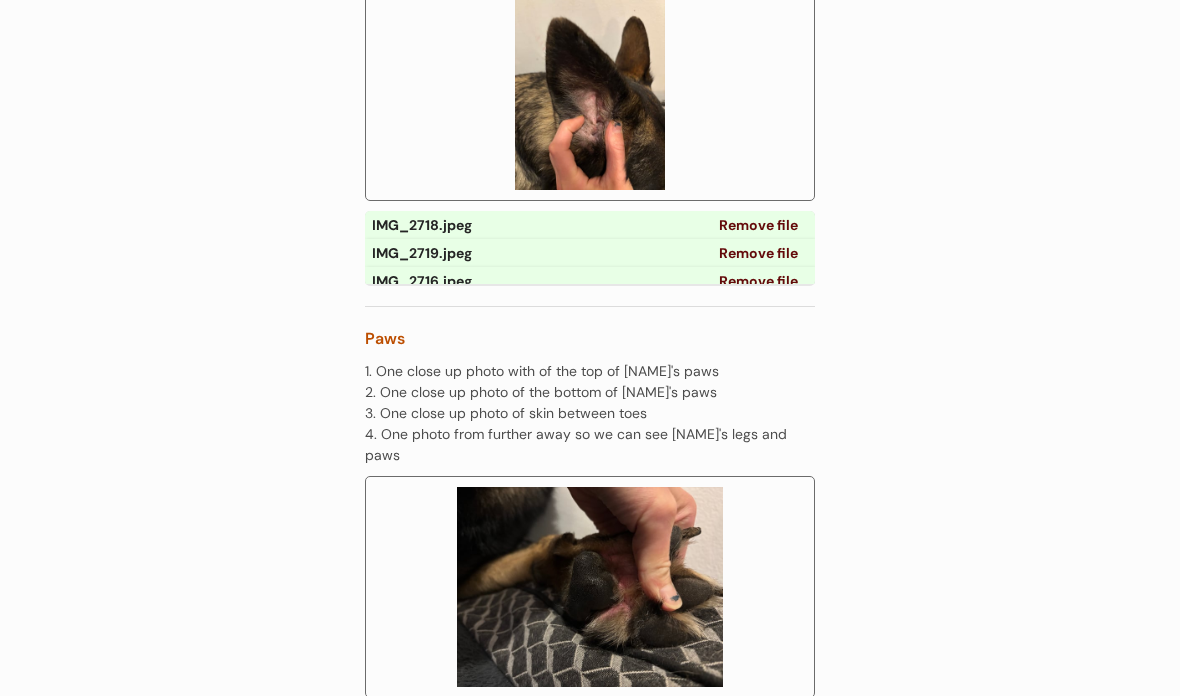 scroll, scrollTop: 958, scrollLeft: 0, axis: vertical 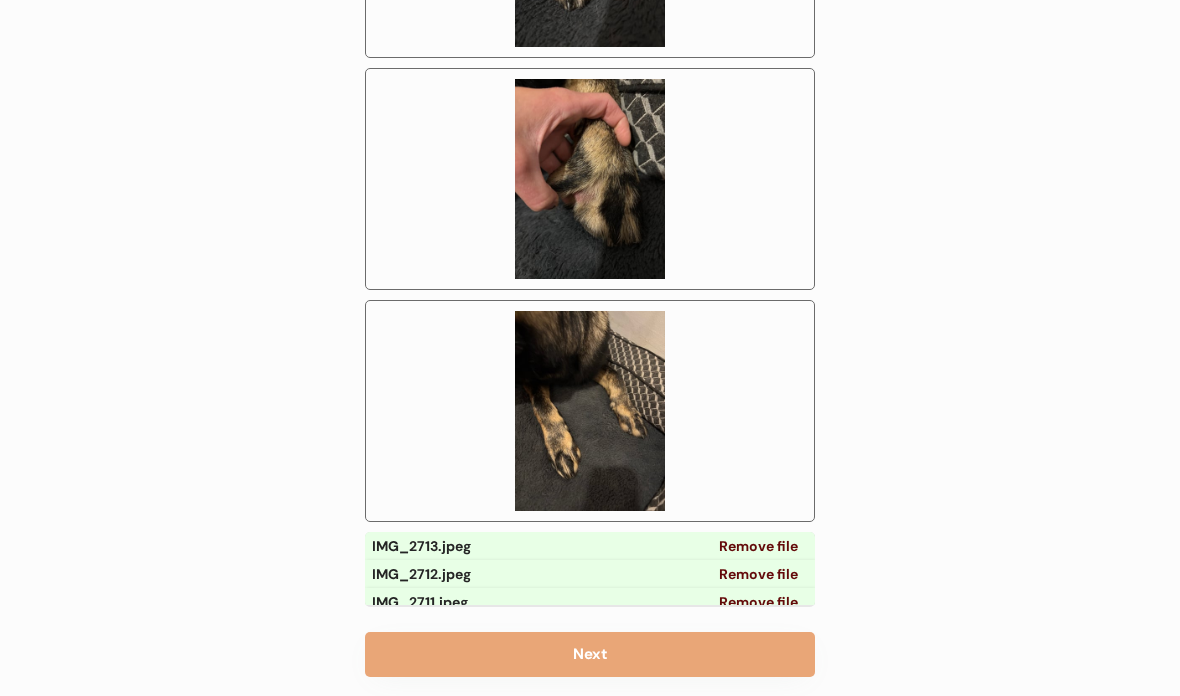 click on "Next" at bounding box center (590, 654) 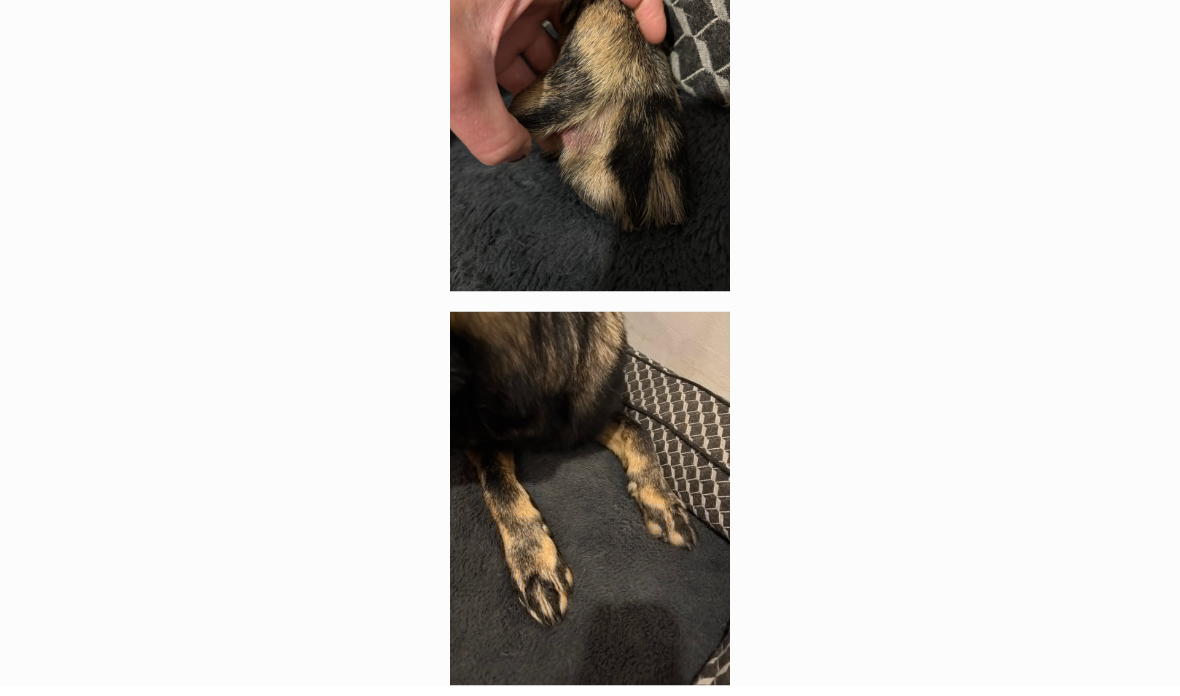 scroll, scrollTop: 2925, scrollLeft: 0, axis: vertical 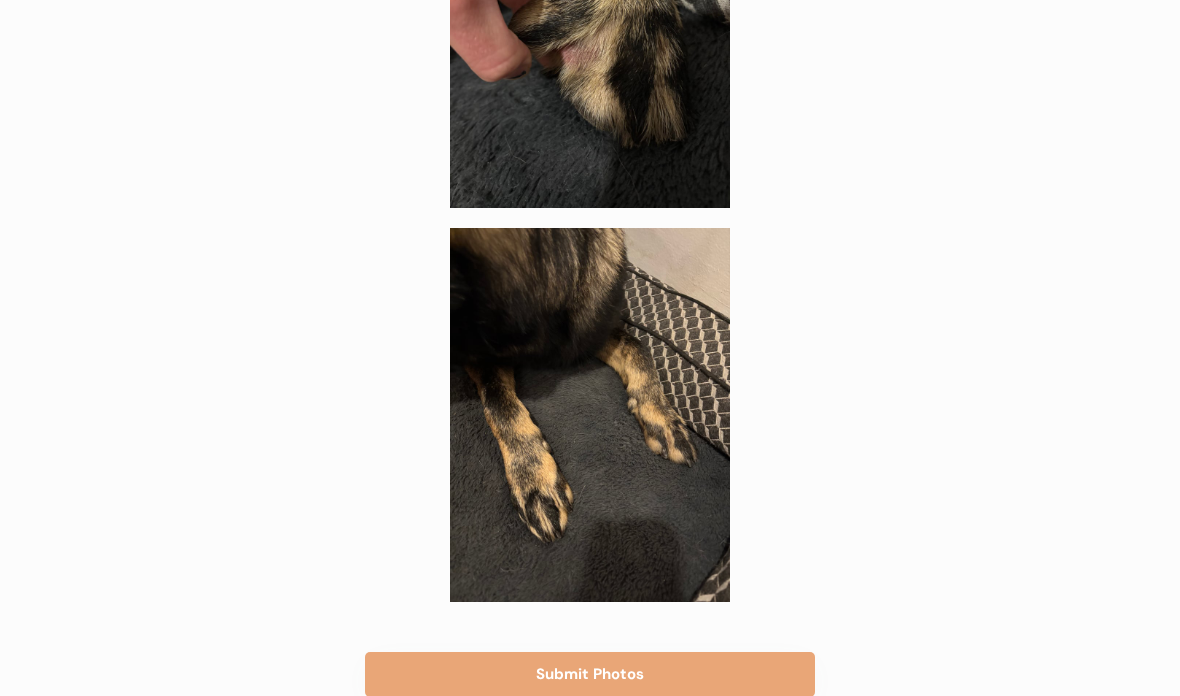 click on "Submit Photos" at bounding box center [590, 674] 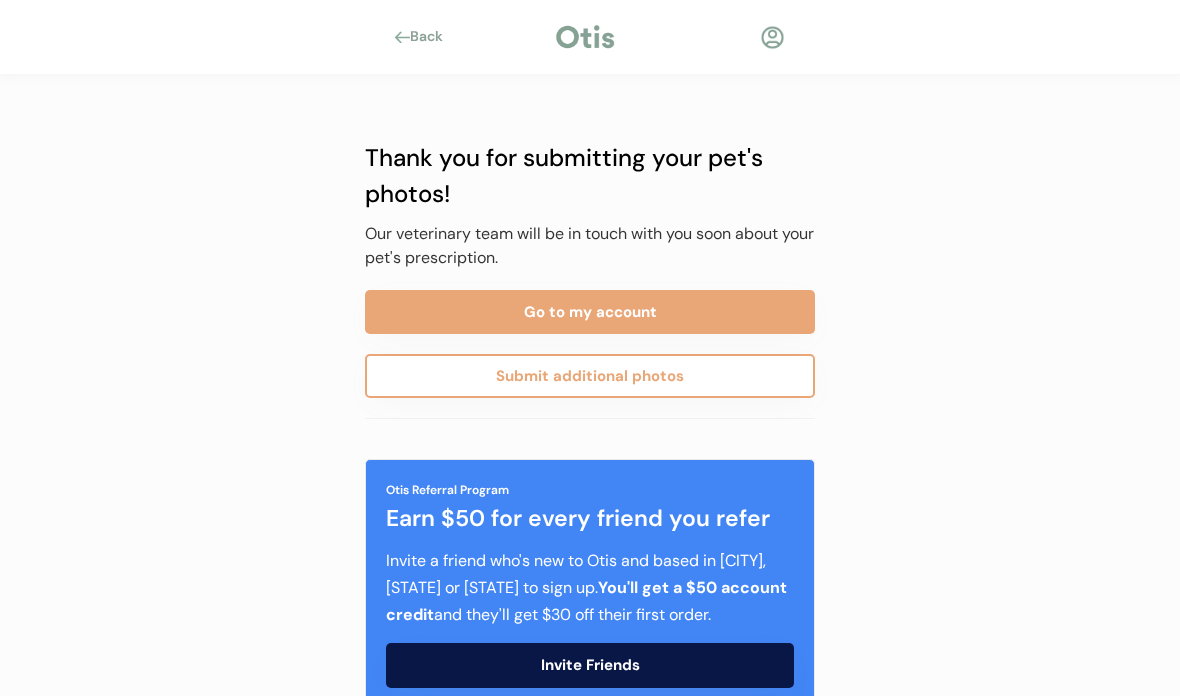 scroll, scrollTop: 0, scrollLeft: 0, axis: both 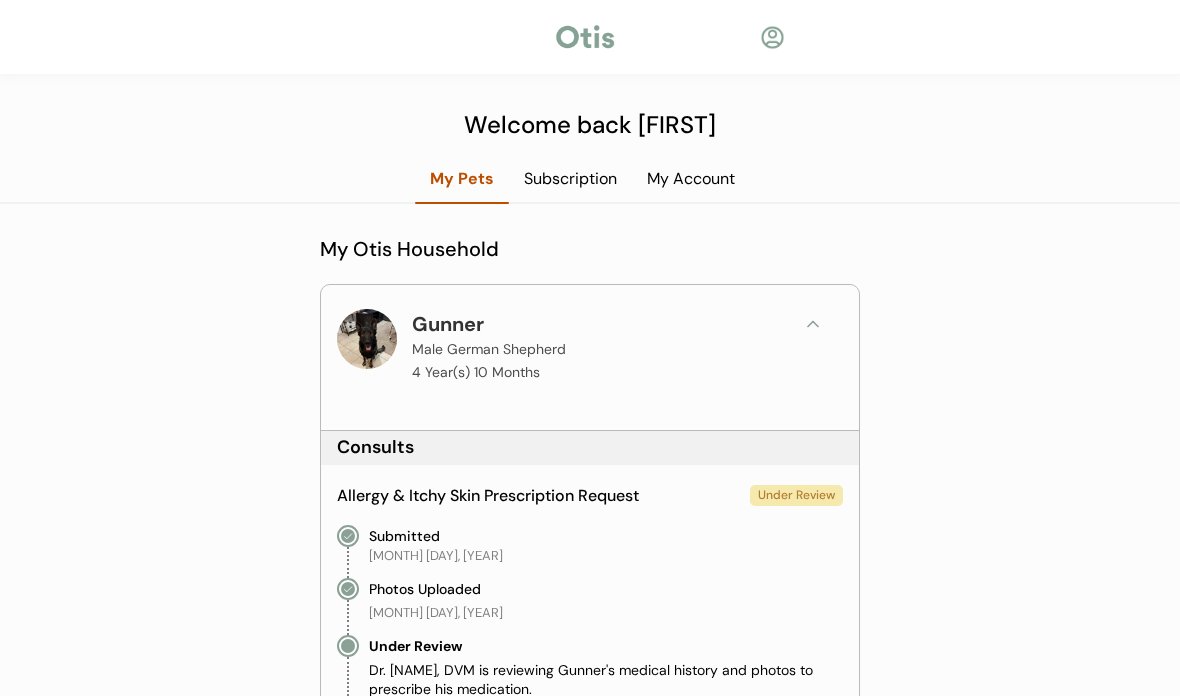 click on "My Account" at bounding box center [691, 179] 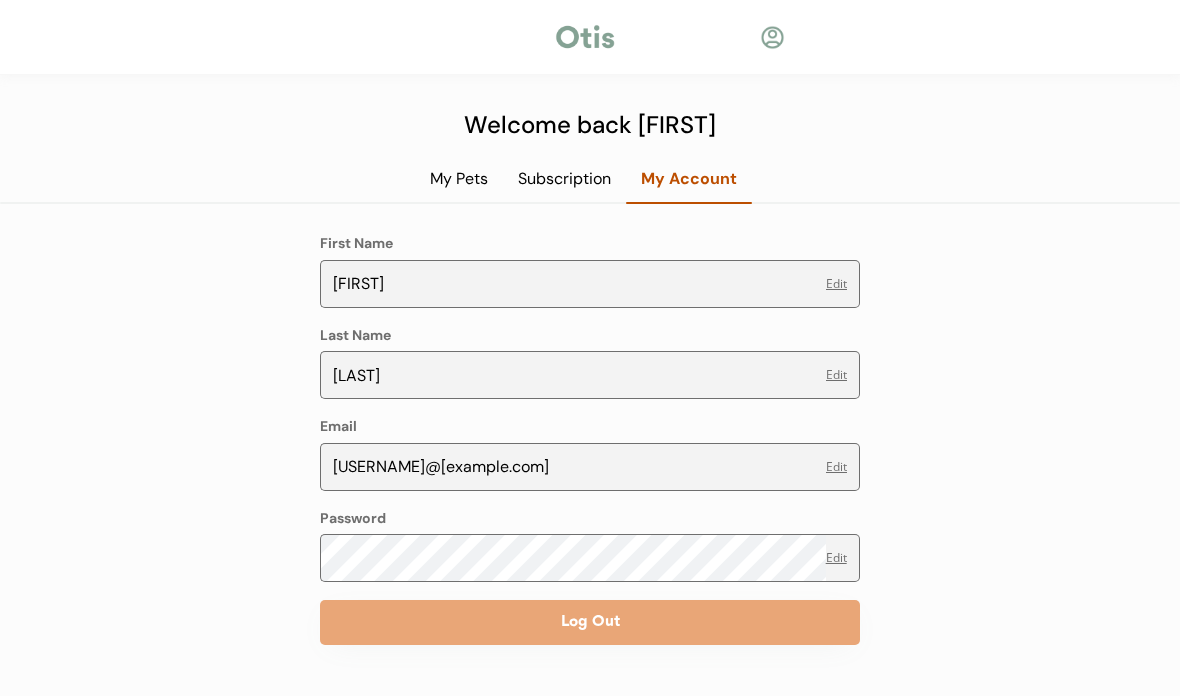 click on "My Pets" at bounding box center (459, 179) 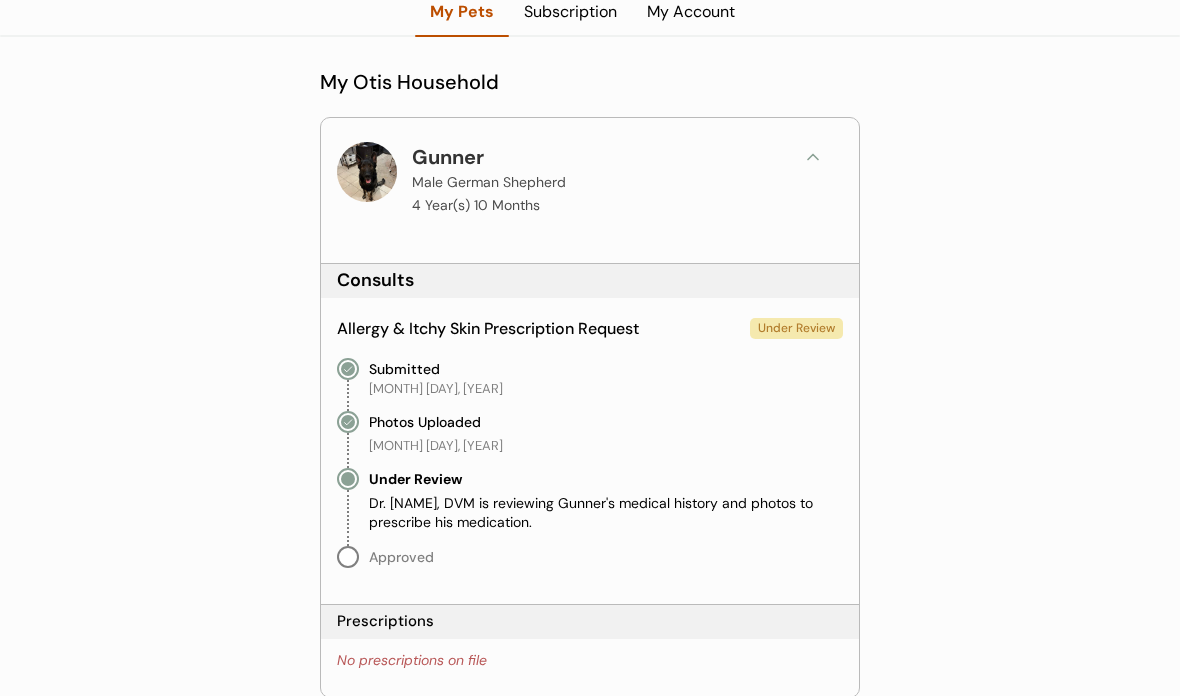 scroll, scrollTop: 166, scrollLeft: 0, axis: vertical 